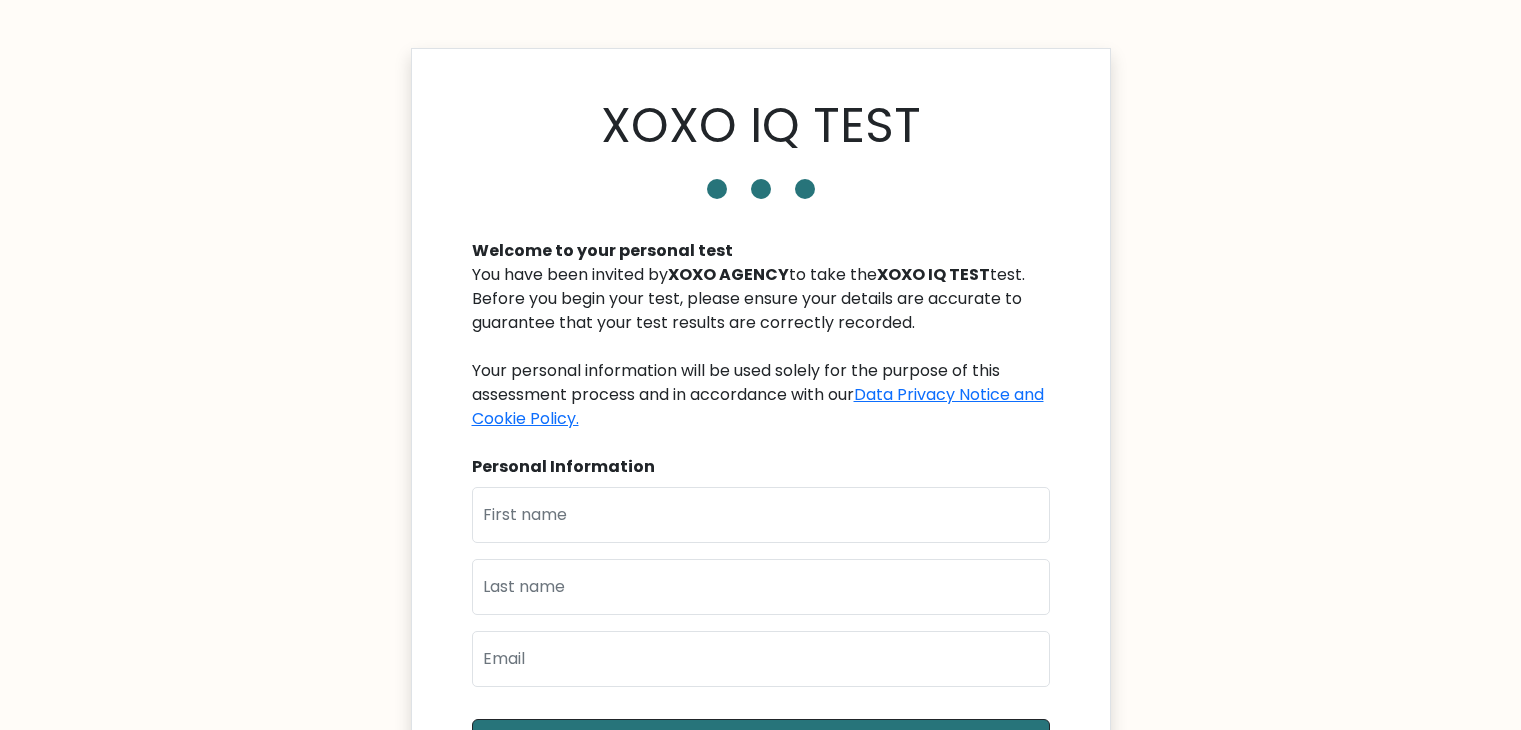 scroll, scrollTop: 0, scrollLeft: 0, axis: both 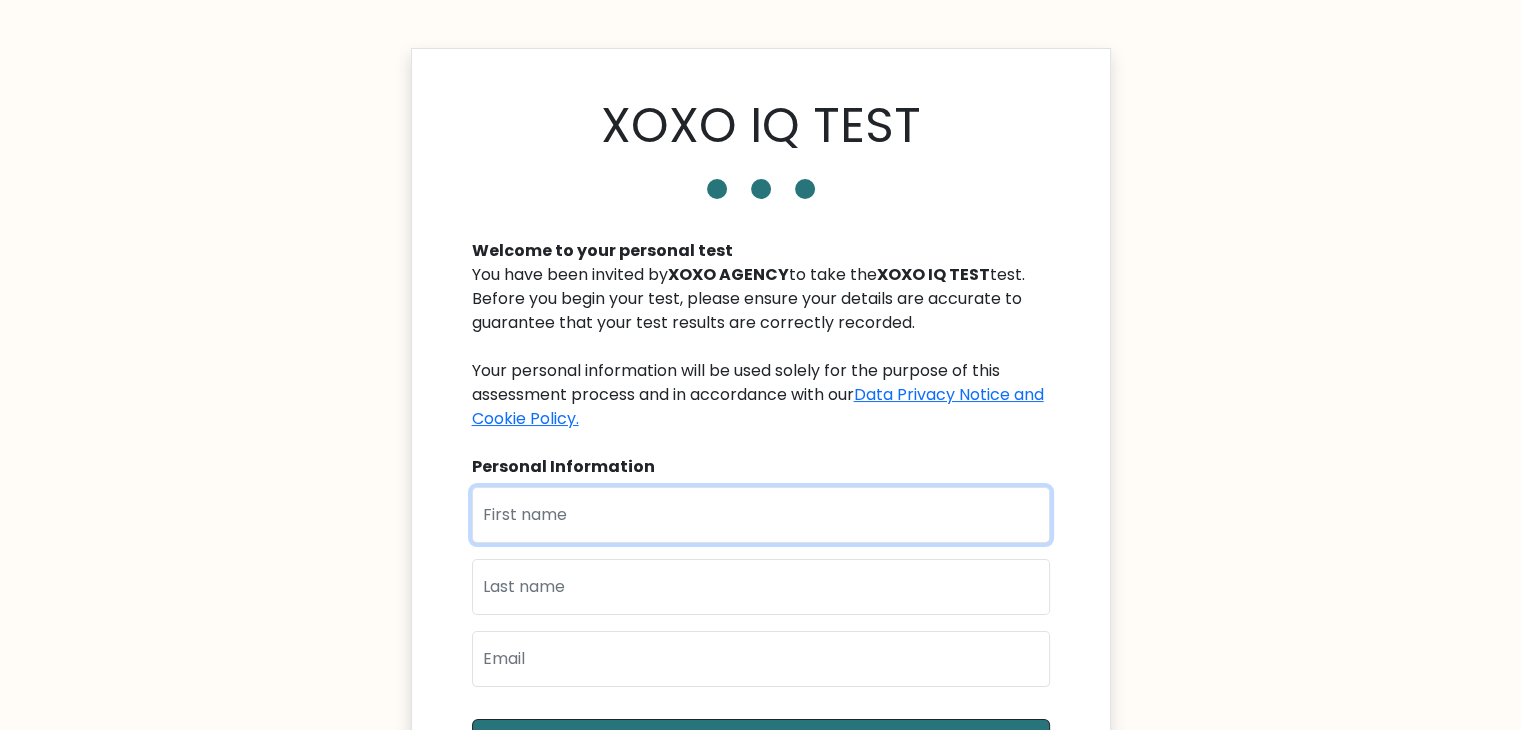 click at bounding box center (761, 515) 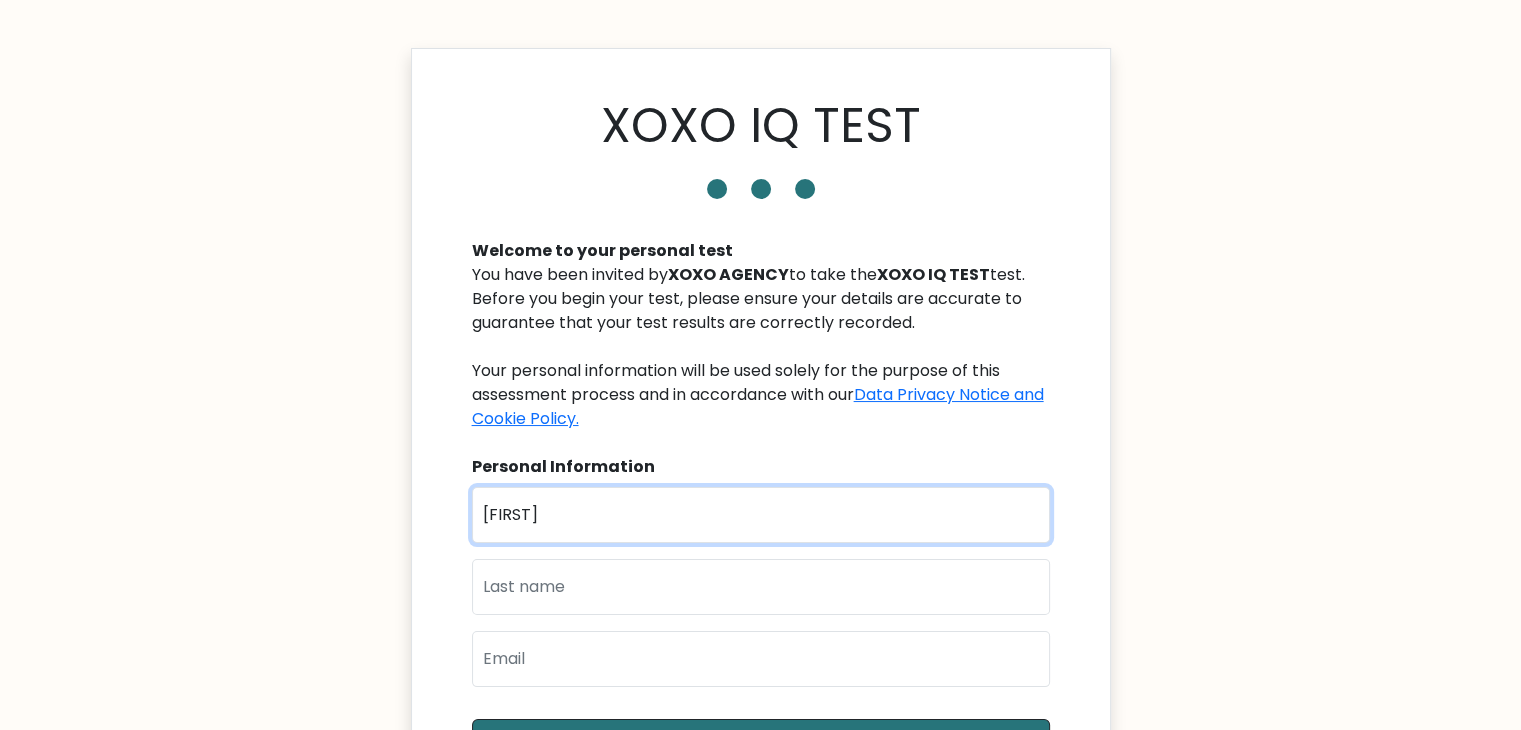 type on "[NAME]" 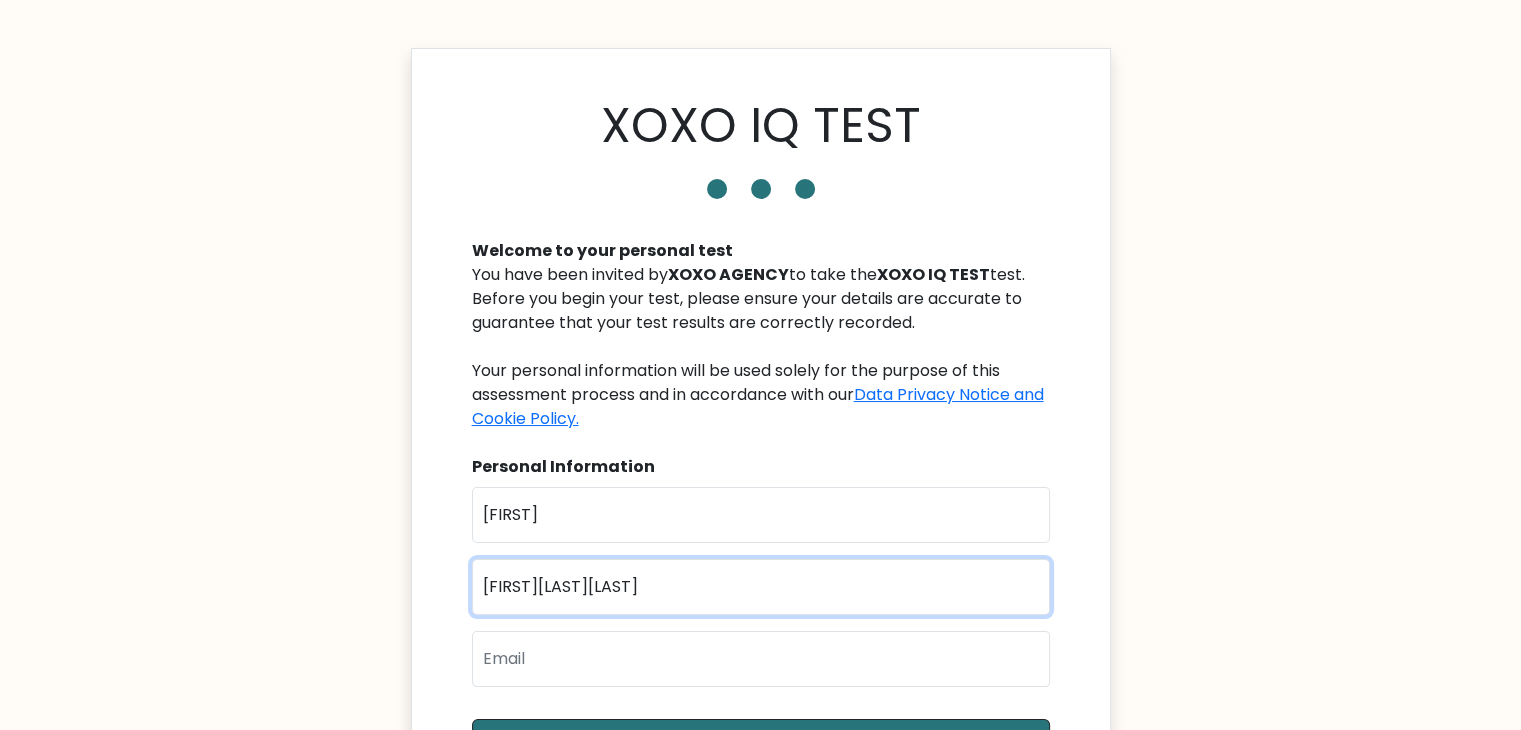 type on "Araoarao" 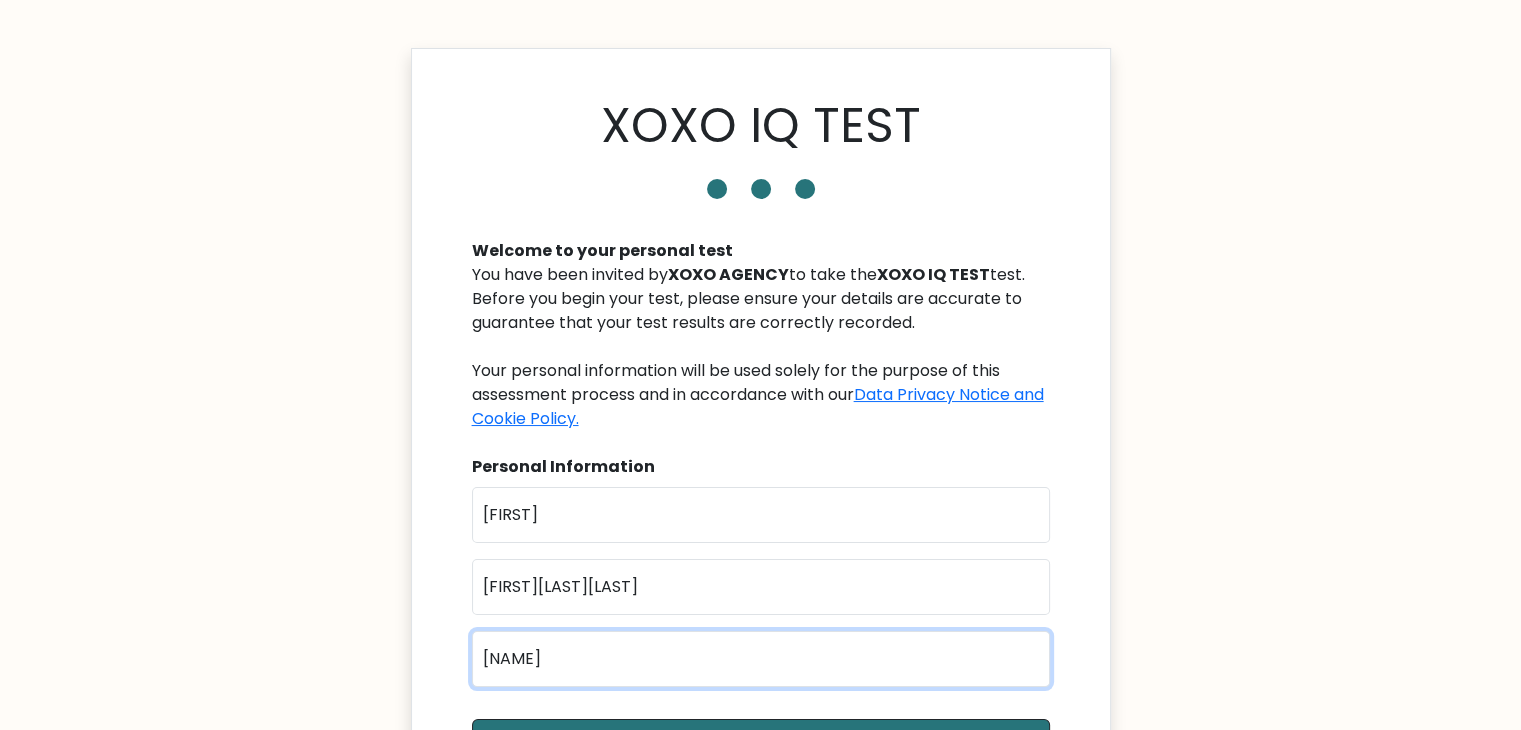 type on "naraoarao15@gmail.com" 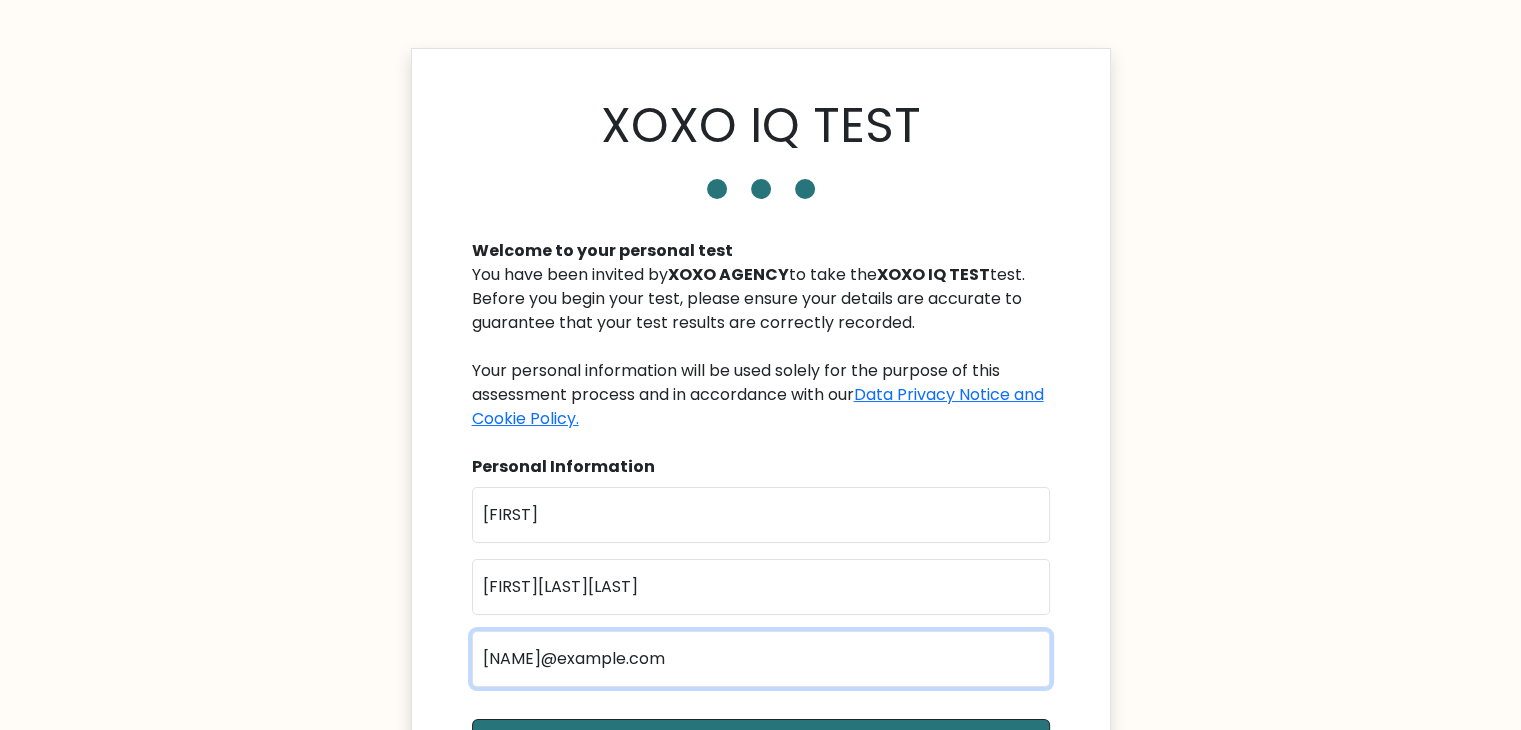 scroll, scrollTop: 165, scrollLeft: 0, axis: vertical 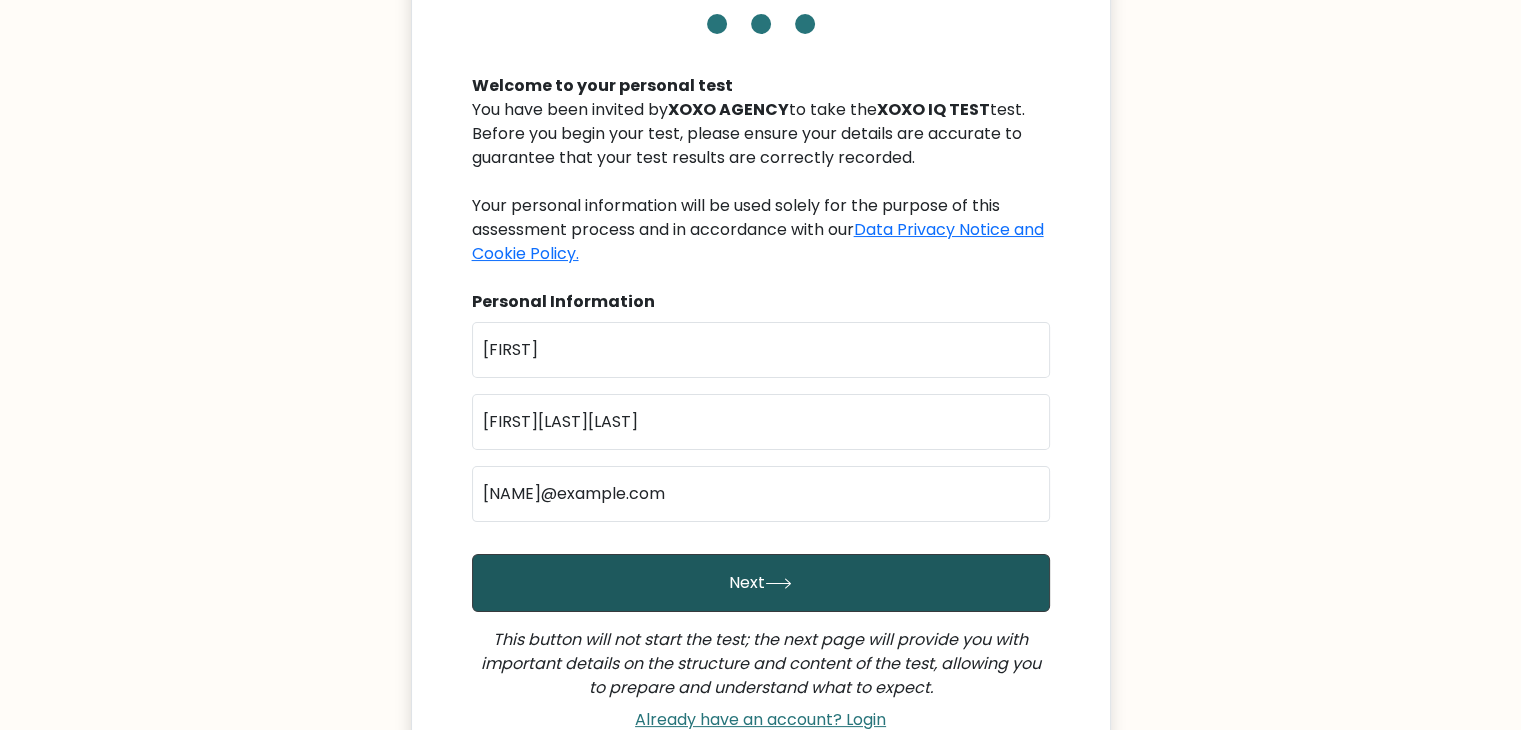 click on "Next" at bounding box center (761, 583) 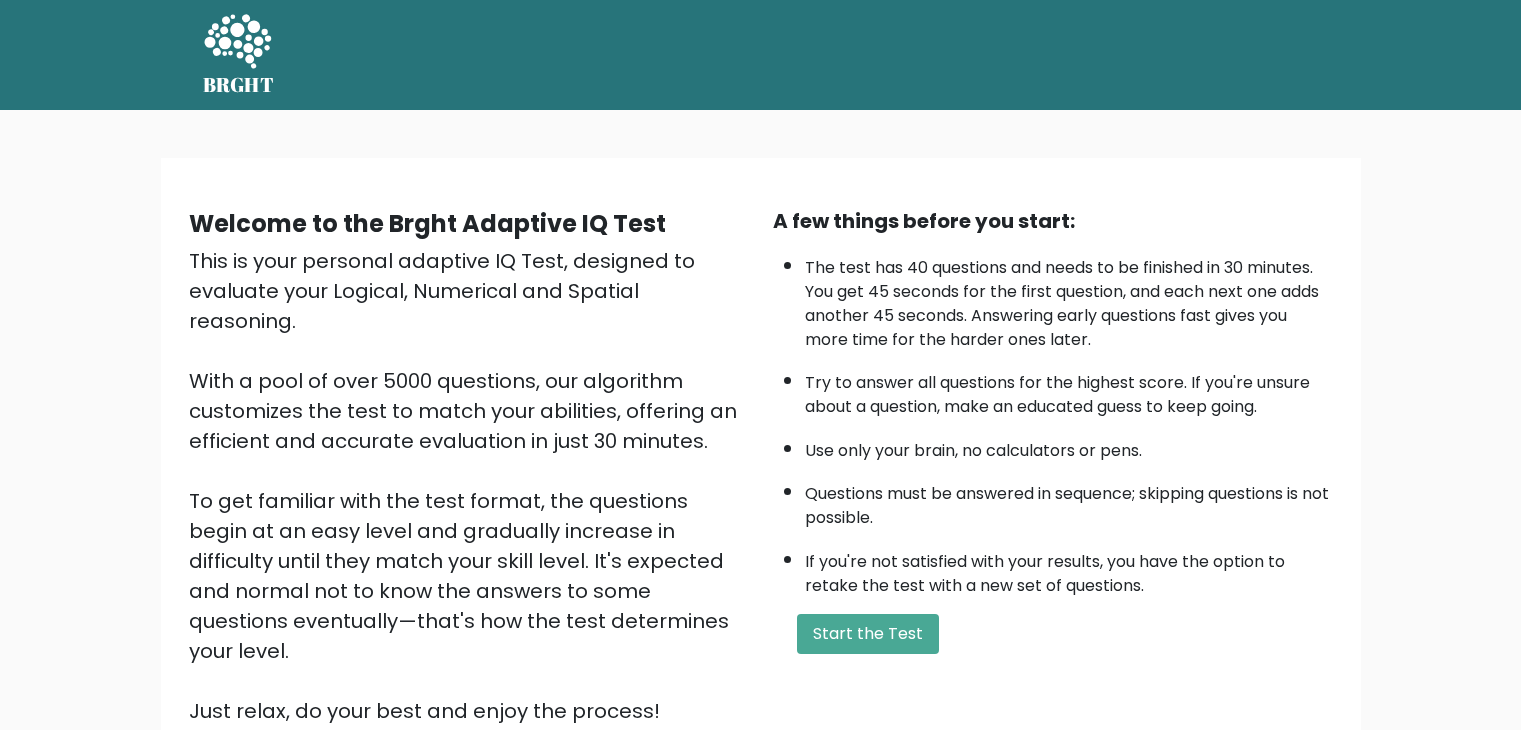 scroll, scrollTop: 0, scrollLeft: 0, axis: both 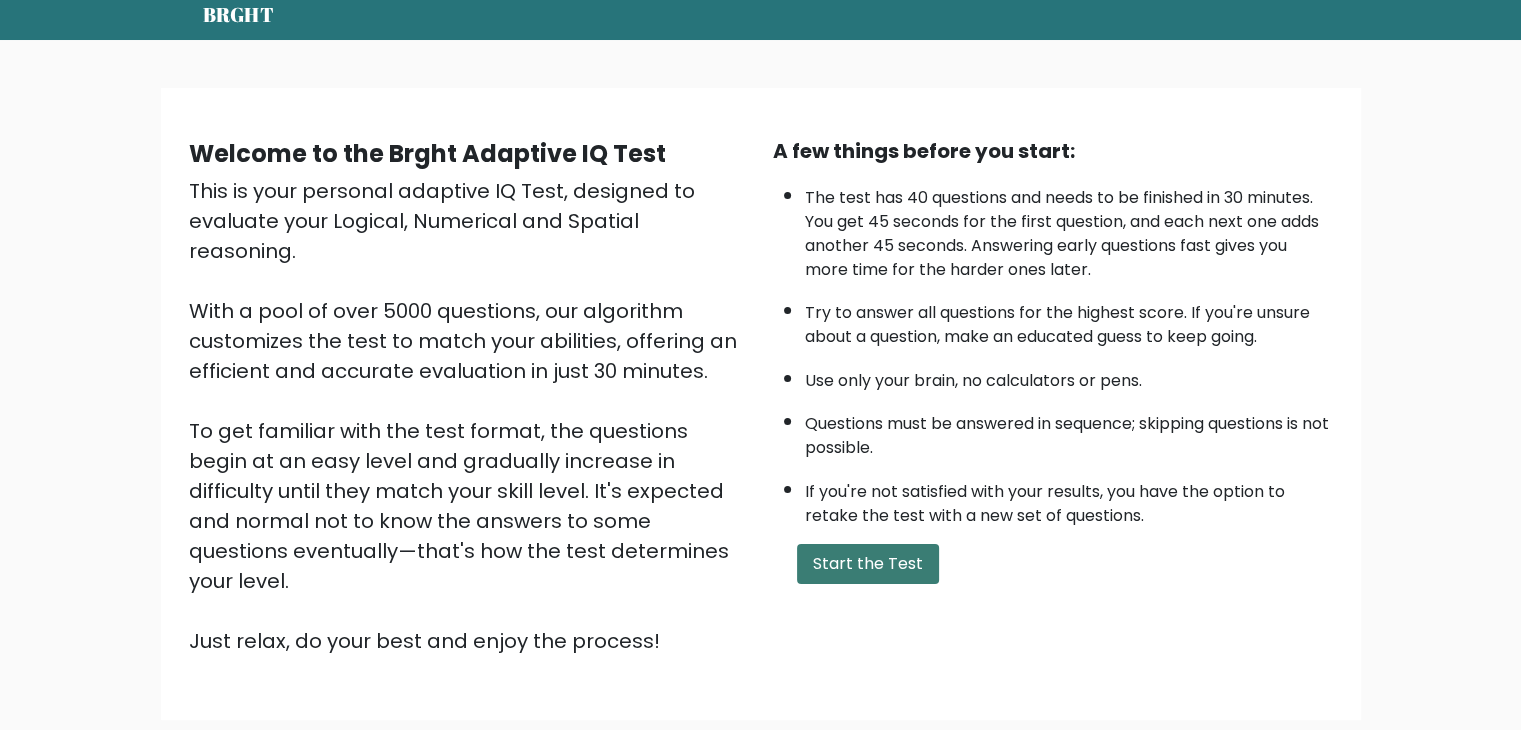 click on "Start the Test" at bounding box center [868, 564] 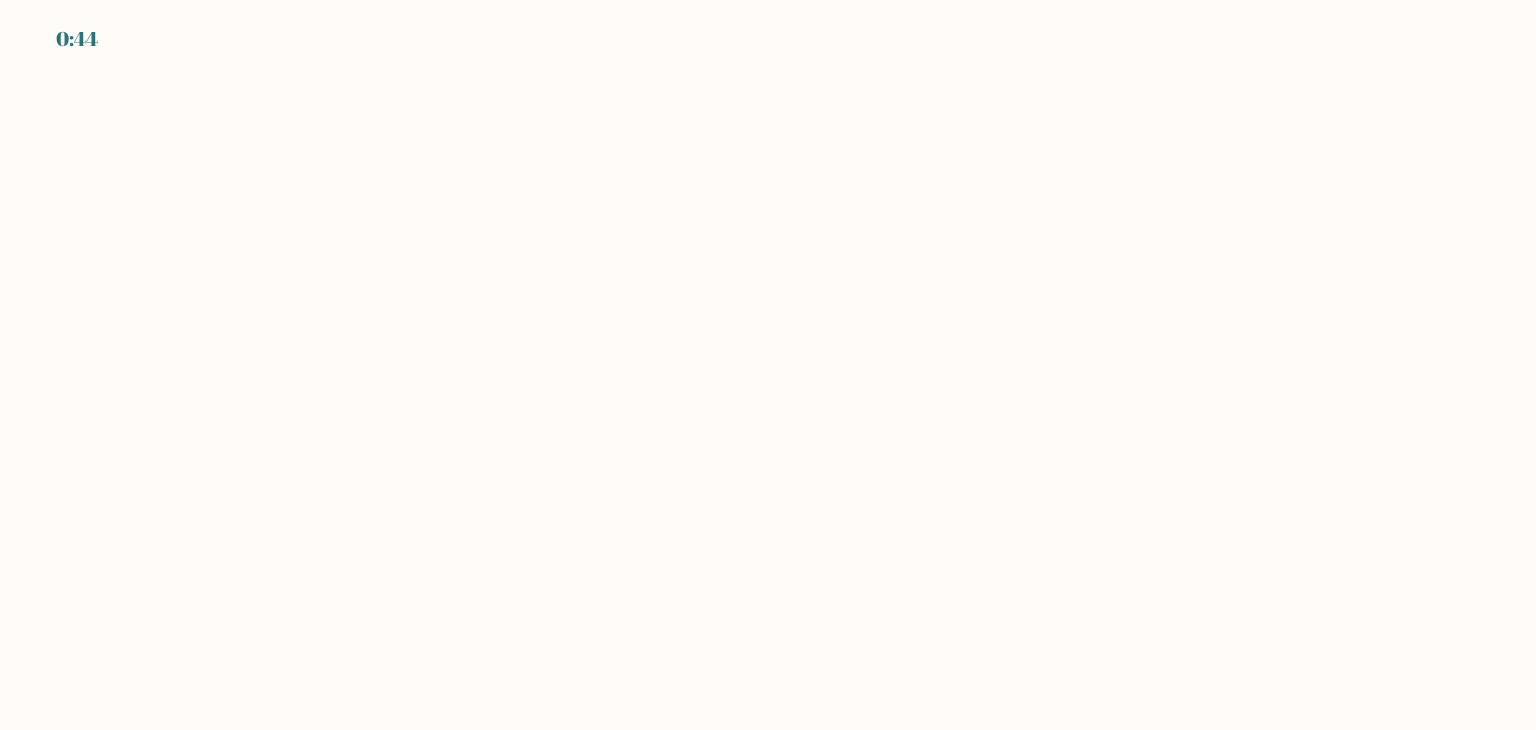 scroll, scrollTop: 0, scrollLeft: 0, axis: both 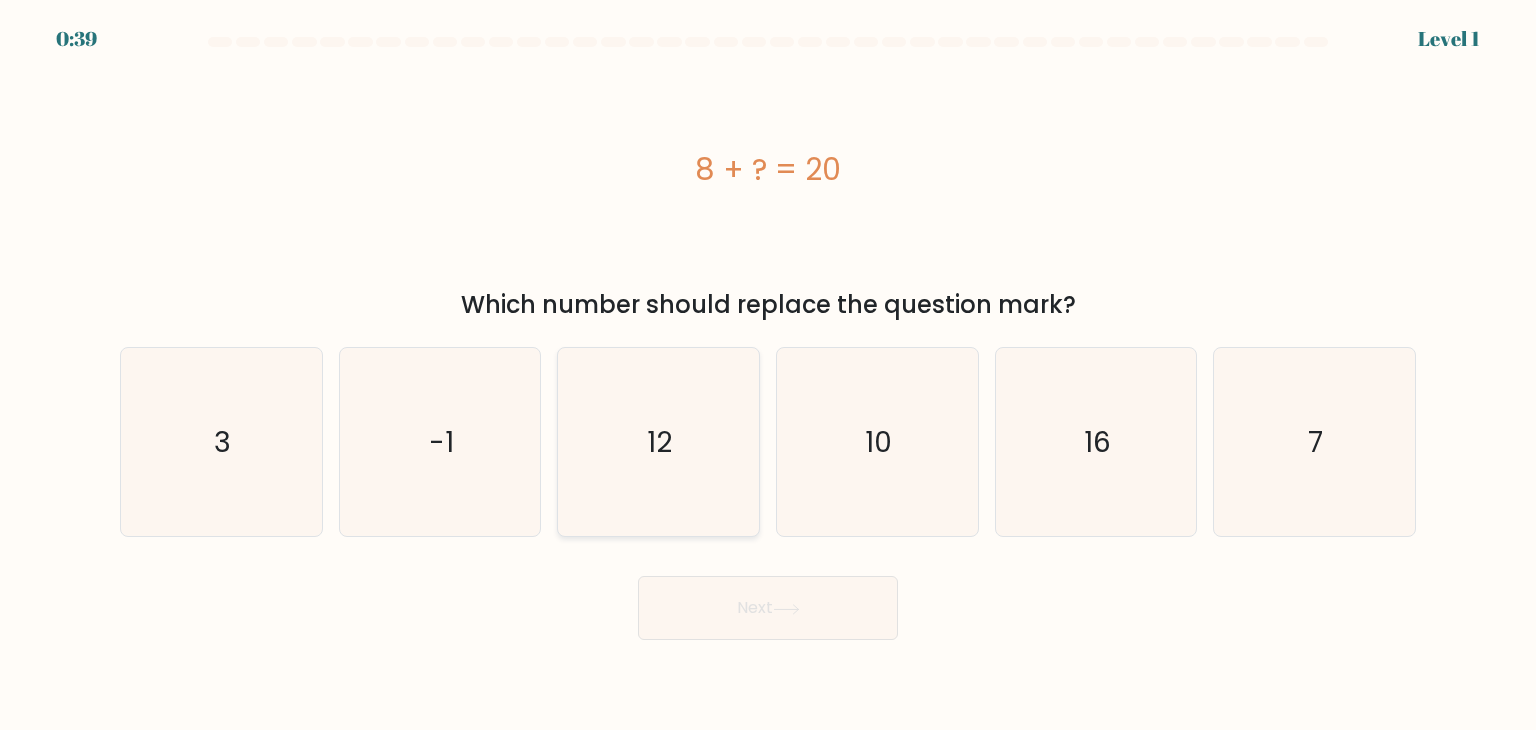 click on "12" at bounding box center (658, 442) 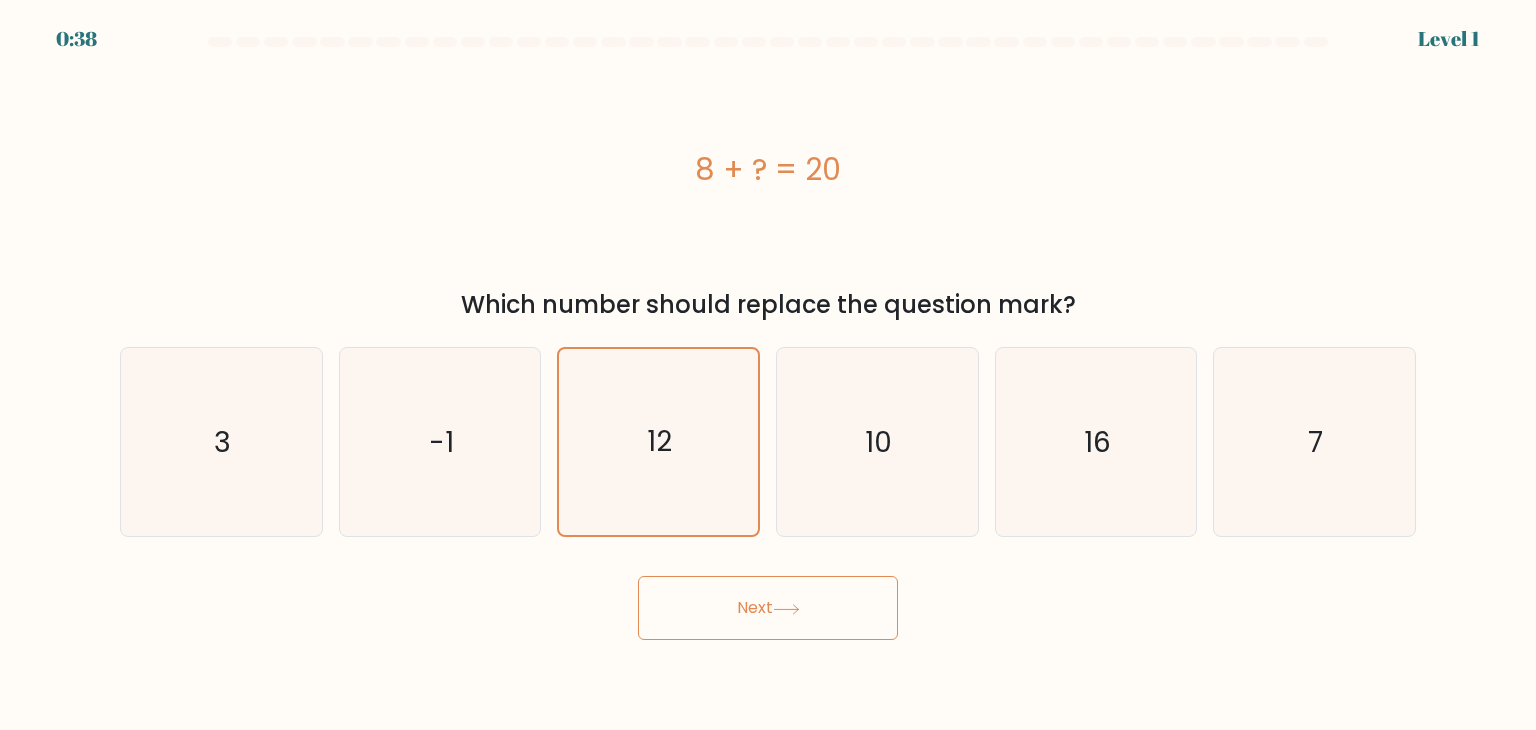 click on "Next" at bounding box center (768, 608) 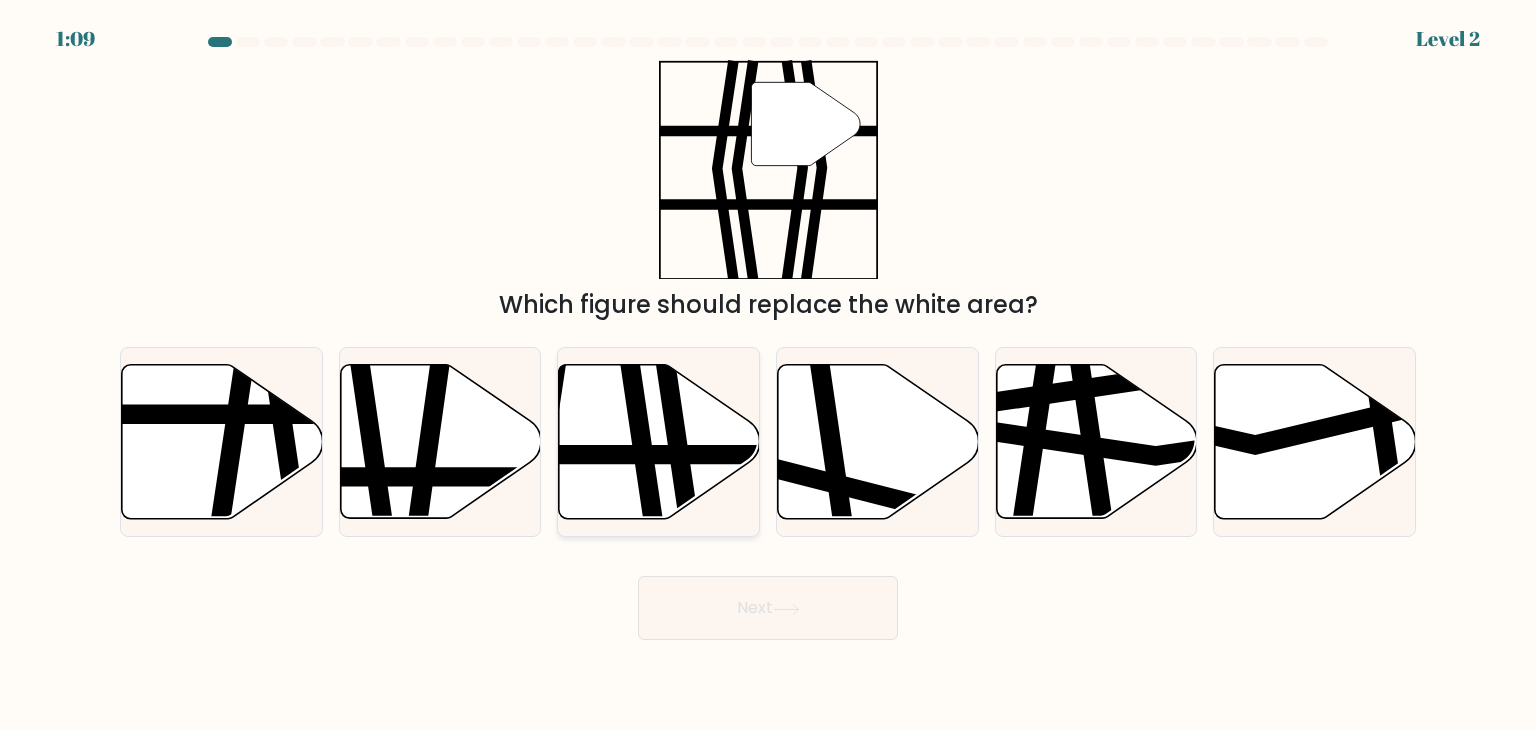 click at bounding box center (659, 442) 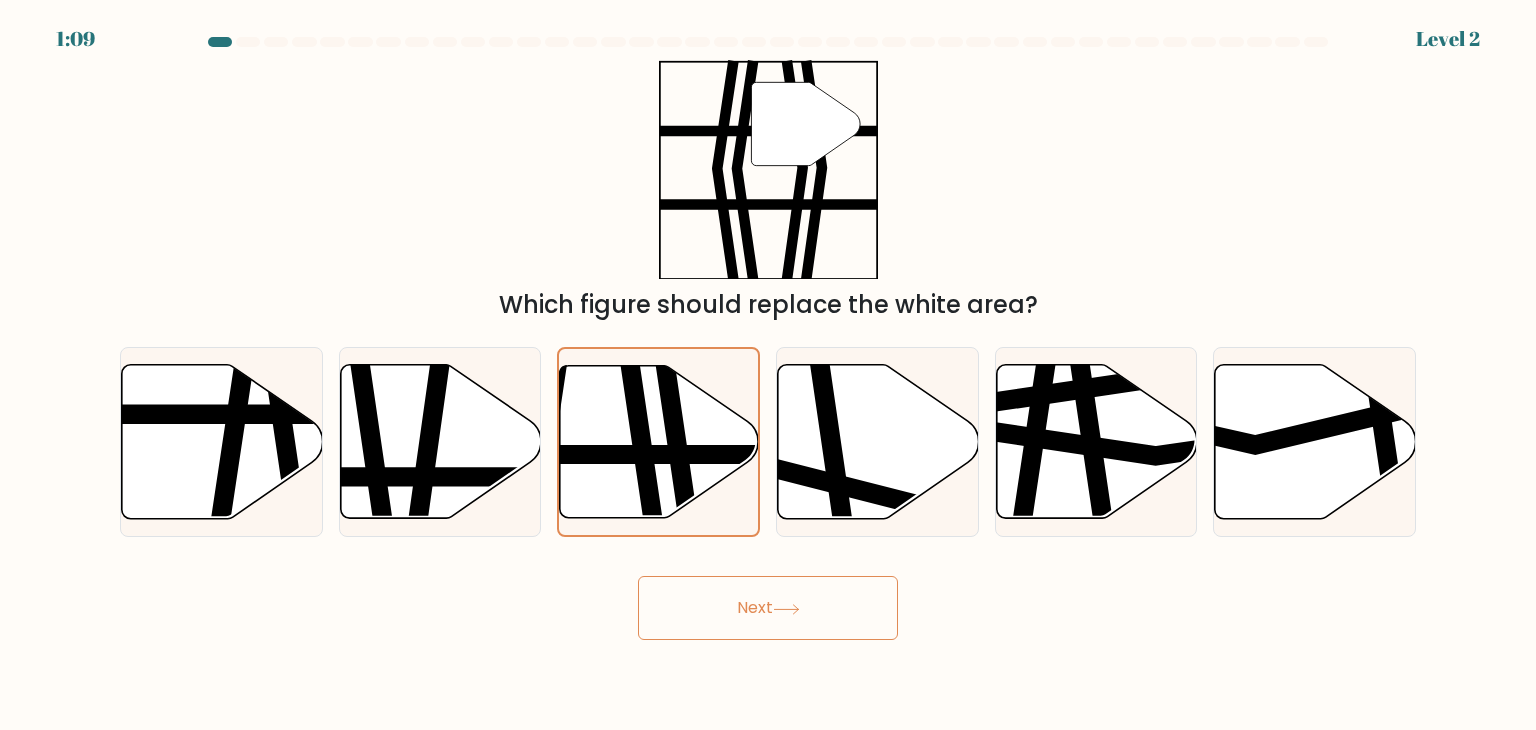 click on "Next" at bounding box center [768, 608] 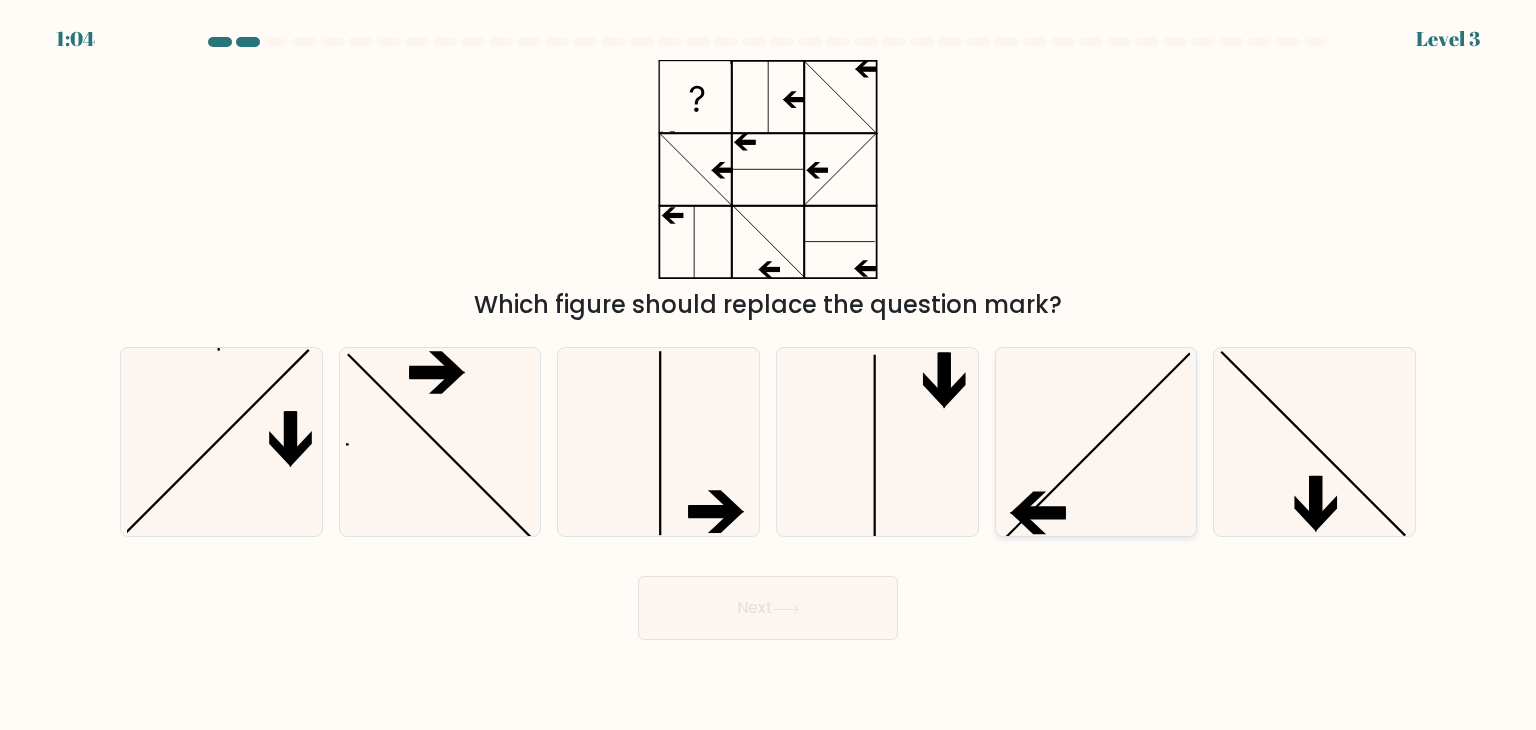 click at bounding box center (1096, 442) 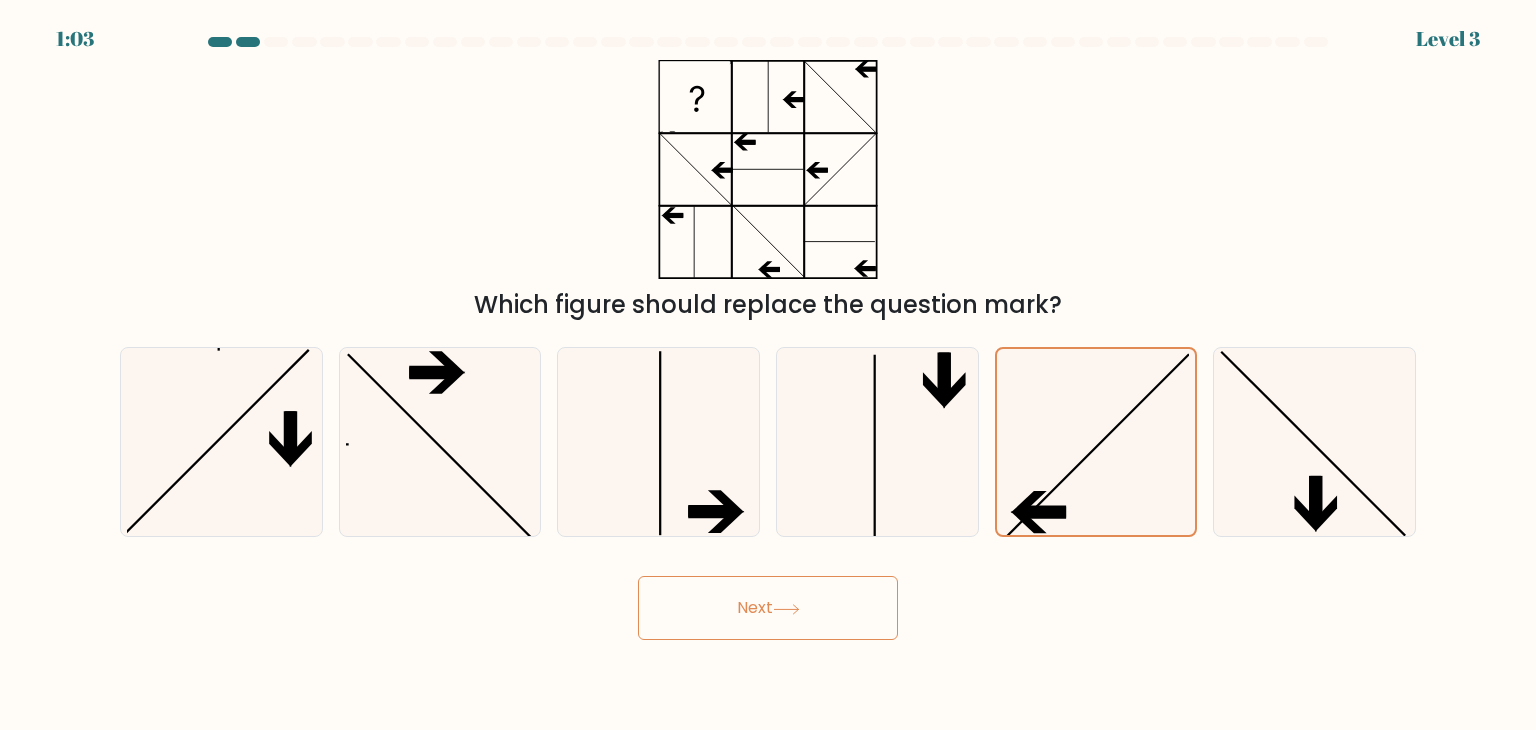 click on "Next" at bounding box center (768, 608) 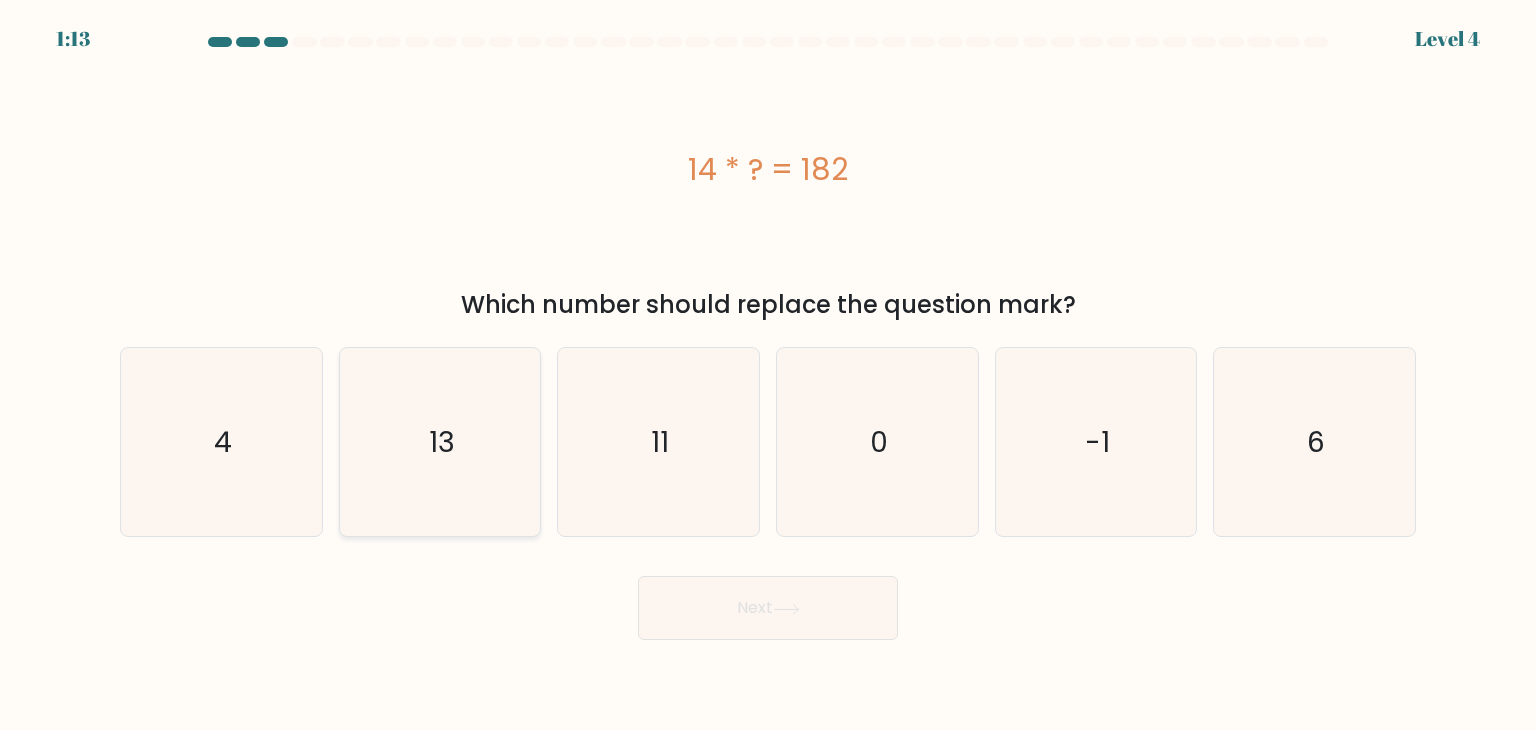 click on "13" at bounding box center [440, 442] 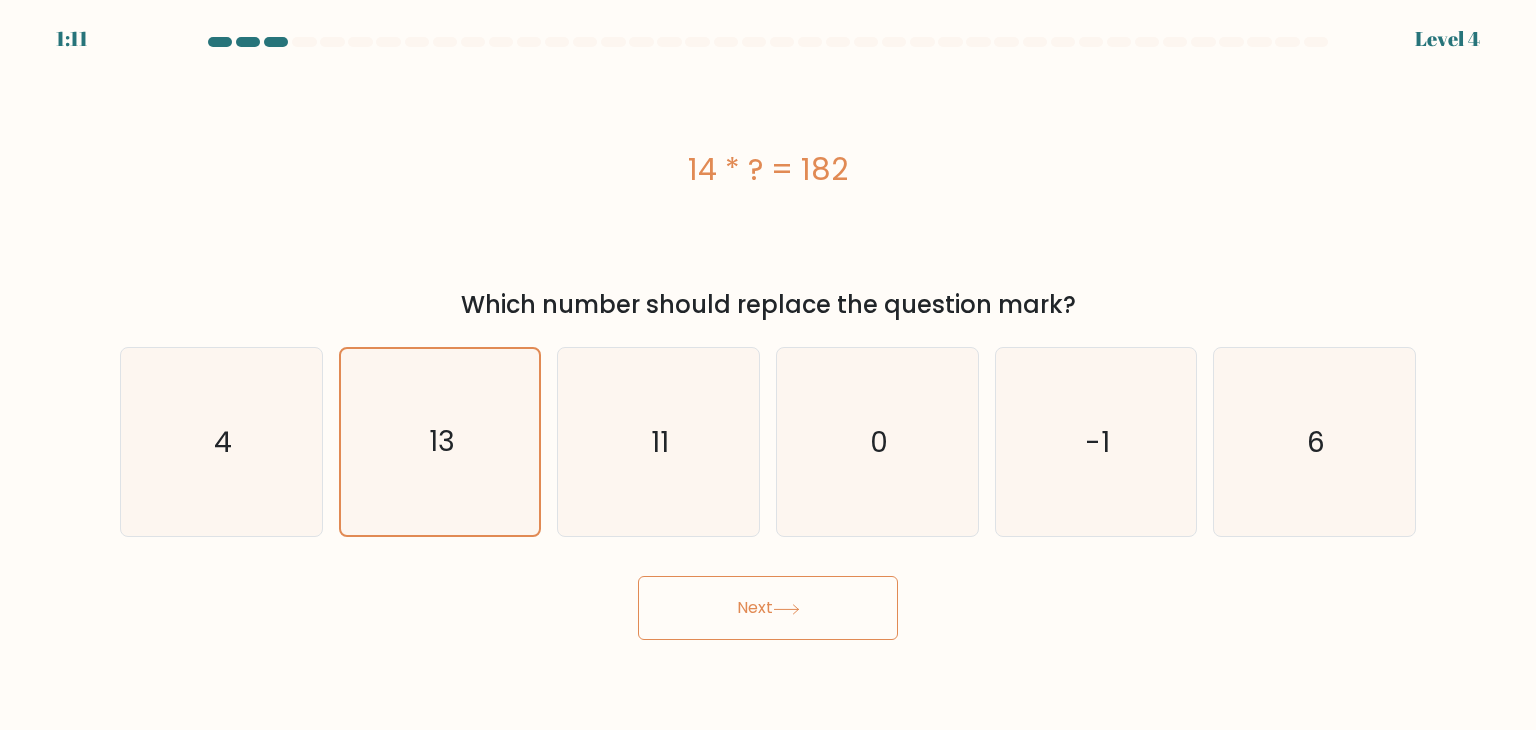 click on "Next" at bounding box center [768, 608] 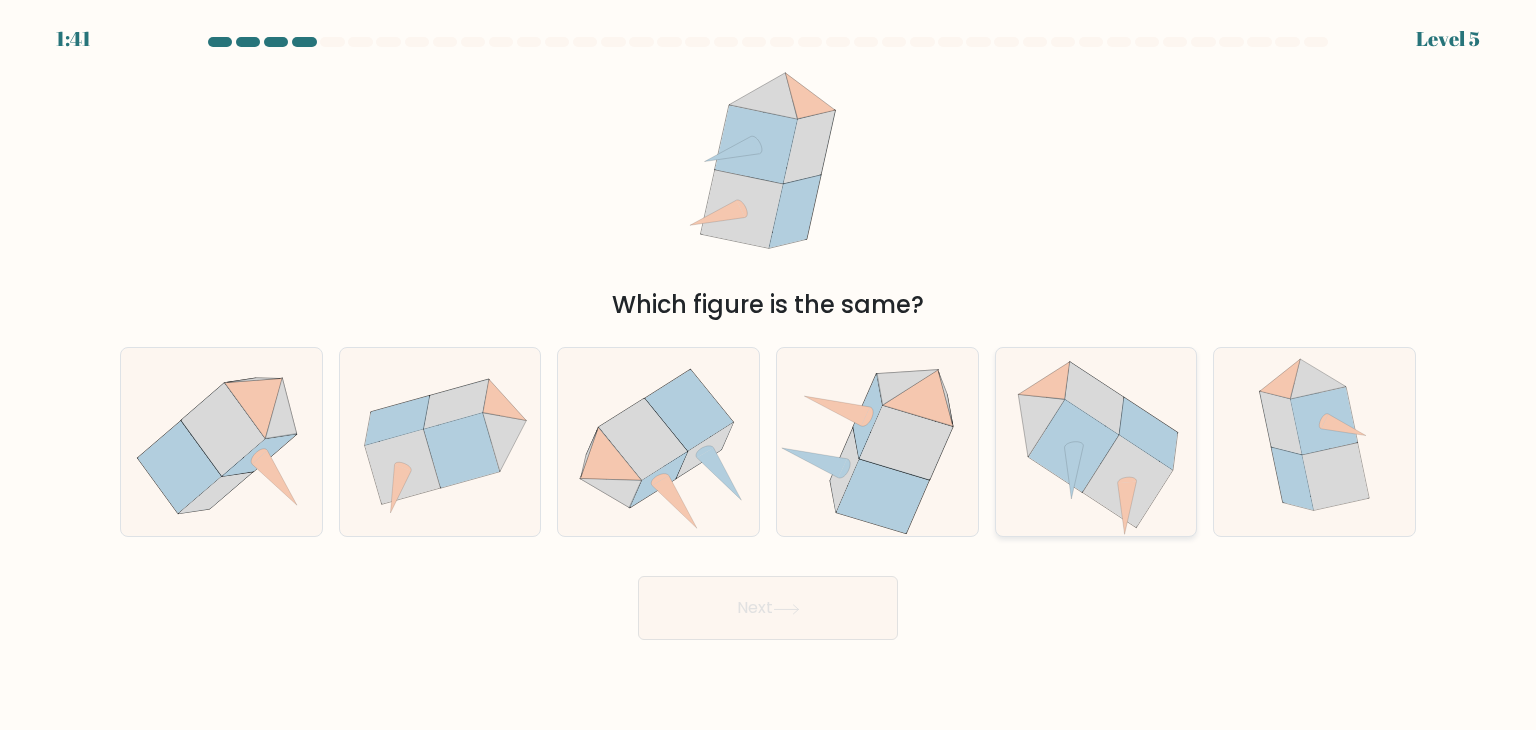 click at bounding box center [1073, 446] 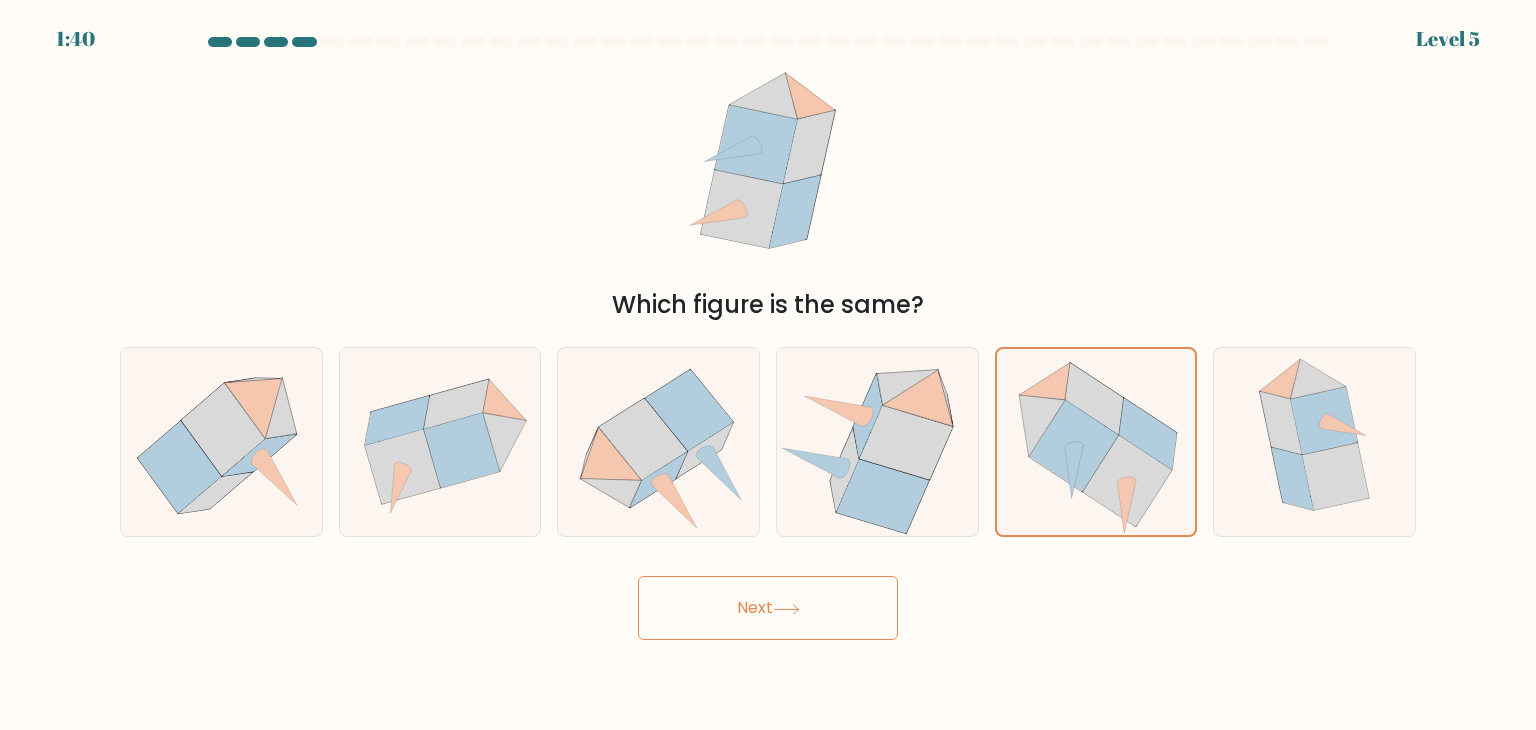 click on "Next" at bounding box center (768, 608) 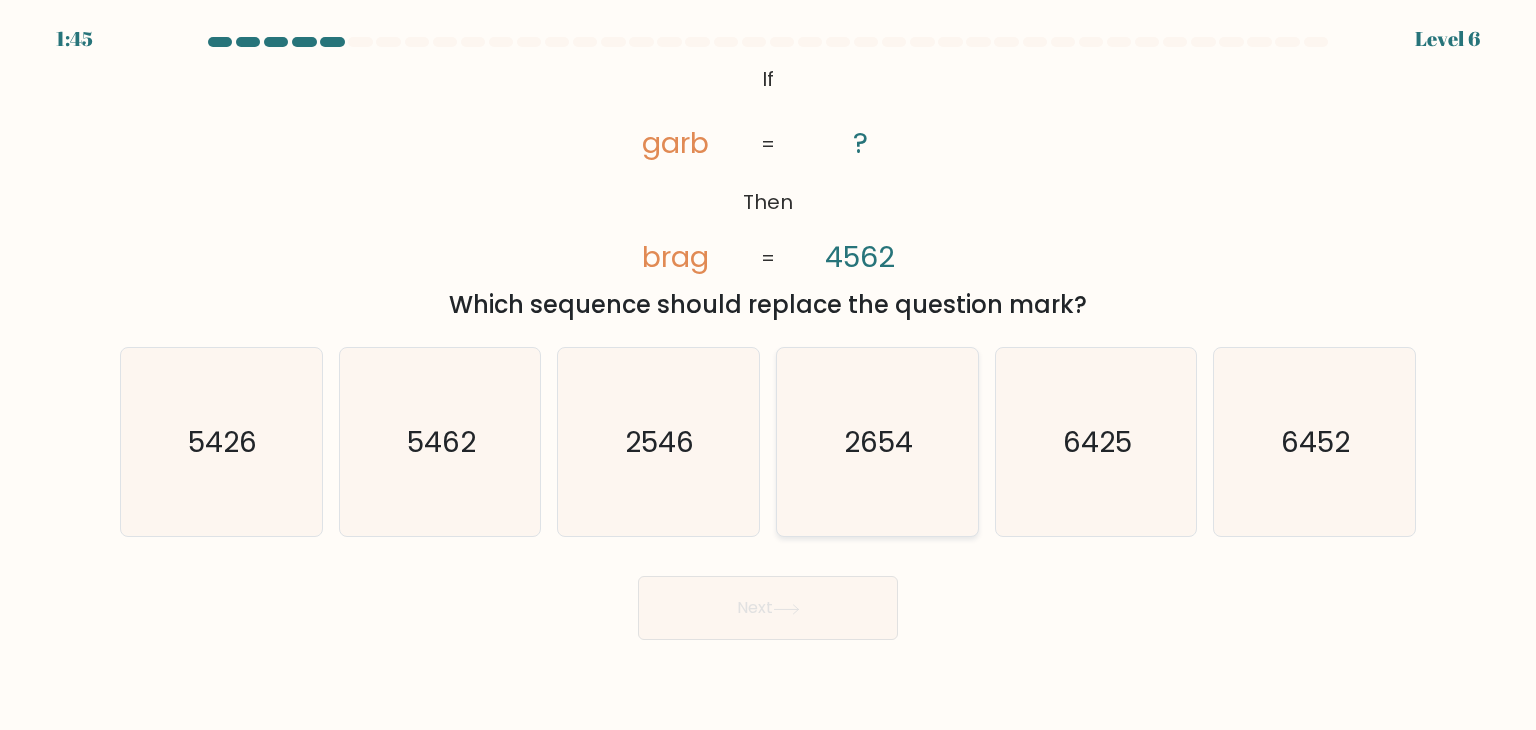 click on "2654" at bounding box center [877, 442] 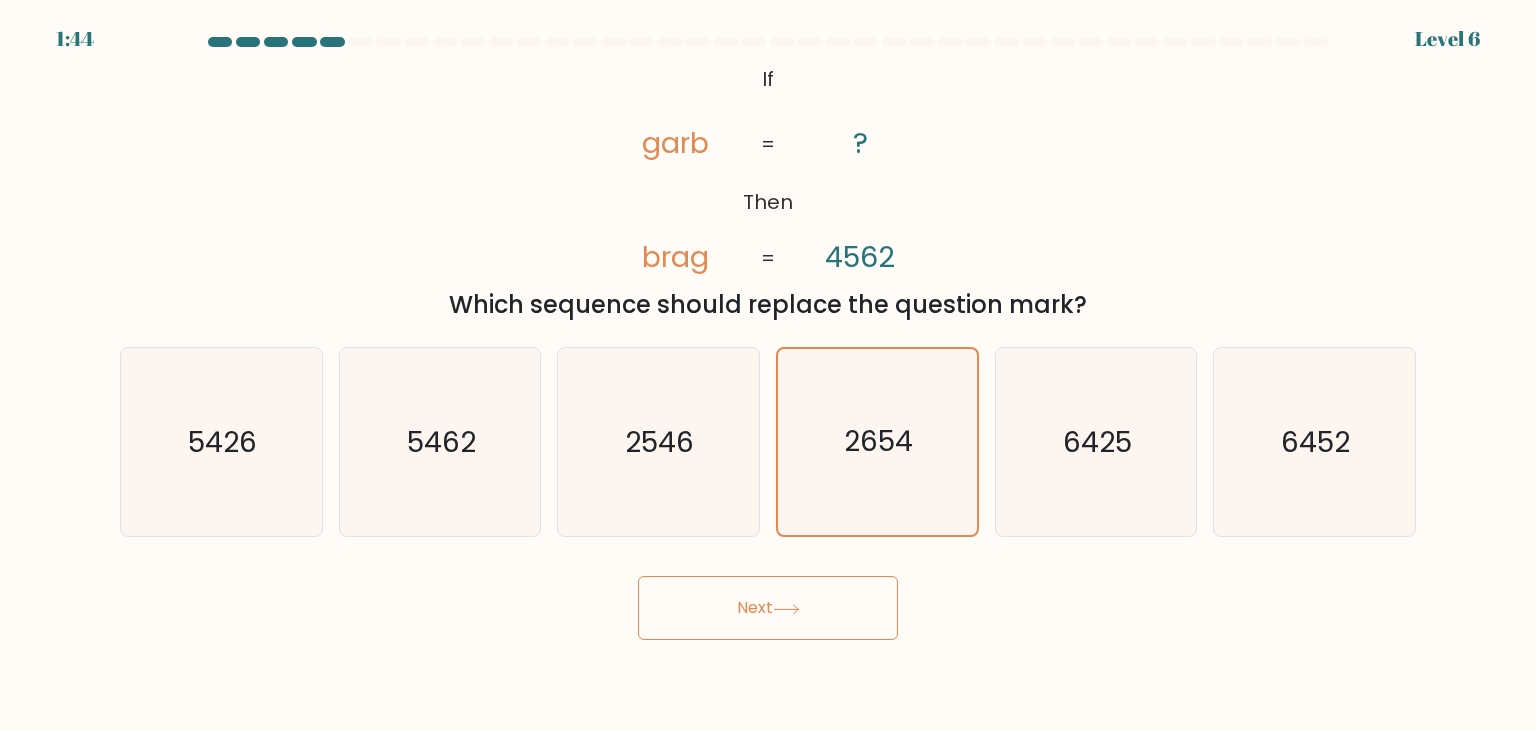 click on "Next" at bounding box center [768, 608] 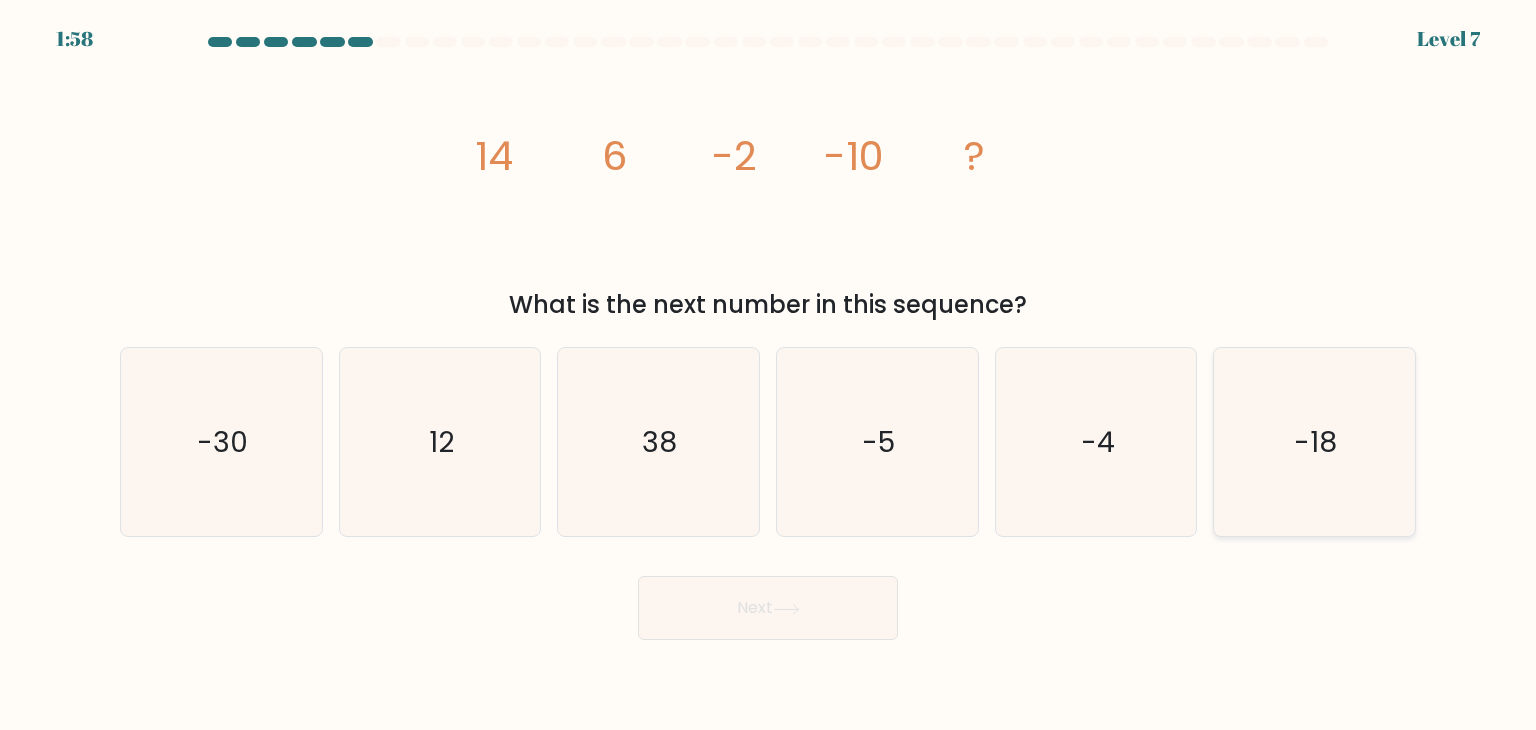 click on "-18" at bounding box center (1314, 442) 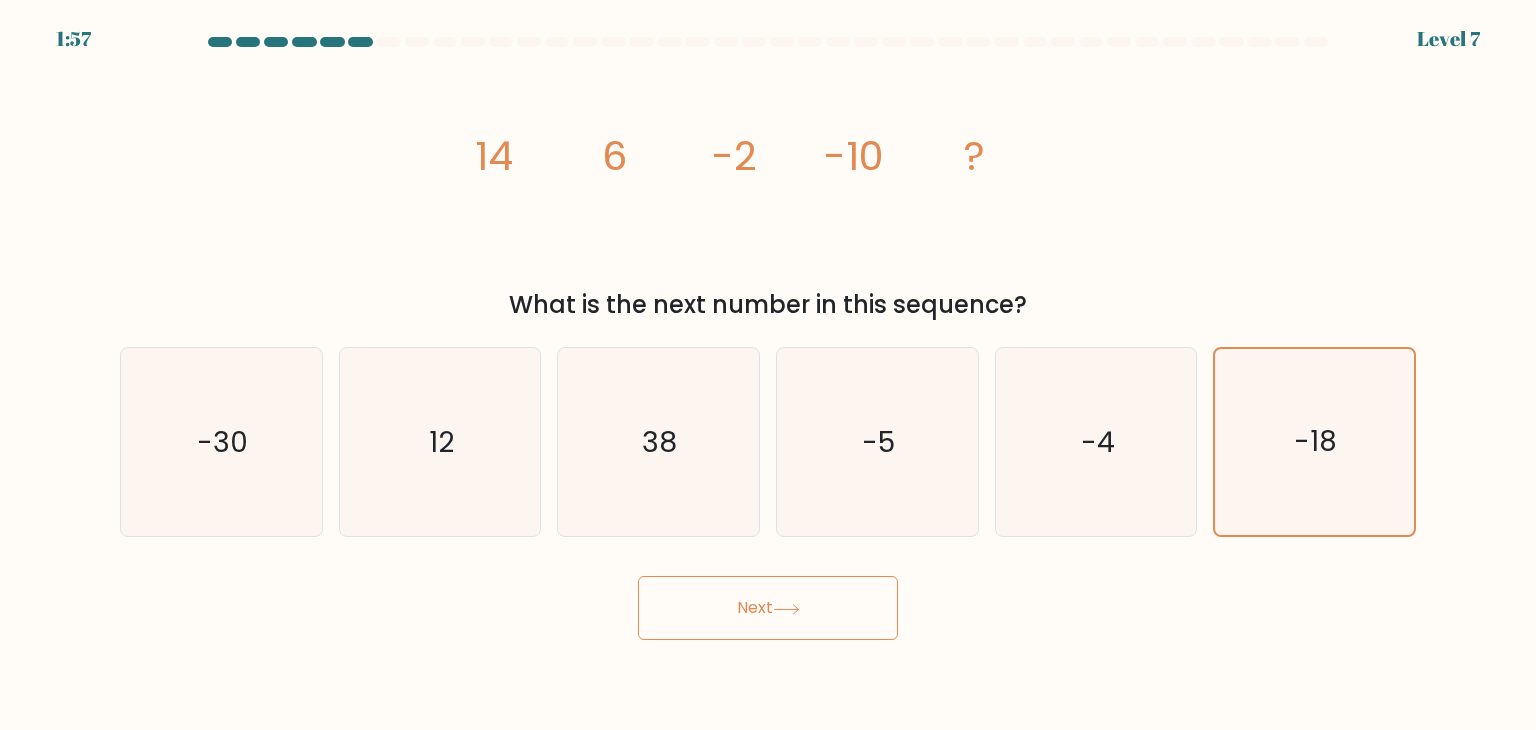 click on "Next" at bounding box center [768, 608] 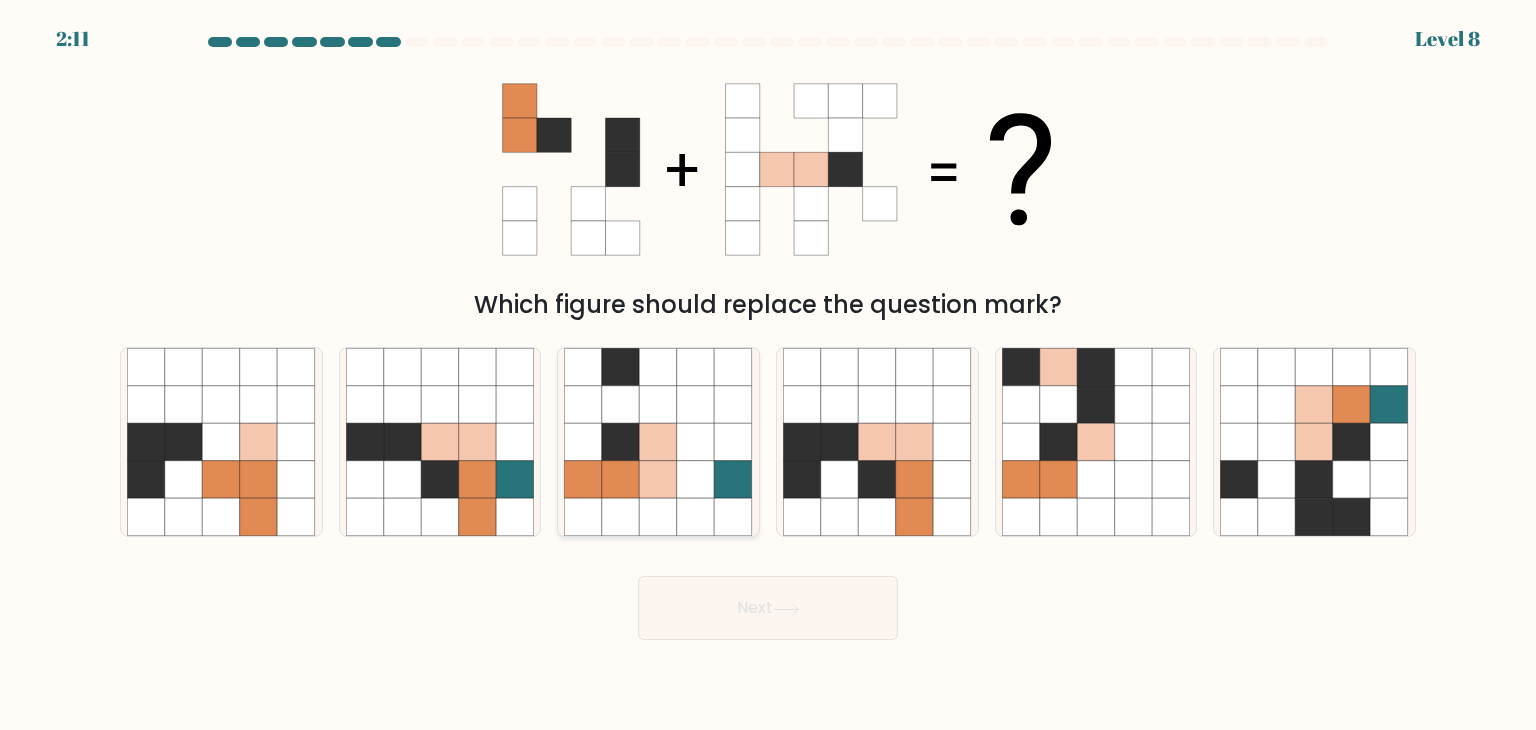 click at bounding box center (696, 480) 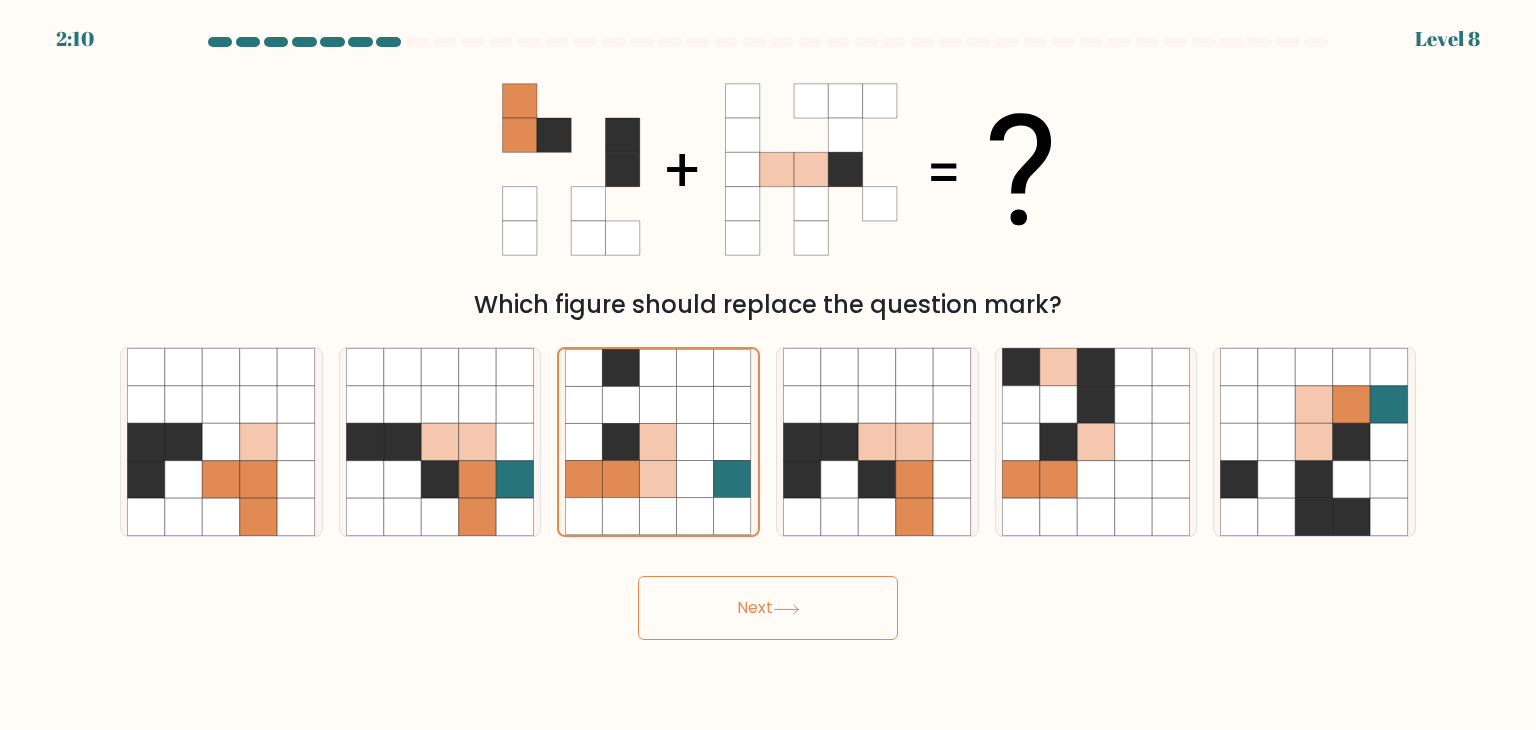 click on "Next" at bounding box center (768, 608) 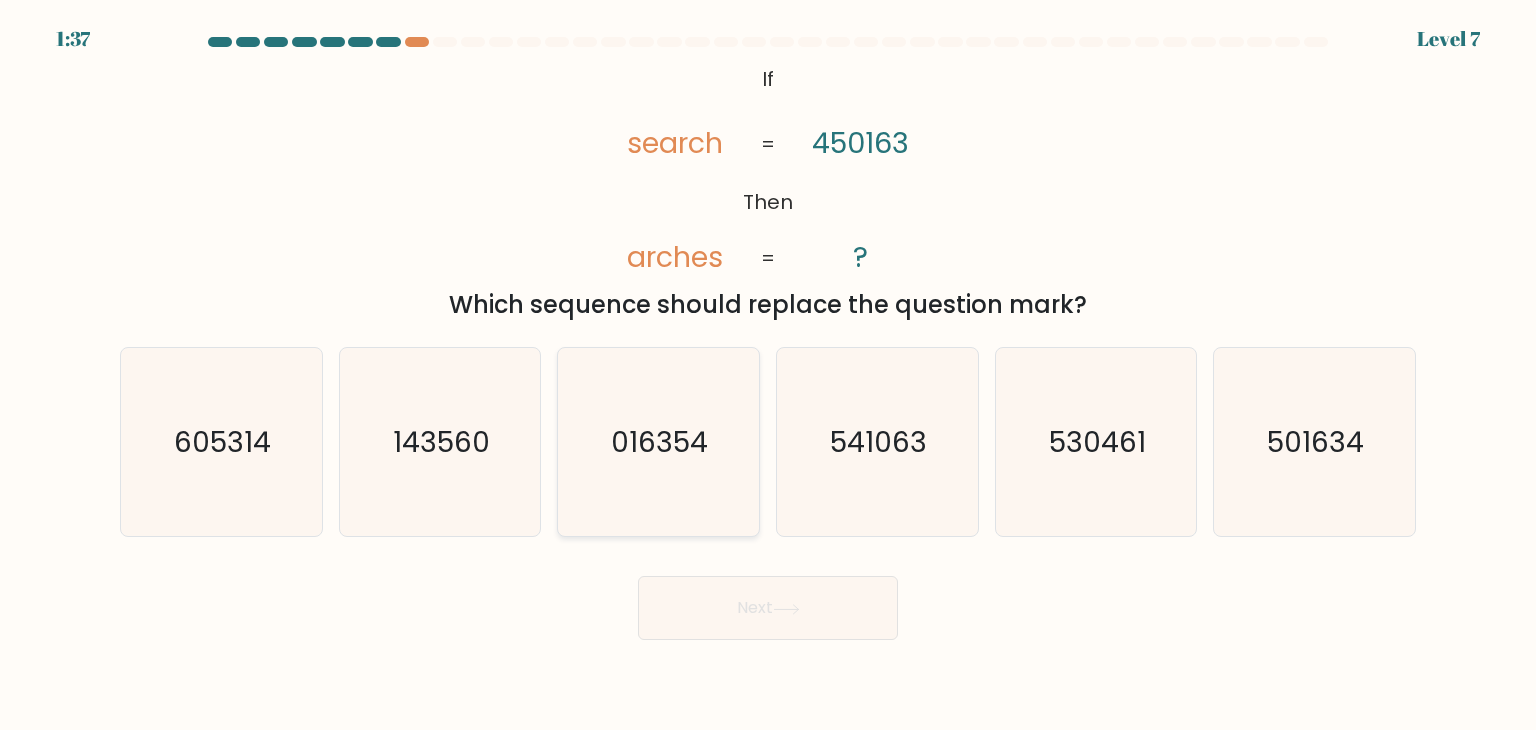 click on "016354" at bounding box center (658, 442) 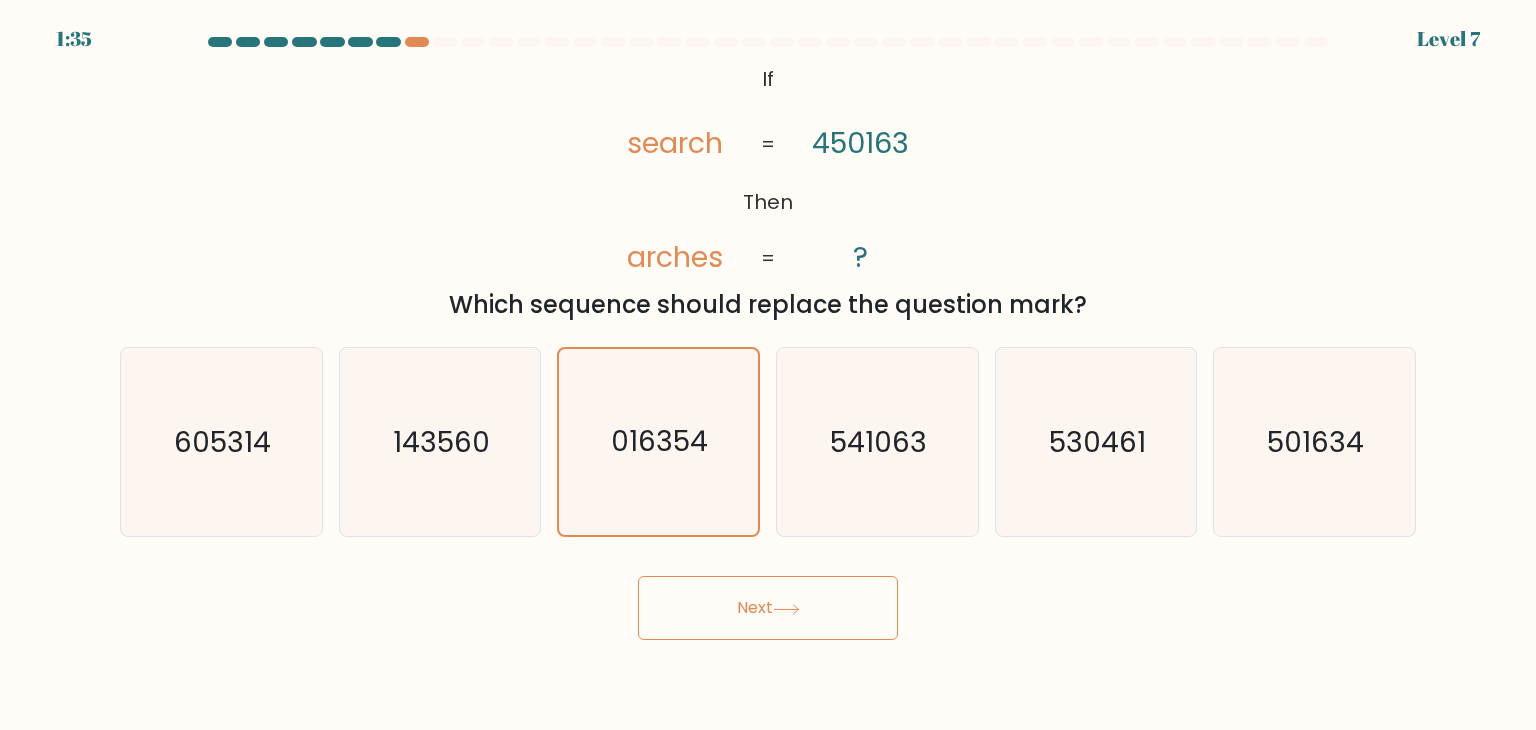 click on "Next" at bounding box center [768, 608] 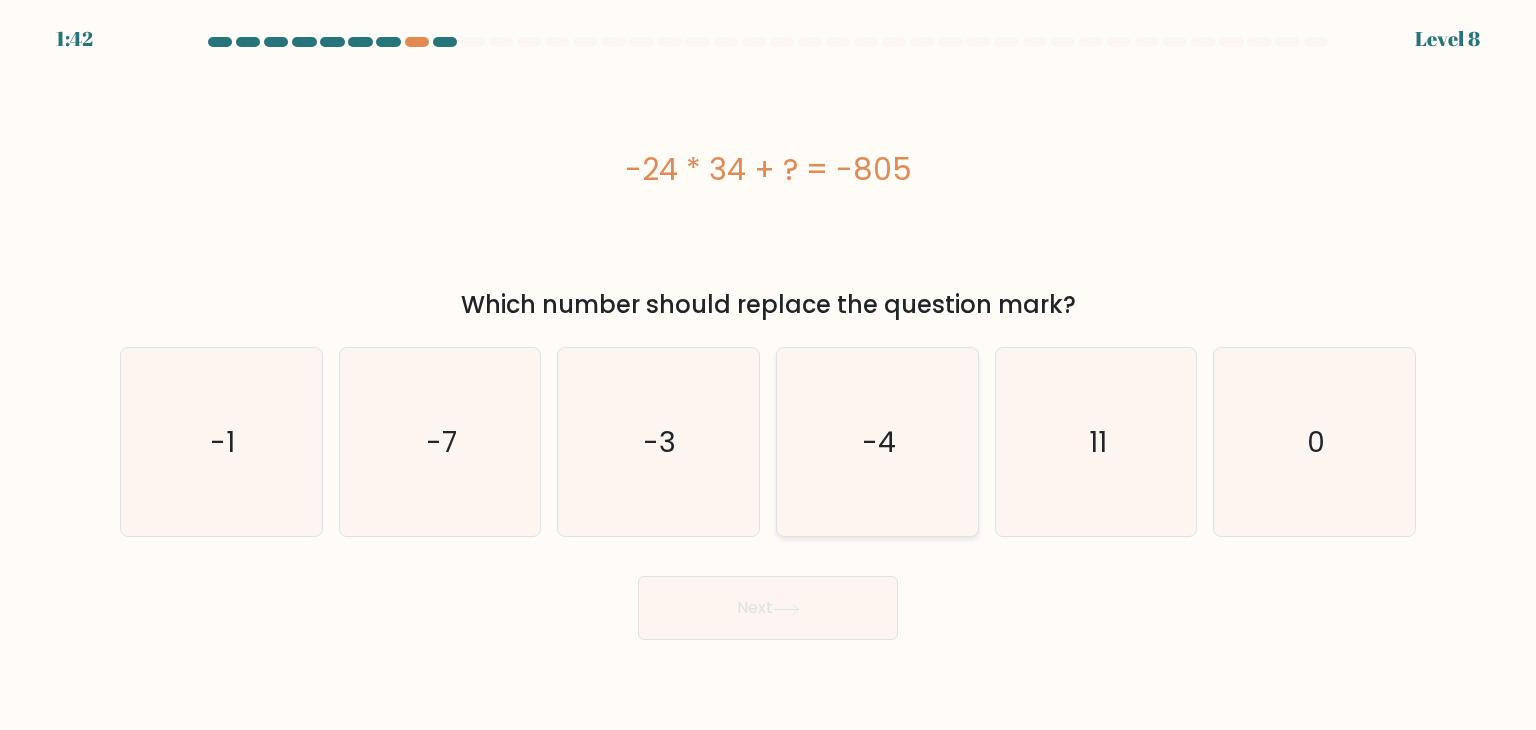 click on "-4" at bounding box center [877, 442] 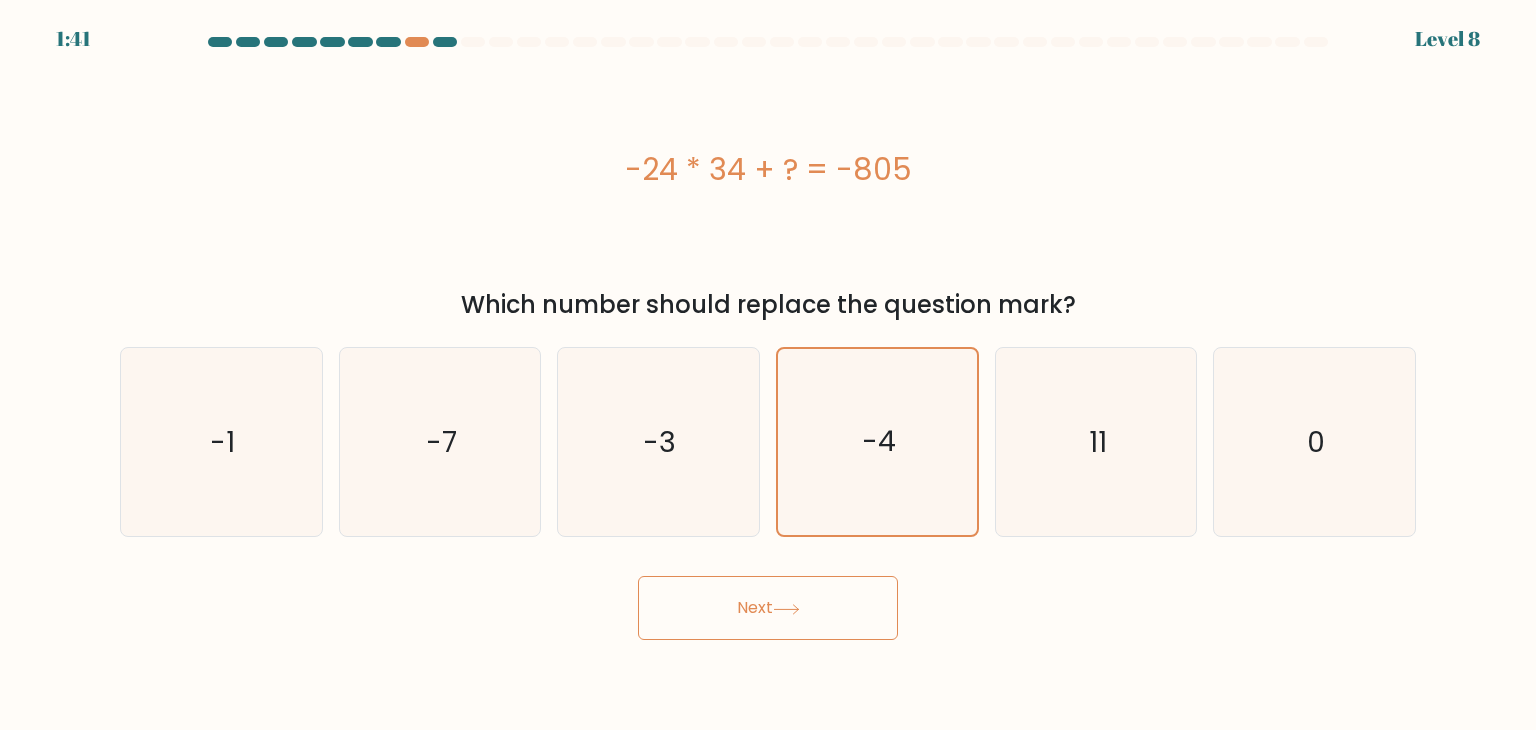 click on "Next" at bounding box center [768, 608] 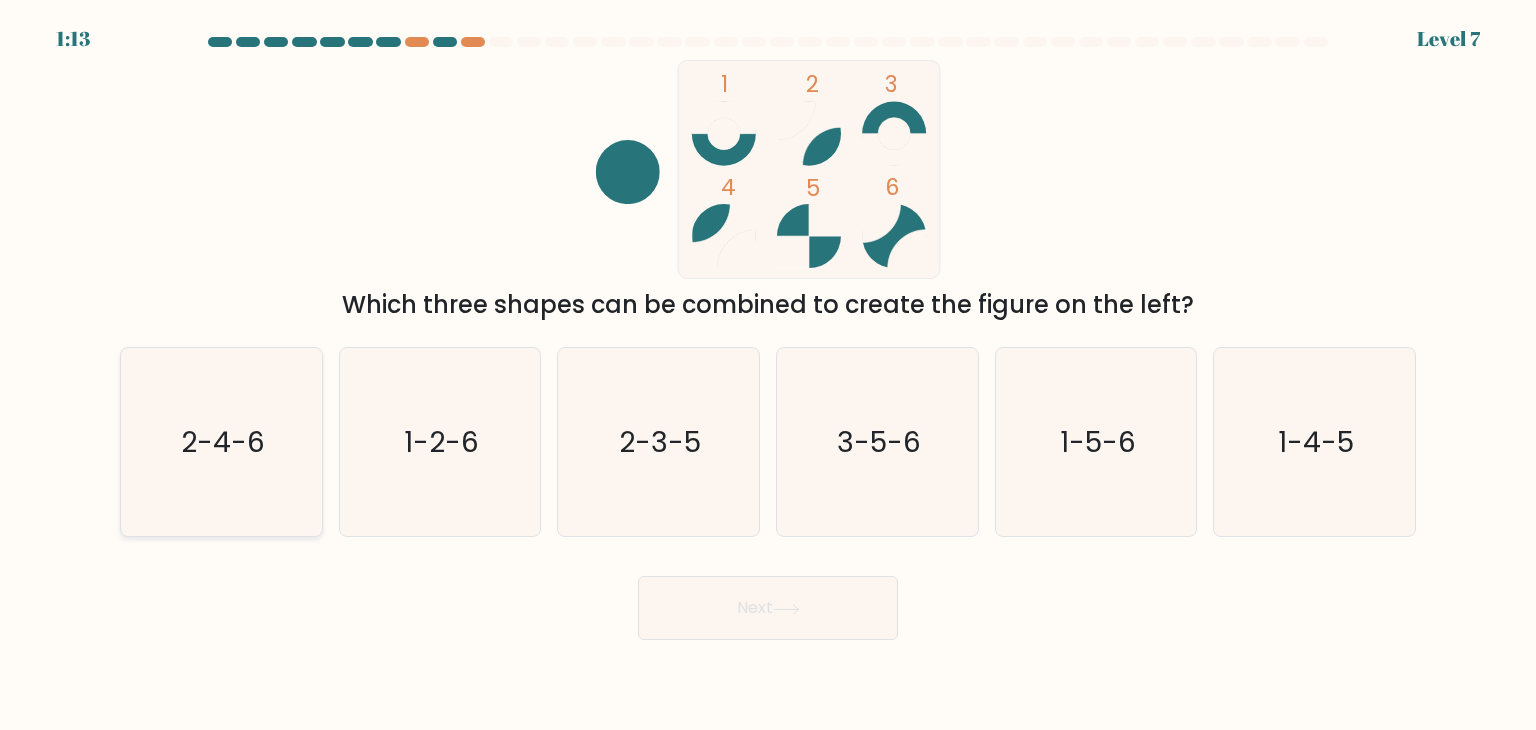 click on "2-4-6" at bounding box center [223, 442] 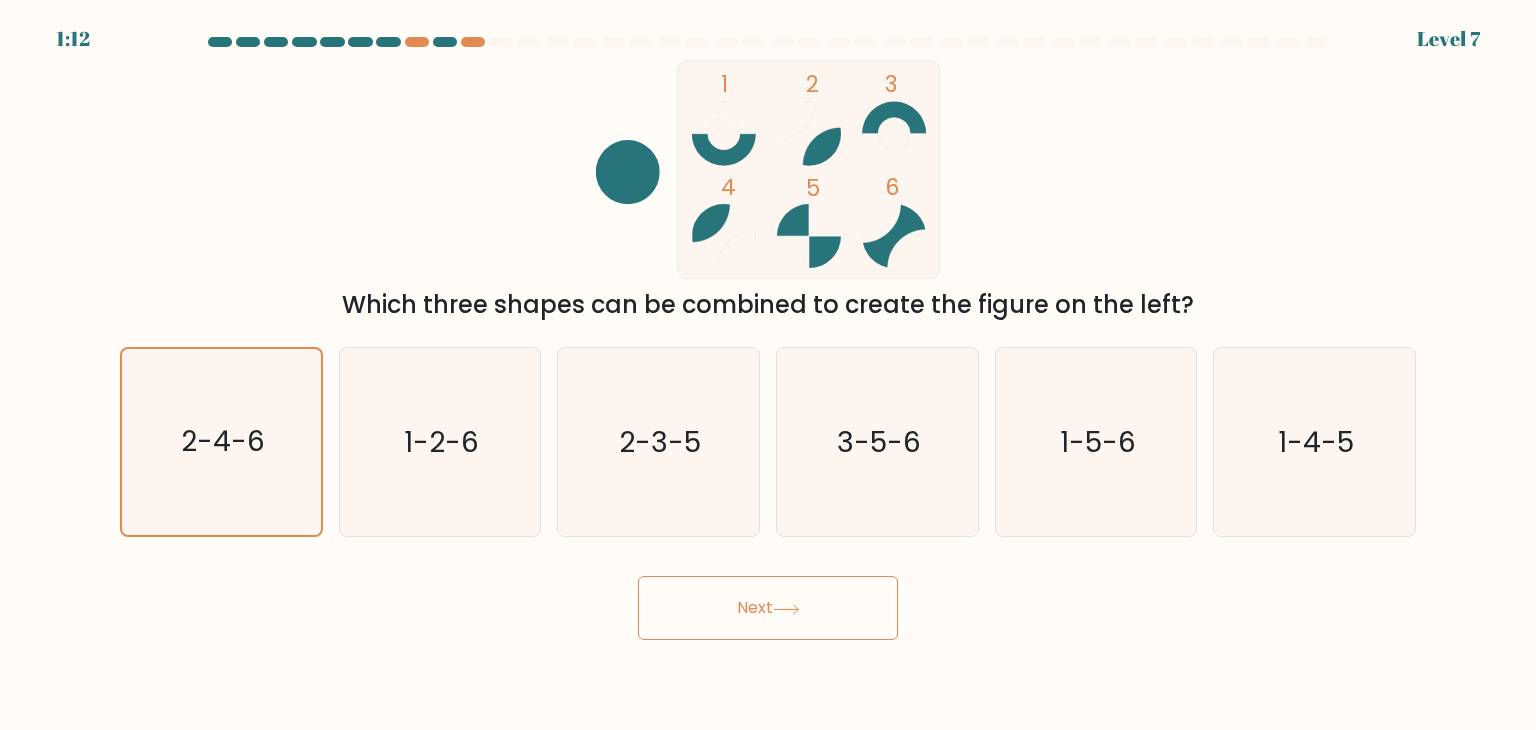 click on "Next" at bounding box center (768, 608) 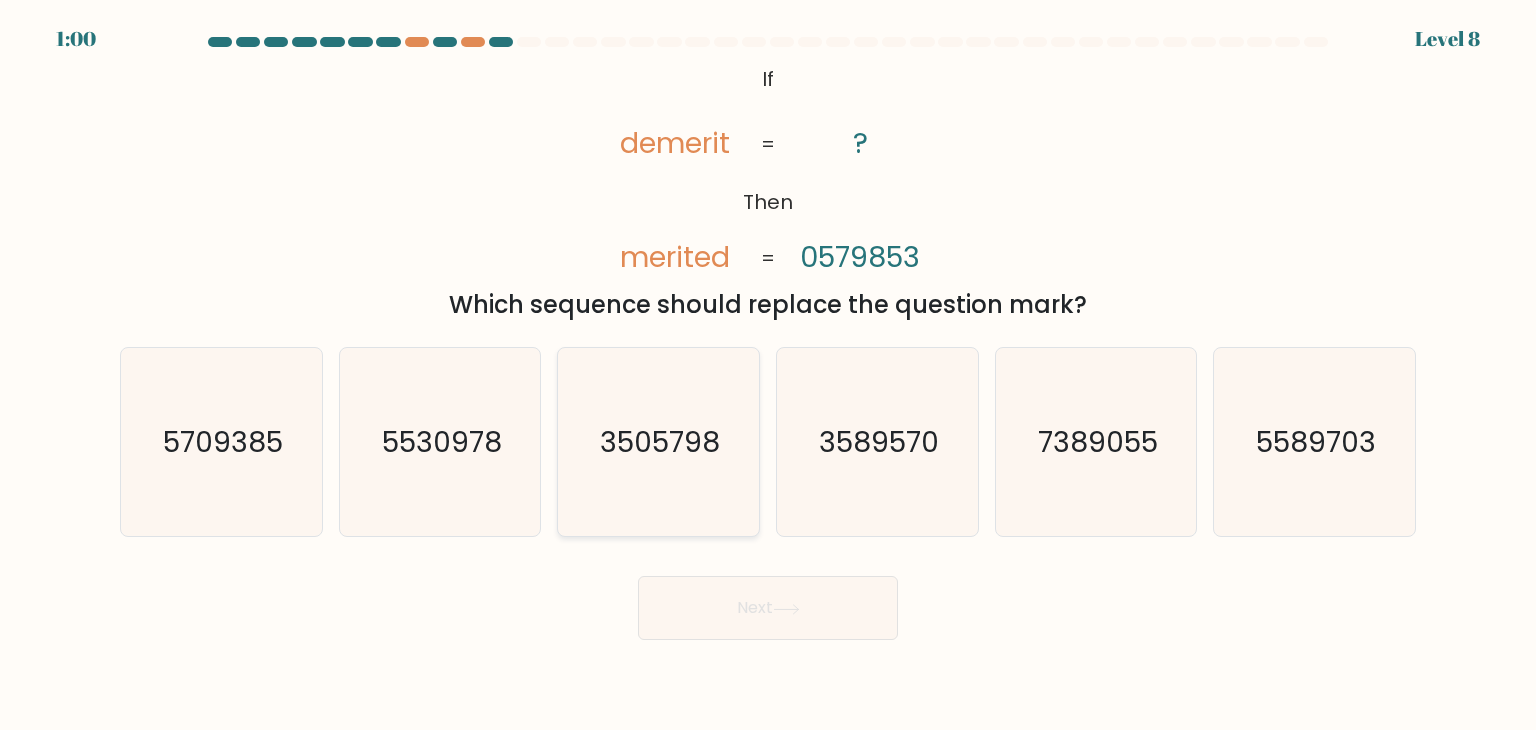 click on "3505798" at bounding box center (658, 442) 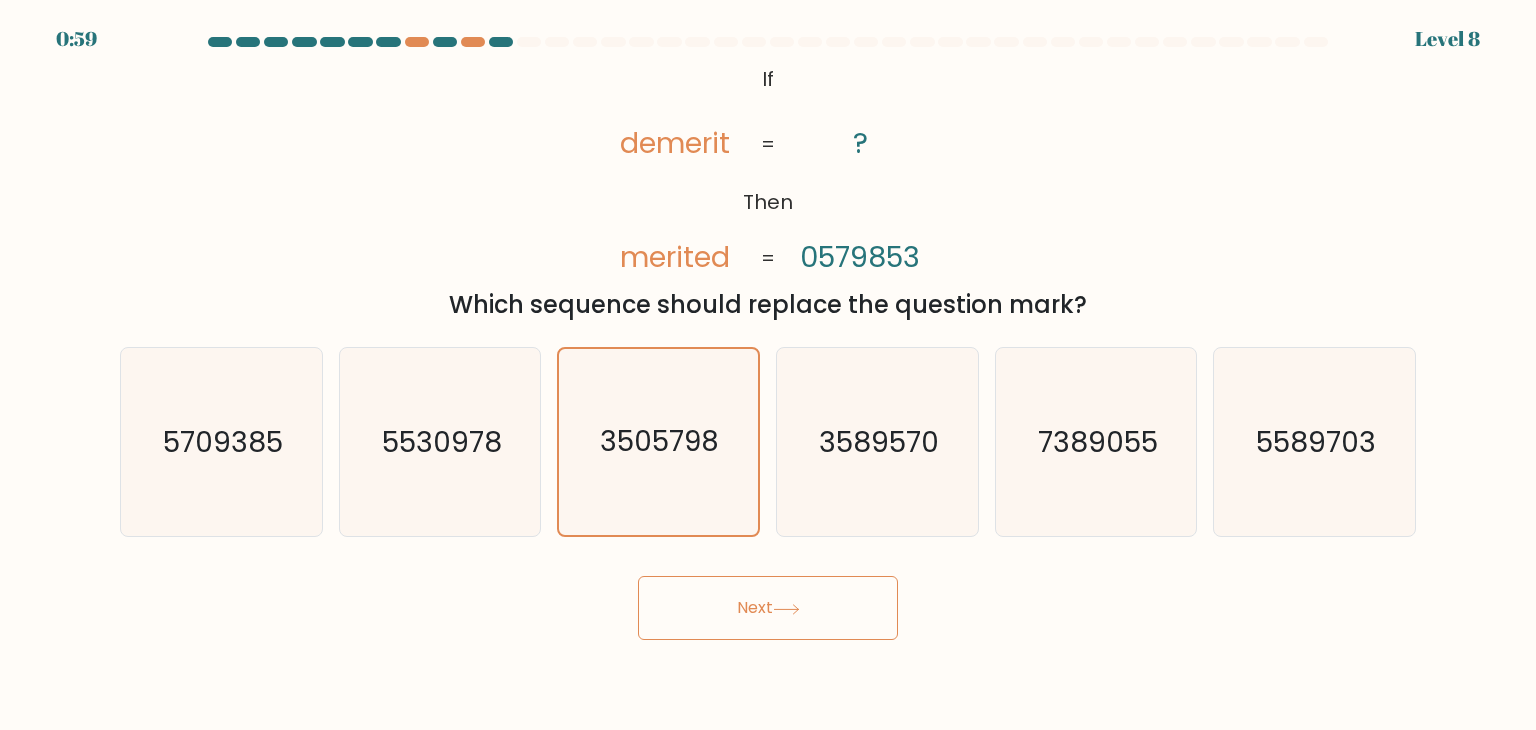 click on "Next" at bounding box center (768, 608) 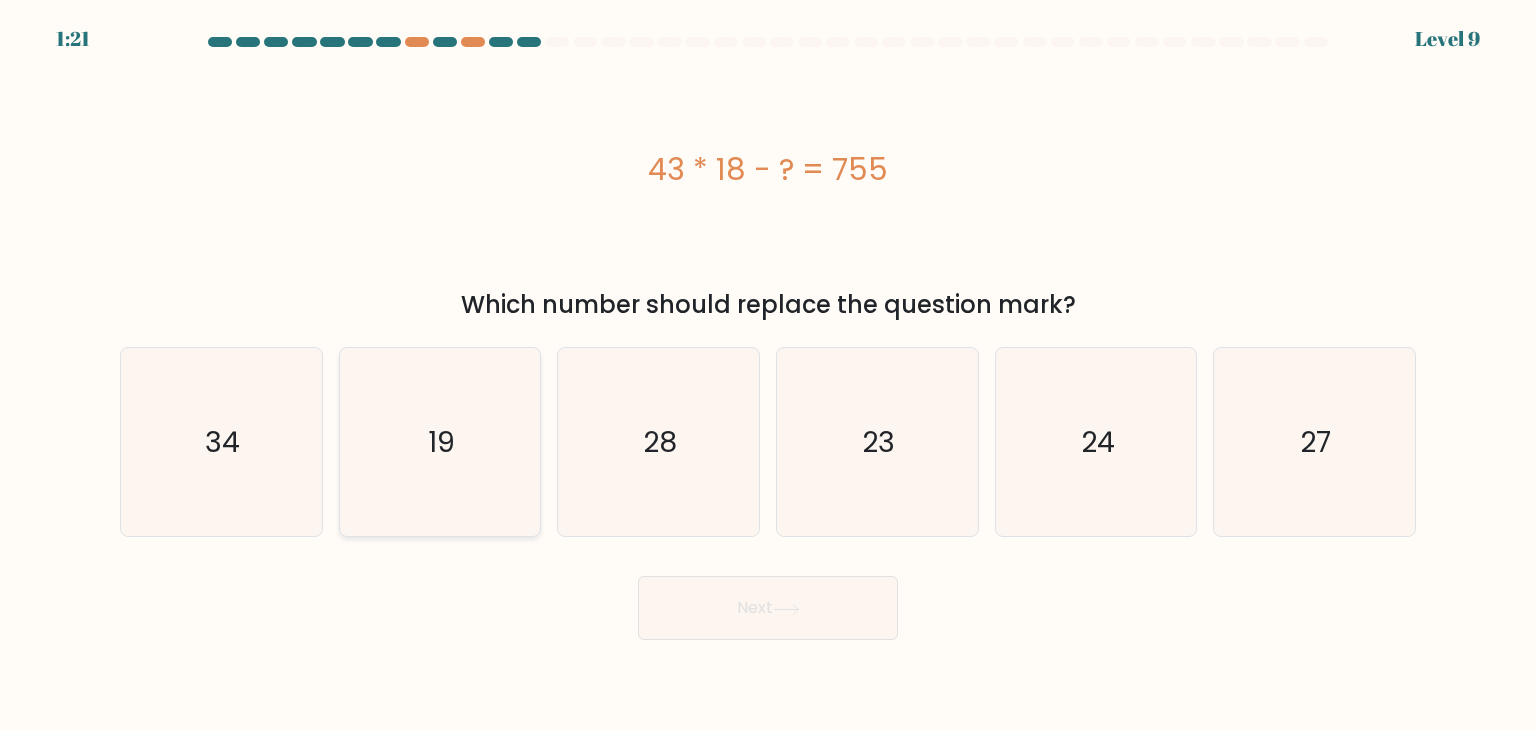 click on "19" at bounding box center [440, 442] 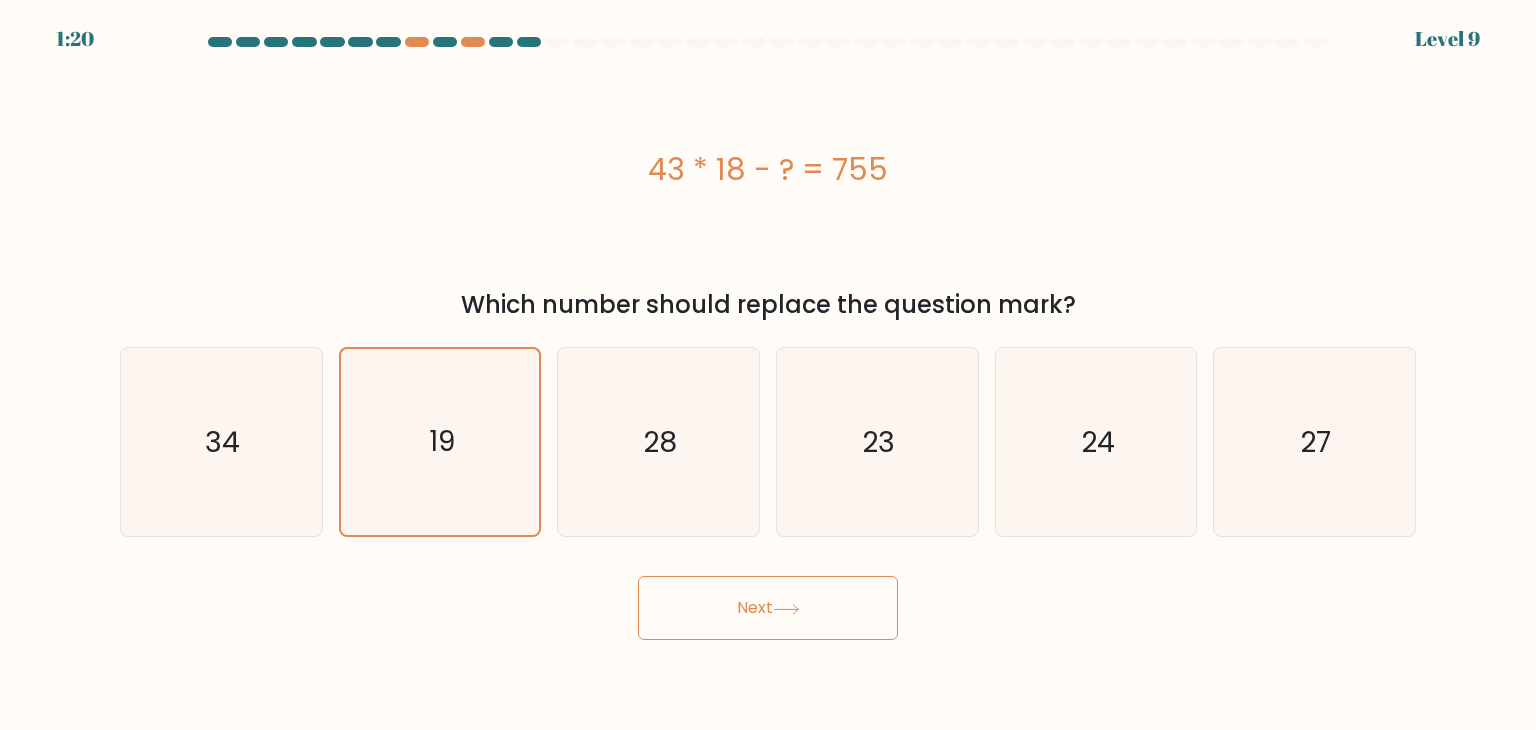 click on "Next" at bounding box center [768, 608] 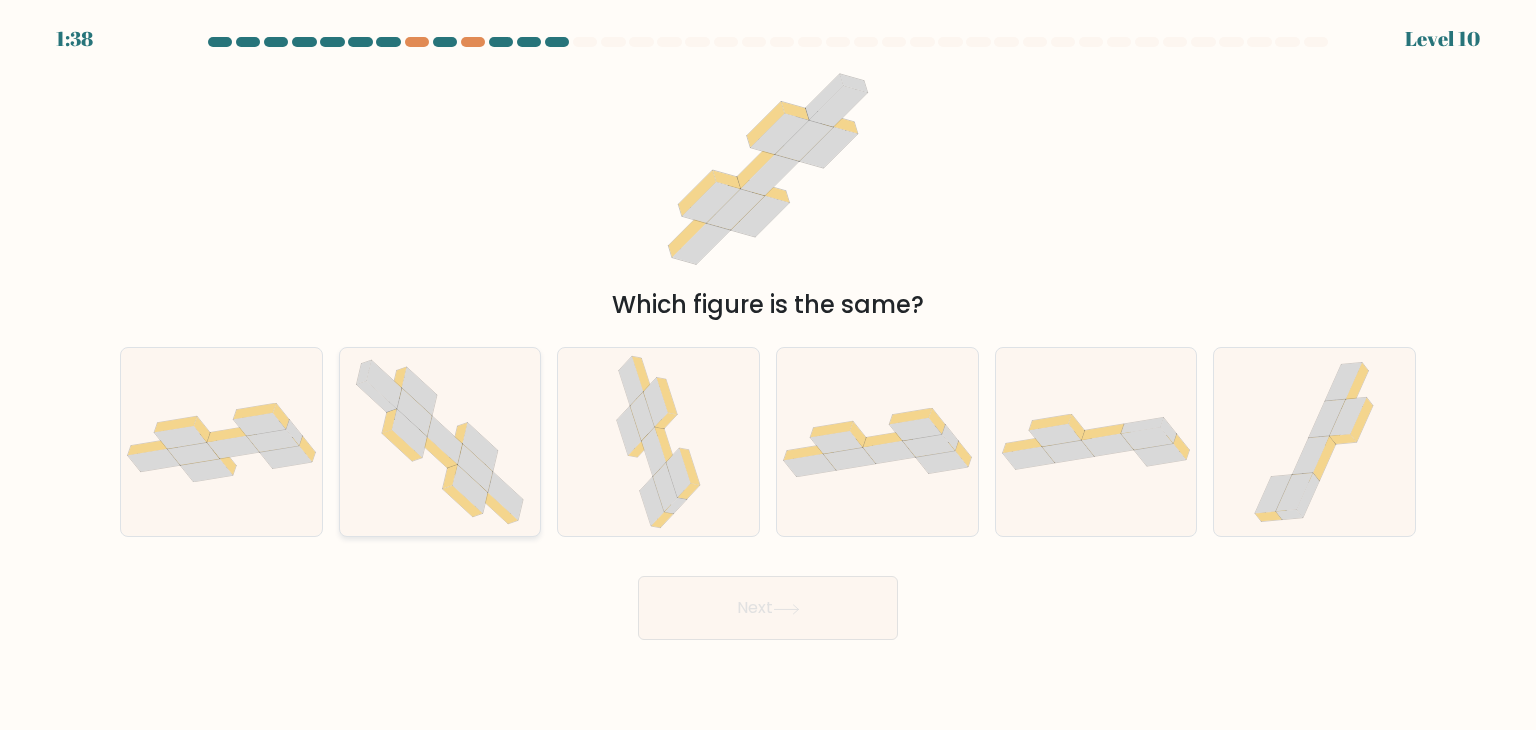 click at bounding box center [463, 501] 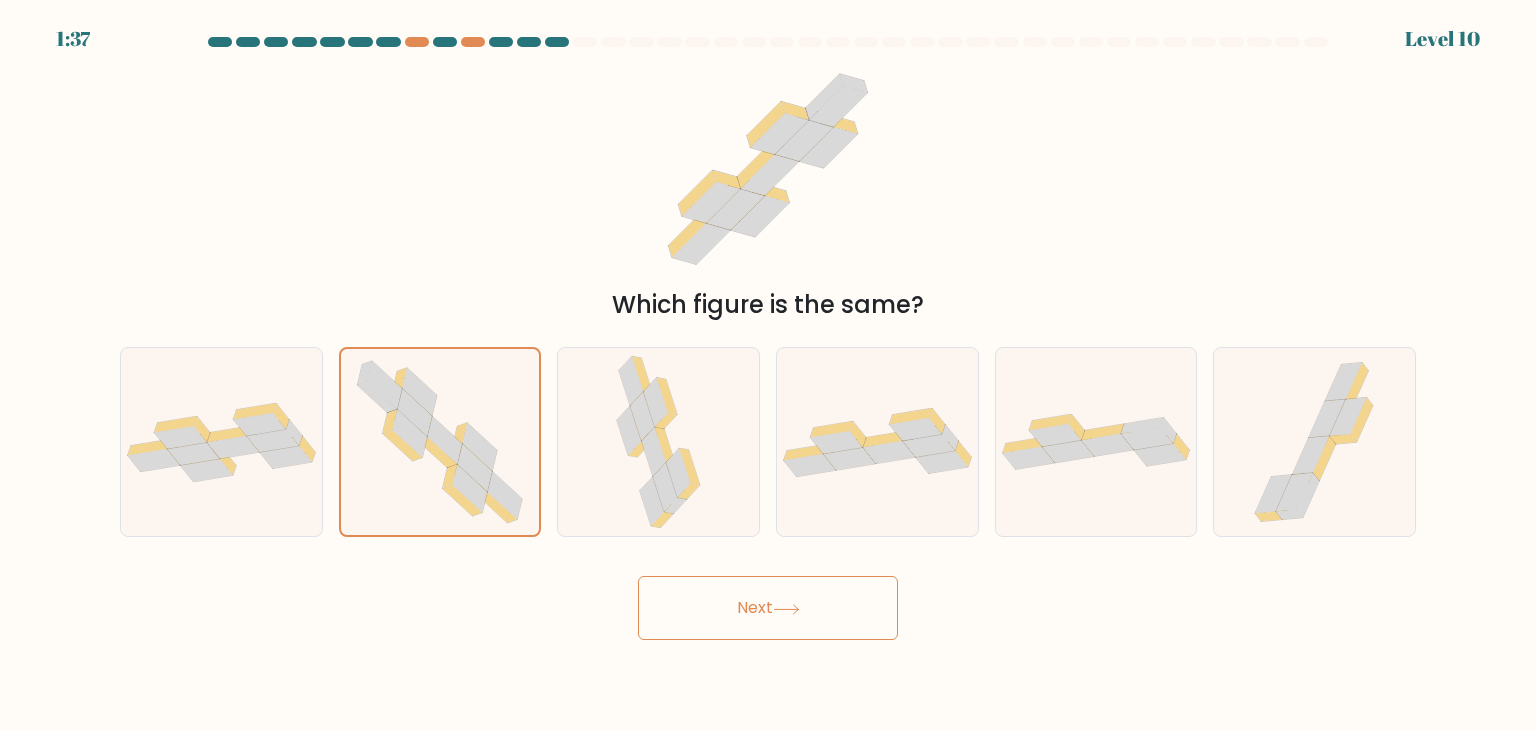 click on "Next" at bounding box center (768, 608) 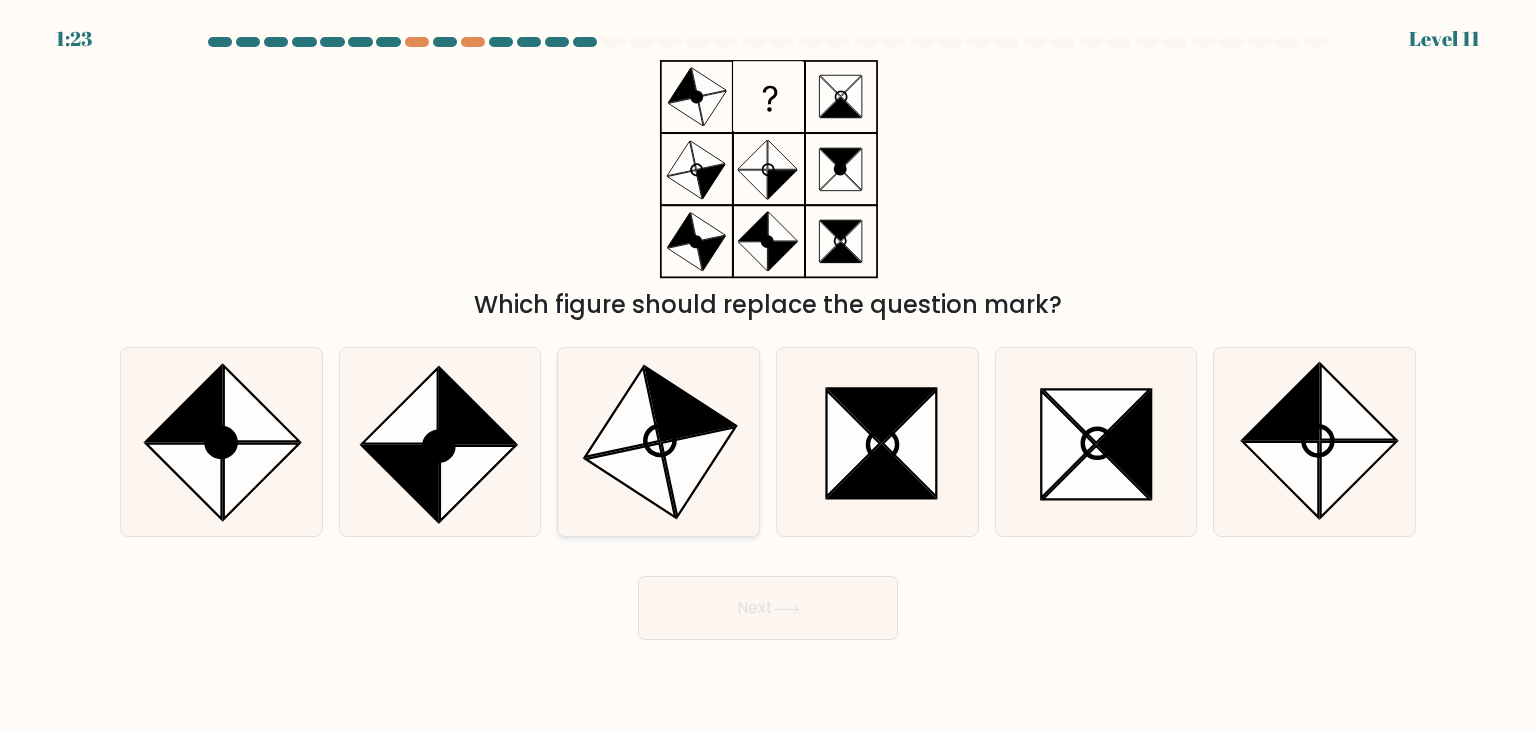 click at bounding box center [691, 404] 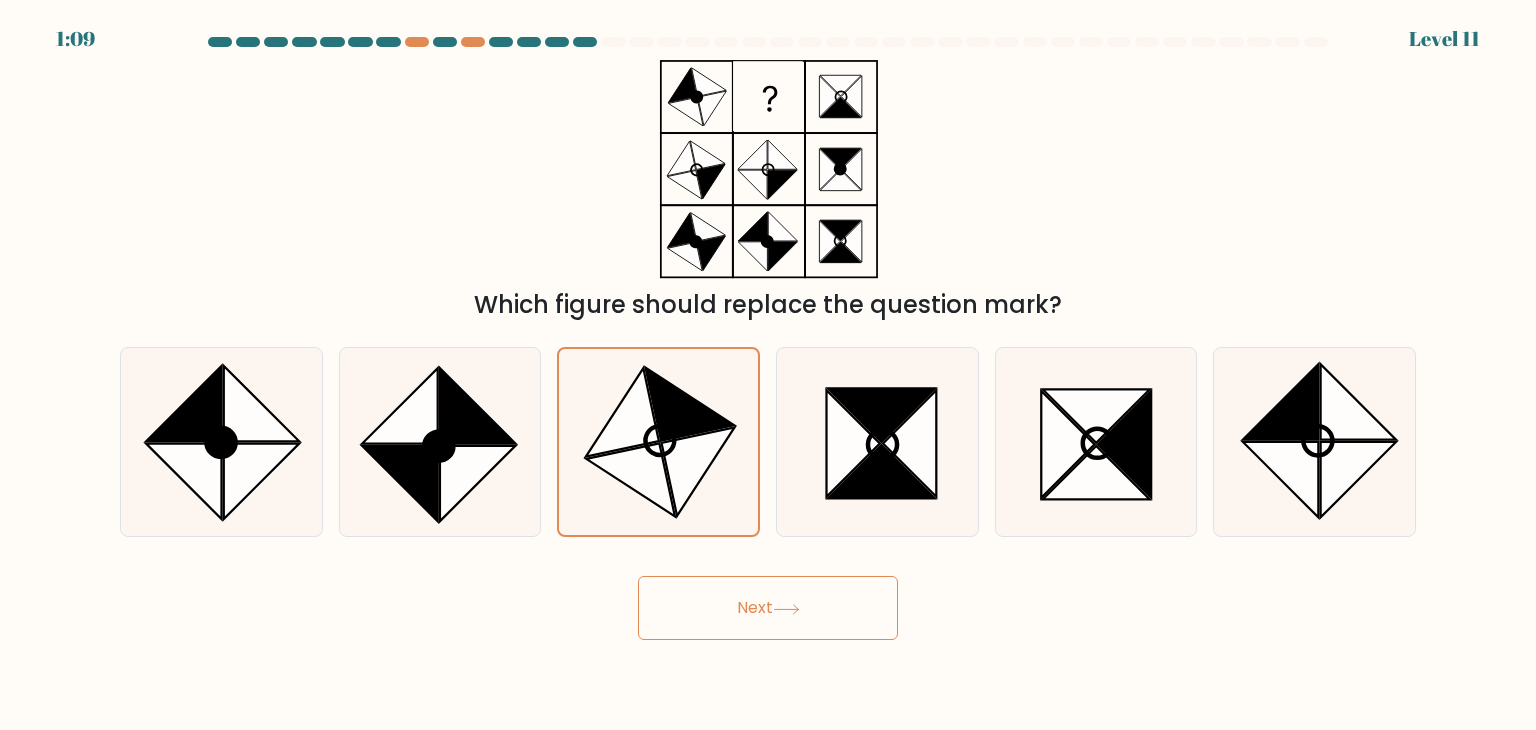 click on "Next" at bounding box center [768, 608] 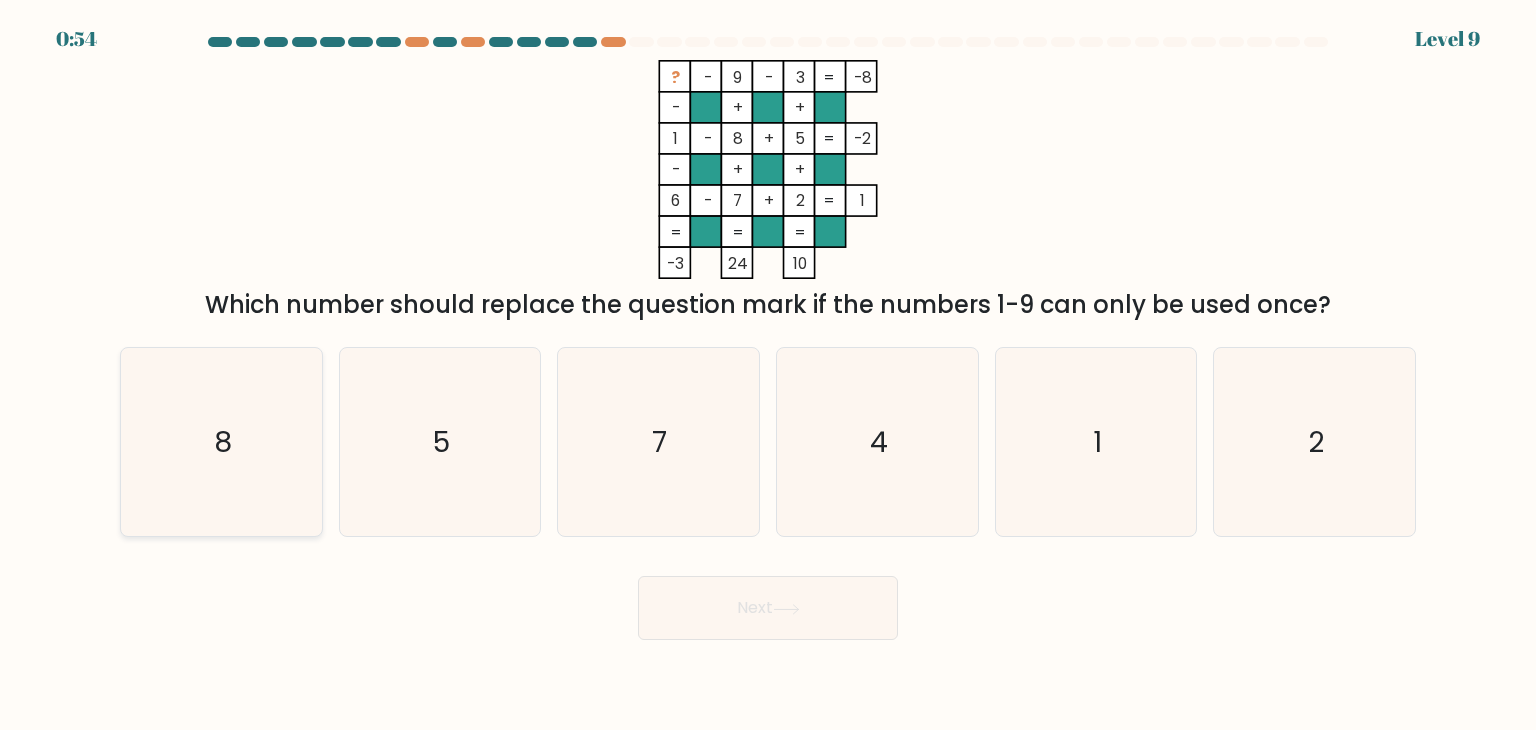 click on "8" at bounding box center (221, 442) 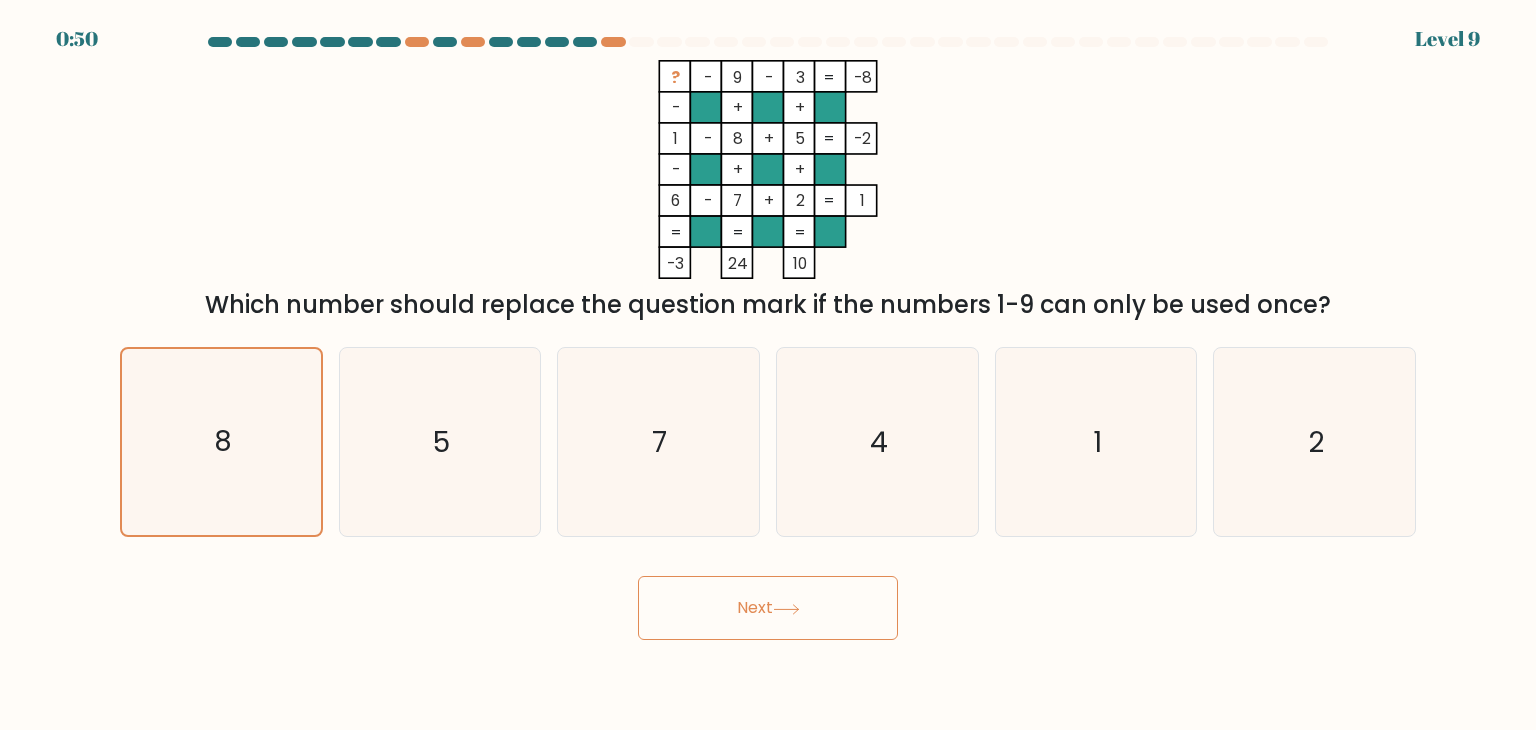 click on "Next" at bounding box center [768, 608] 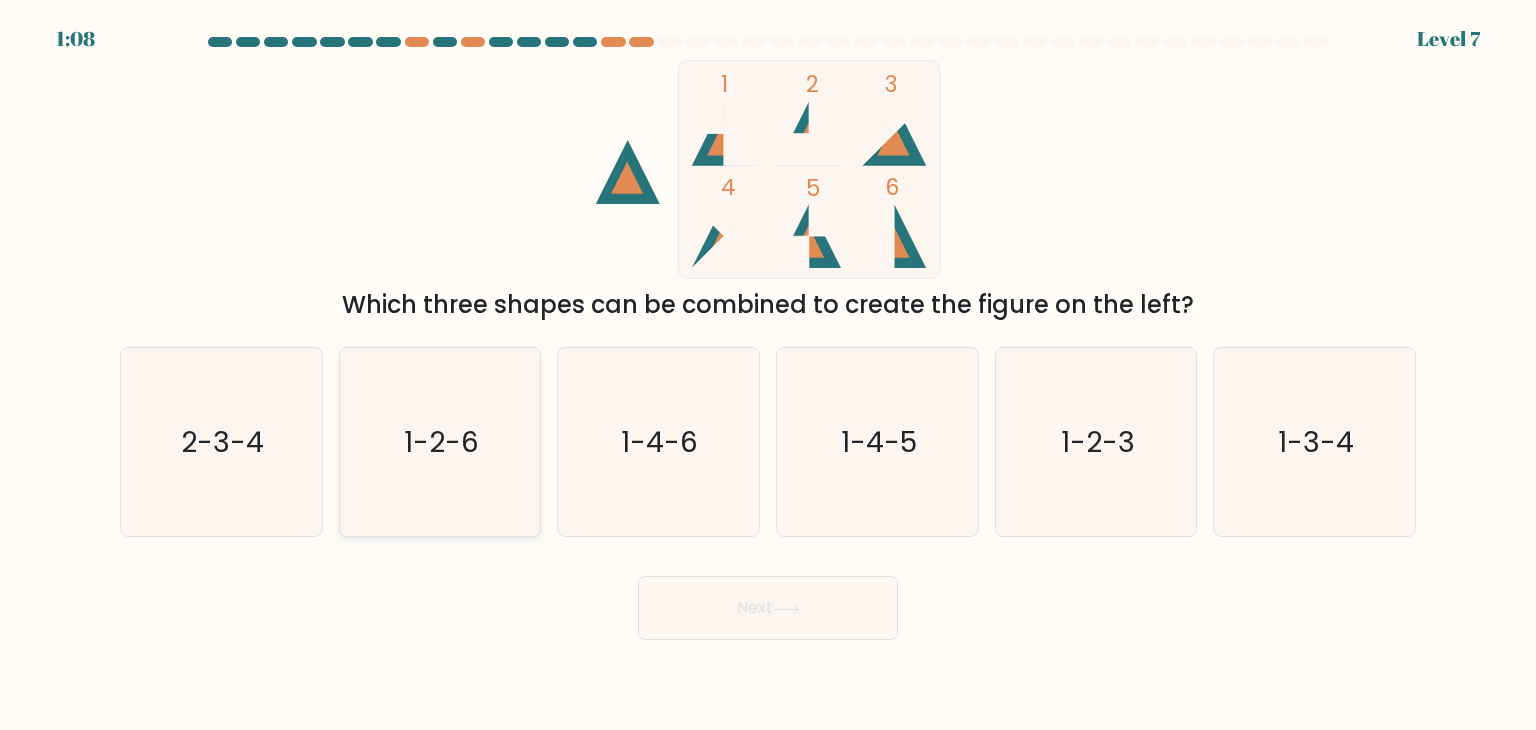 click on "1-2-6" at bounding box center (440, 442) 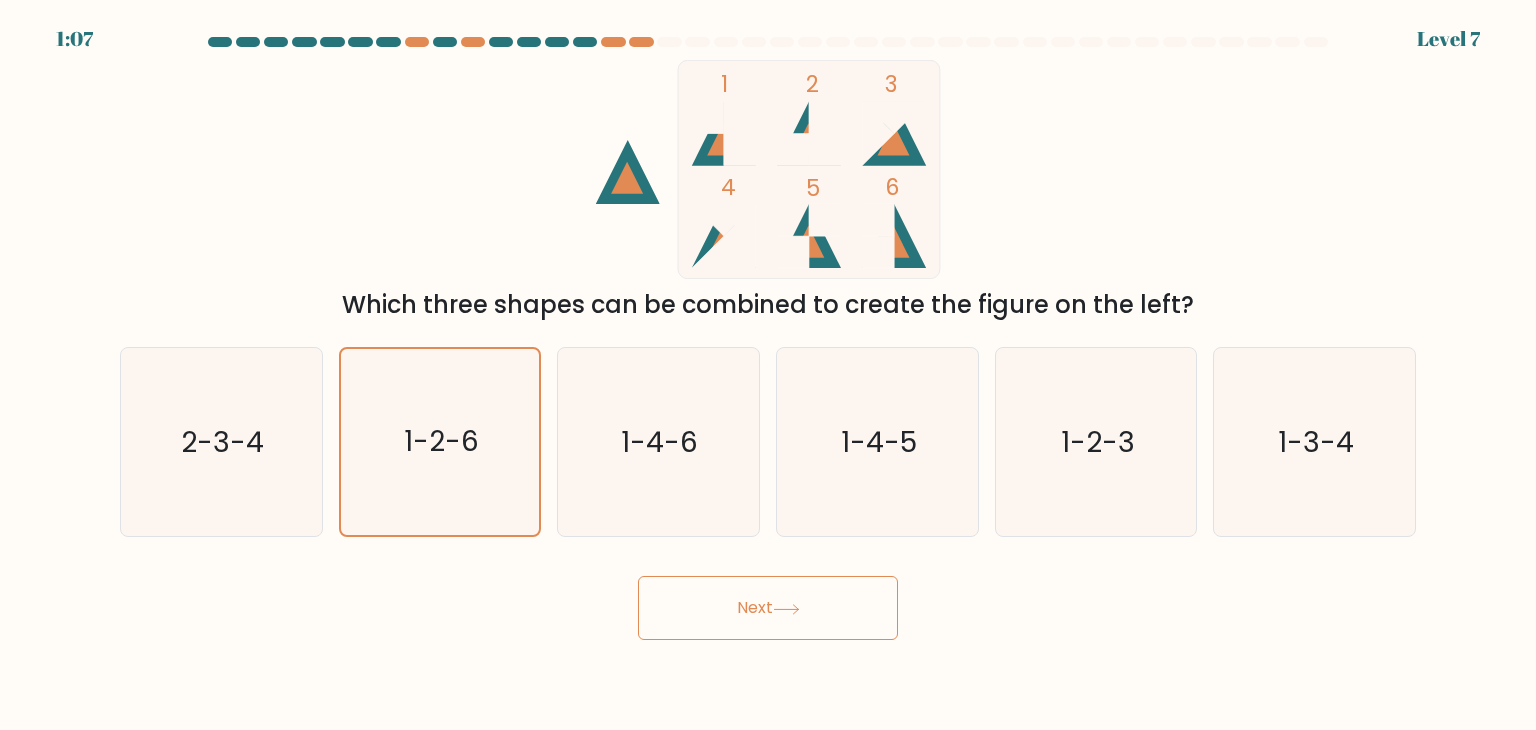 click on "Next" at bounding box center (768, 608) 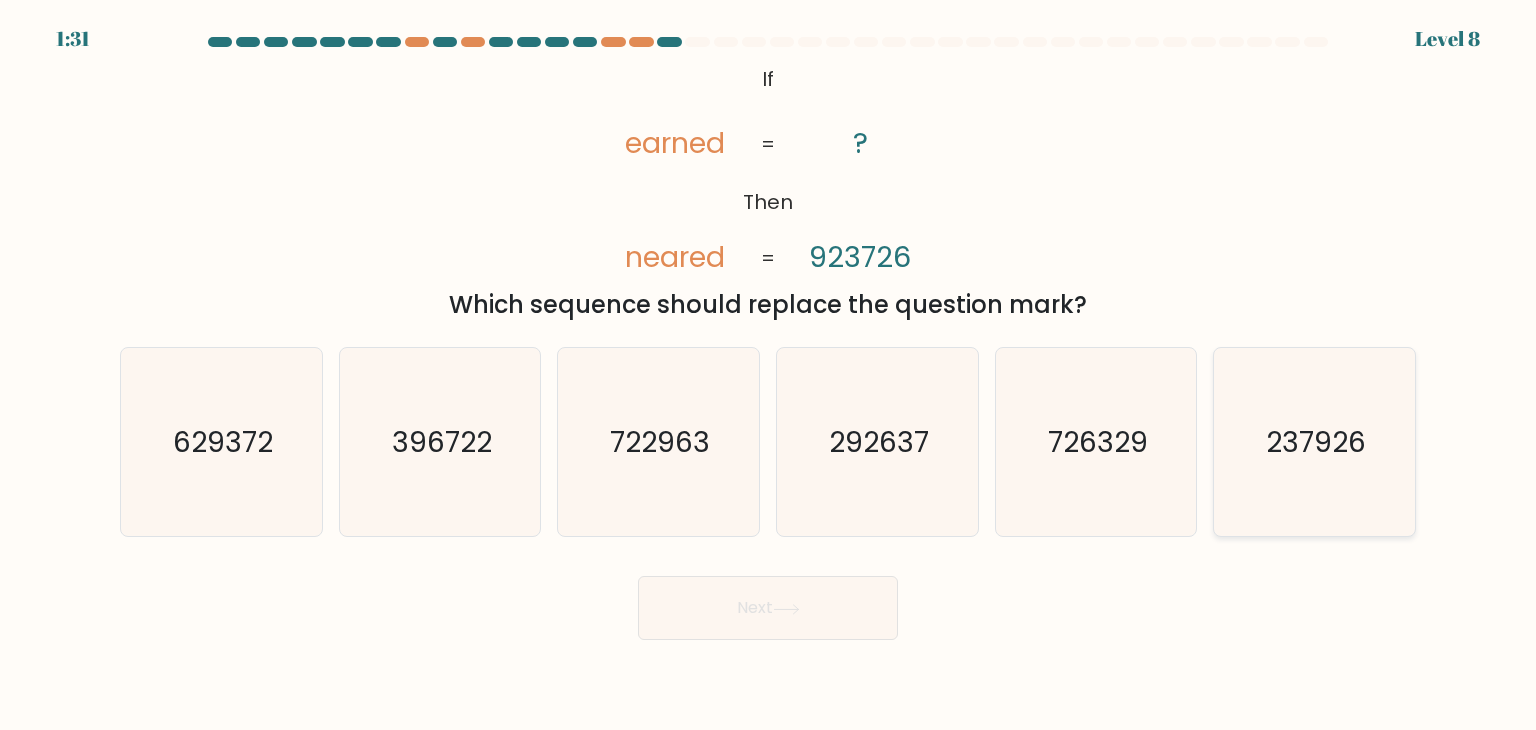 click on "237926" at bounding box center [1316, 442] 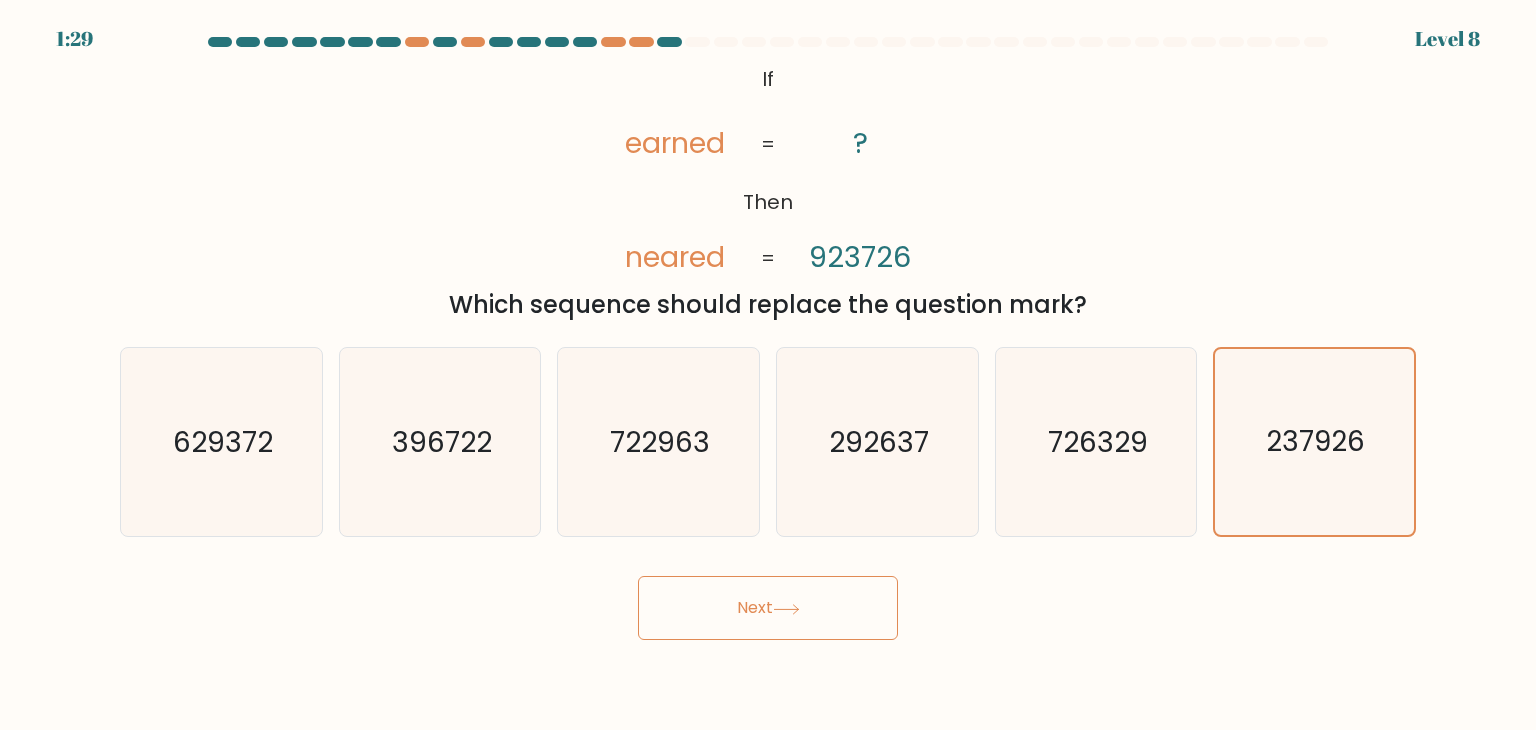 click on "Next" at bounding box center [768, 608] 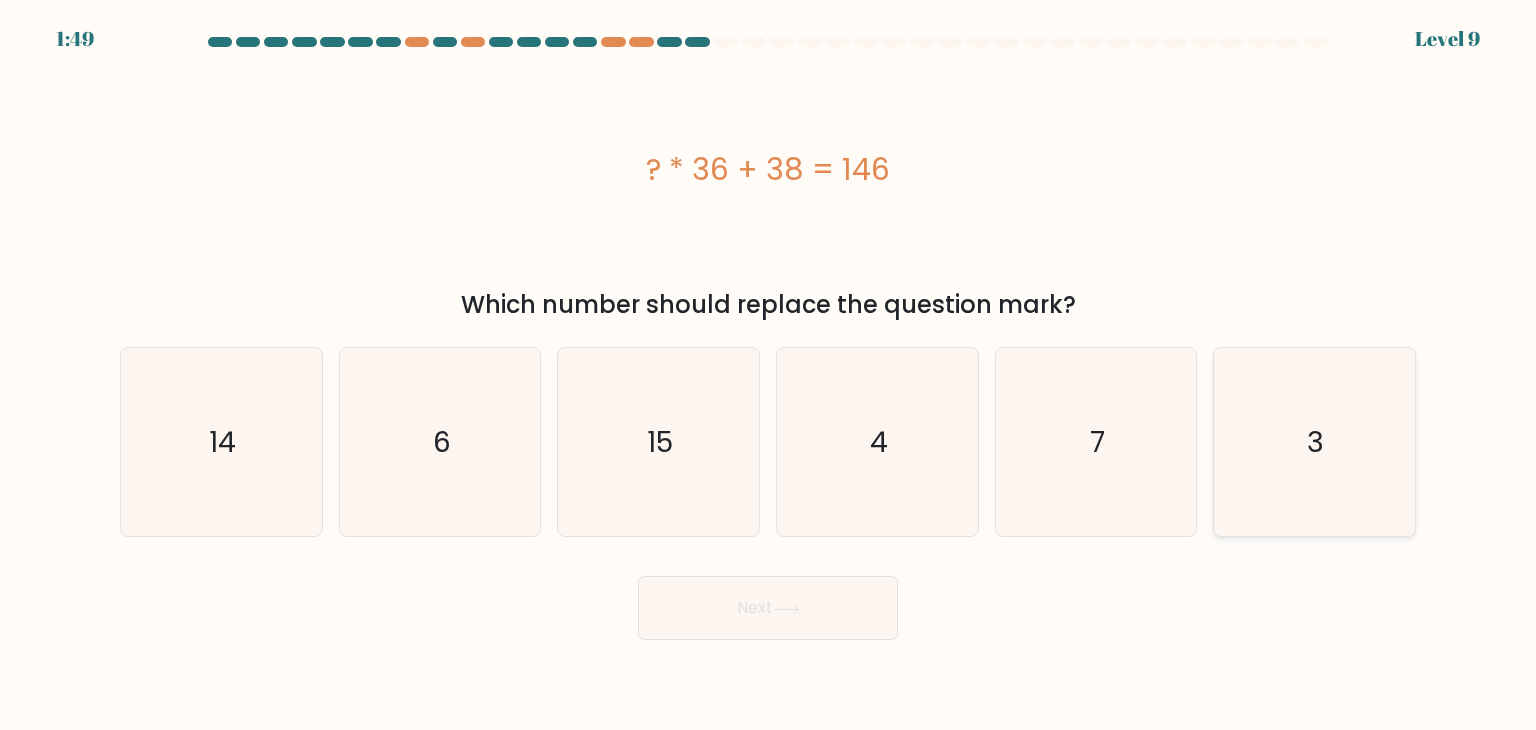 click on "3" at bounding box center (1314, 442) 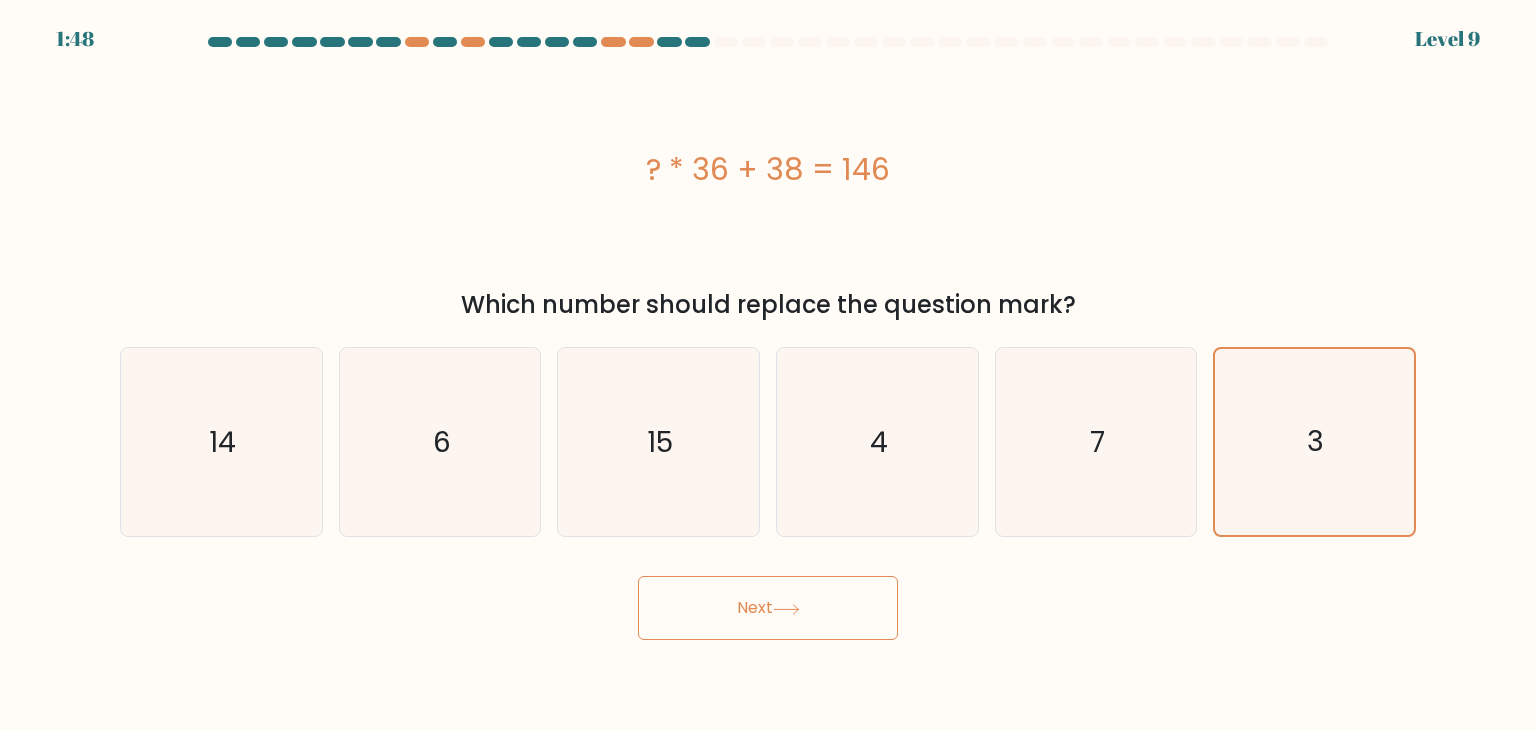 click on "Next" at bounding box center (768, 608) 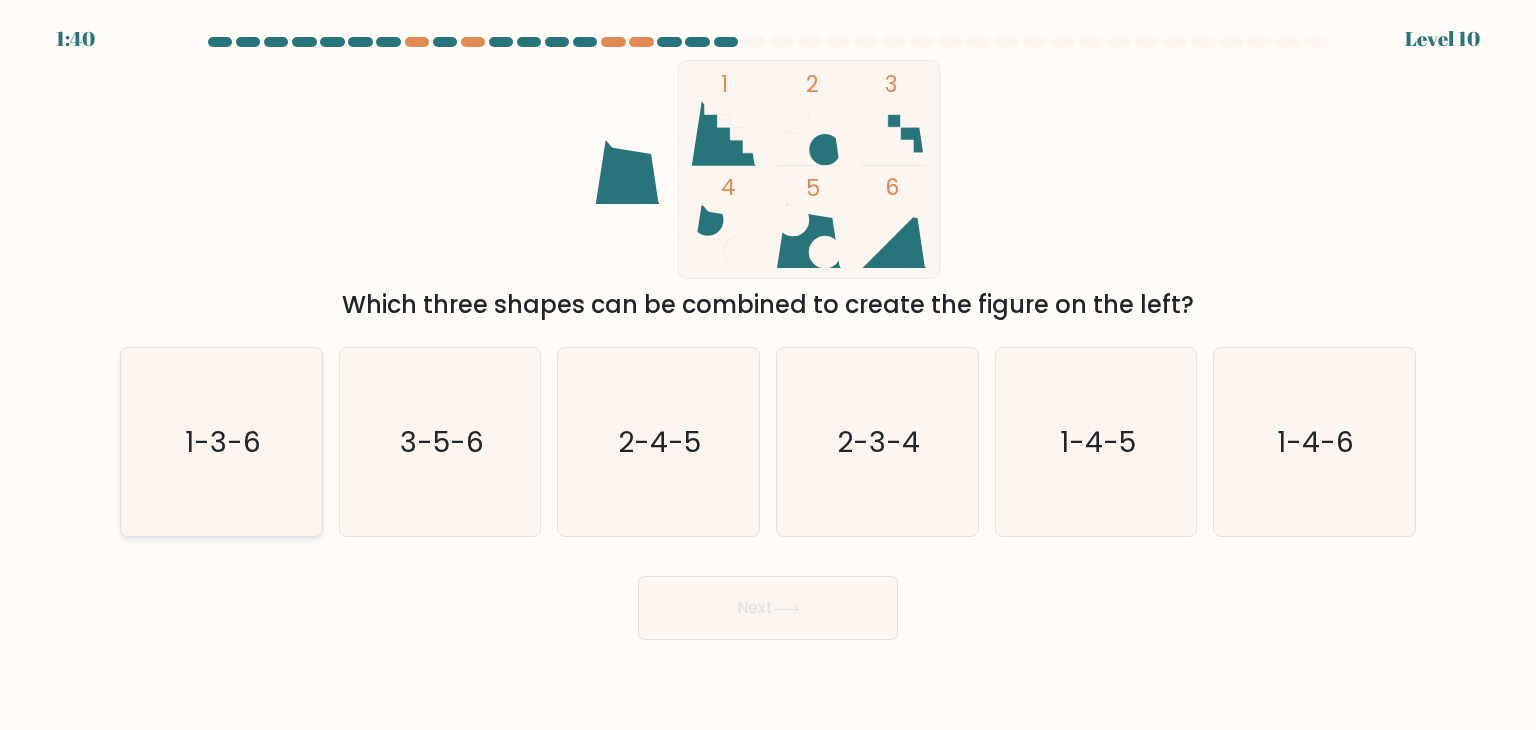 click on "1-3-6" at bounding box center (223, 442) 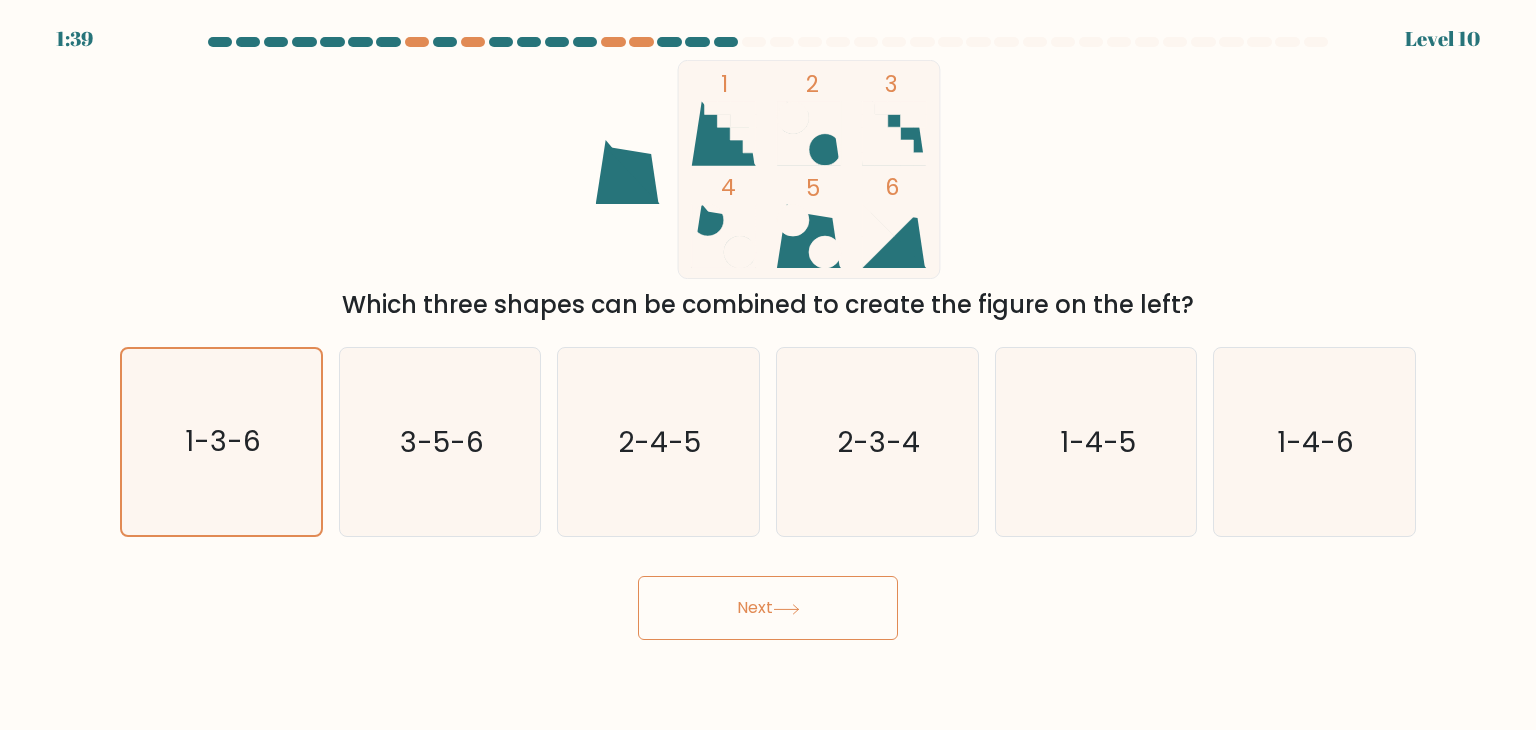 click on "Next" at bounding box center [768, 608] 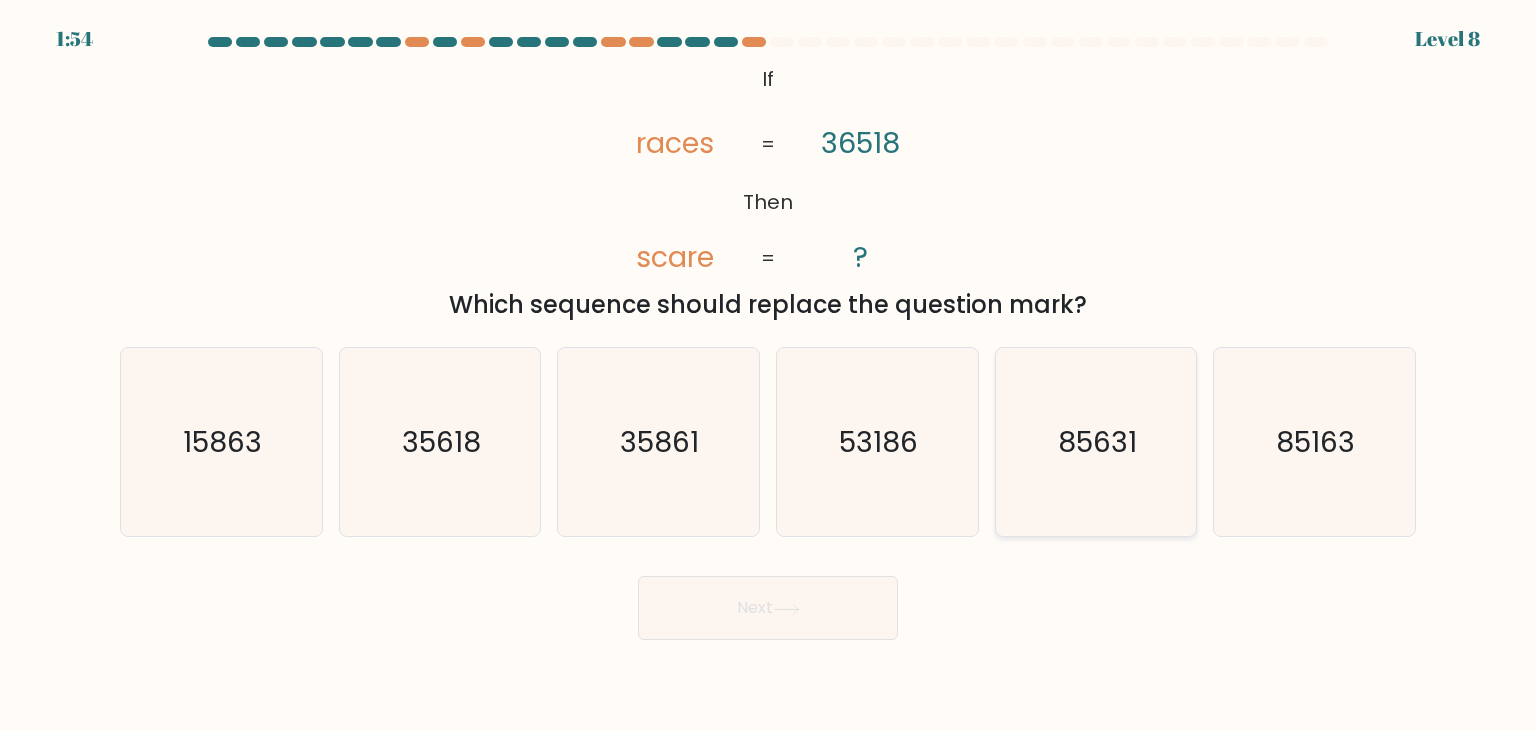 click on "85631" at bounding box center (1097, 442) 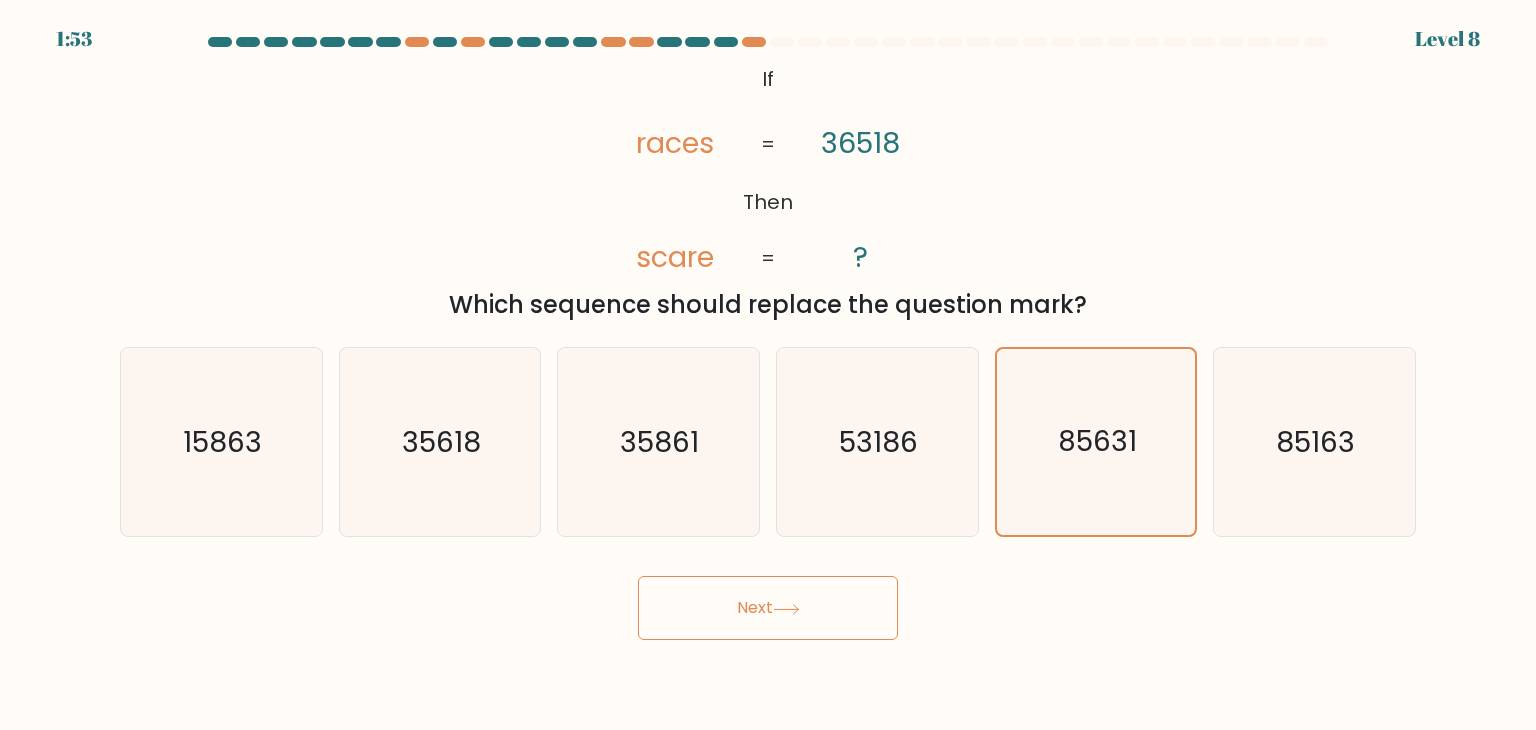 click on "Next" at bounding box center [768, 608] 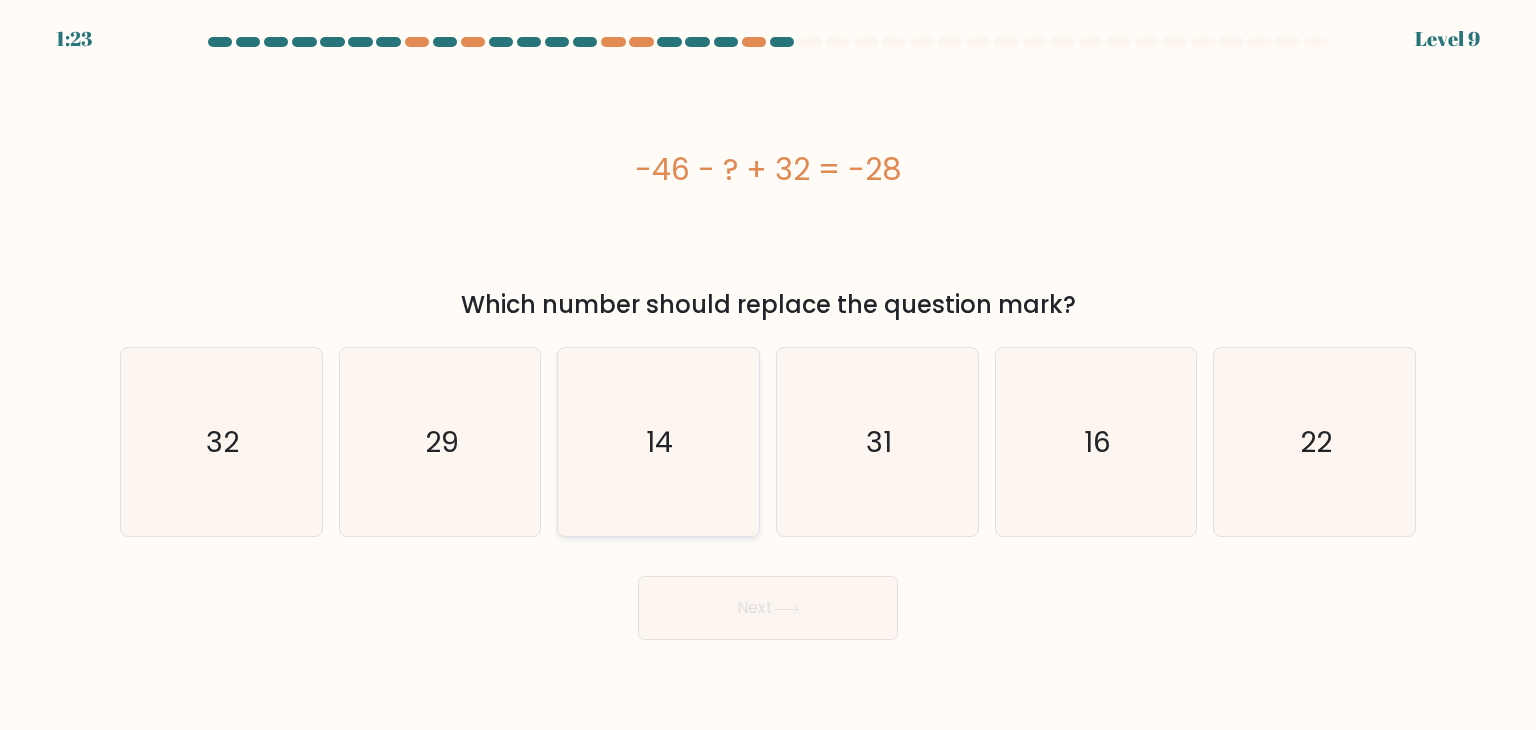 click on "14" at bounding box center [658, 442] 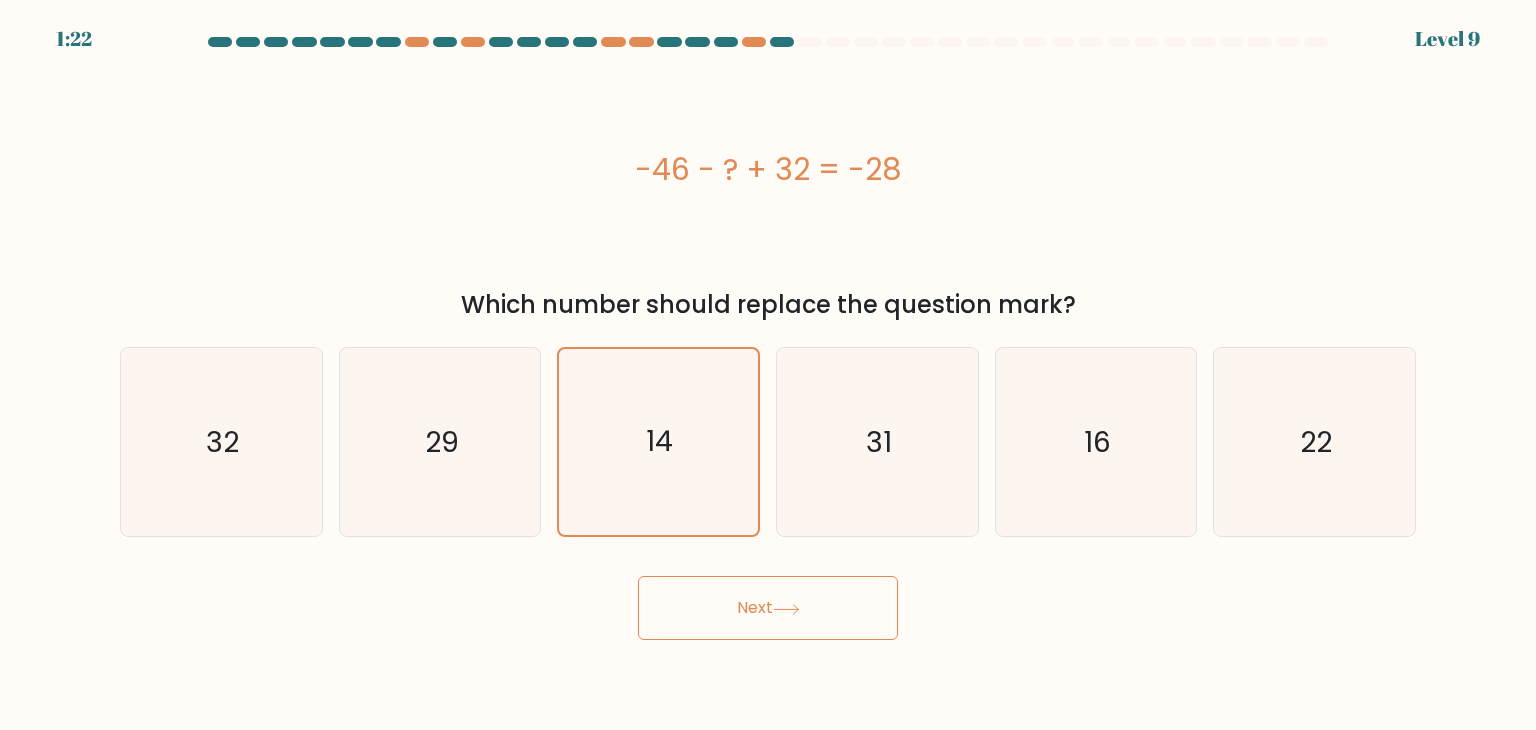 click on "Next" at bounding box center [768, 608] 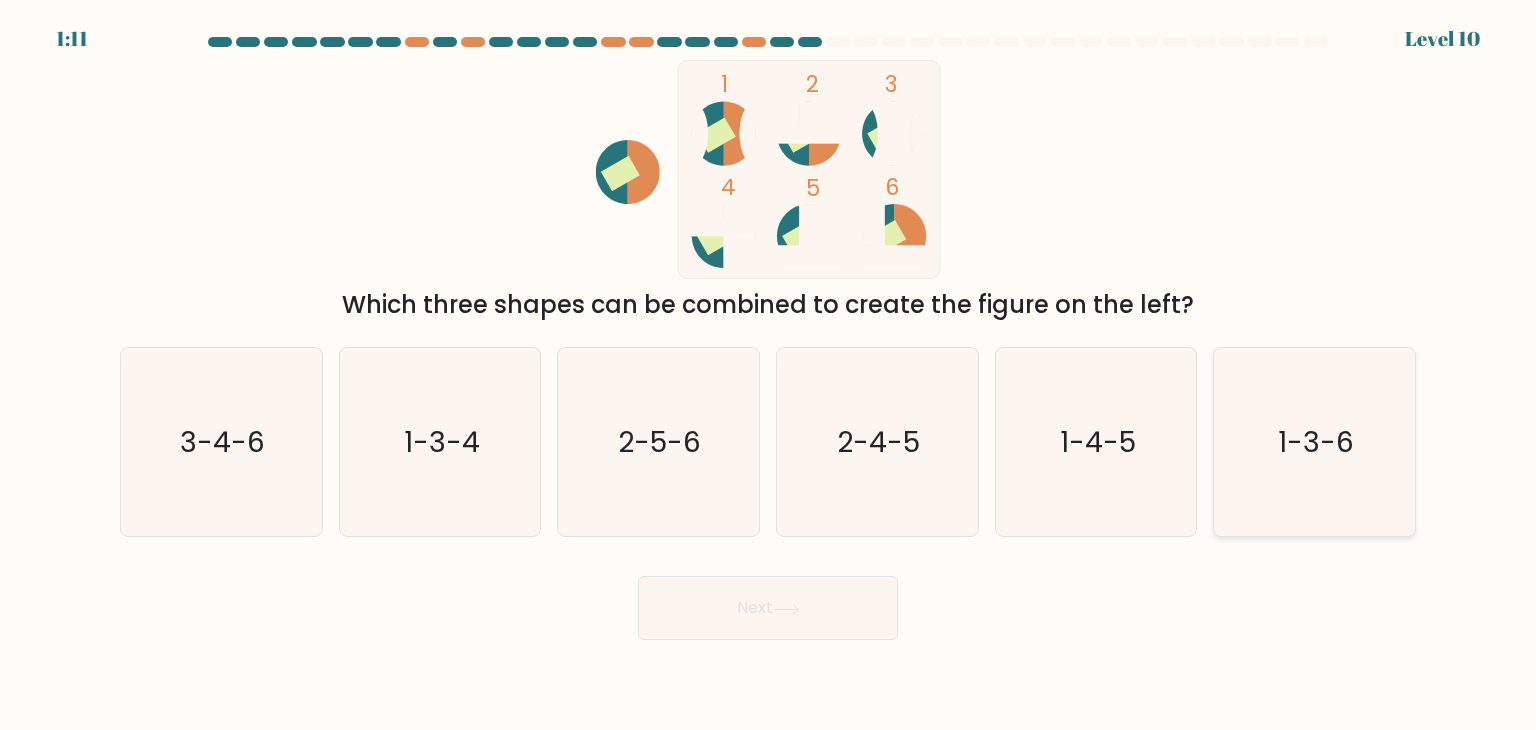 click on "1-3-6" at bounding box center (1316, 442) 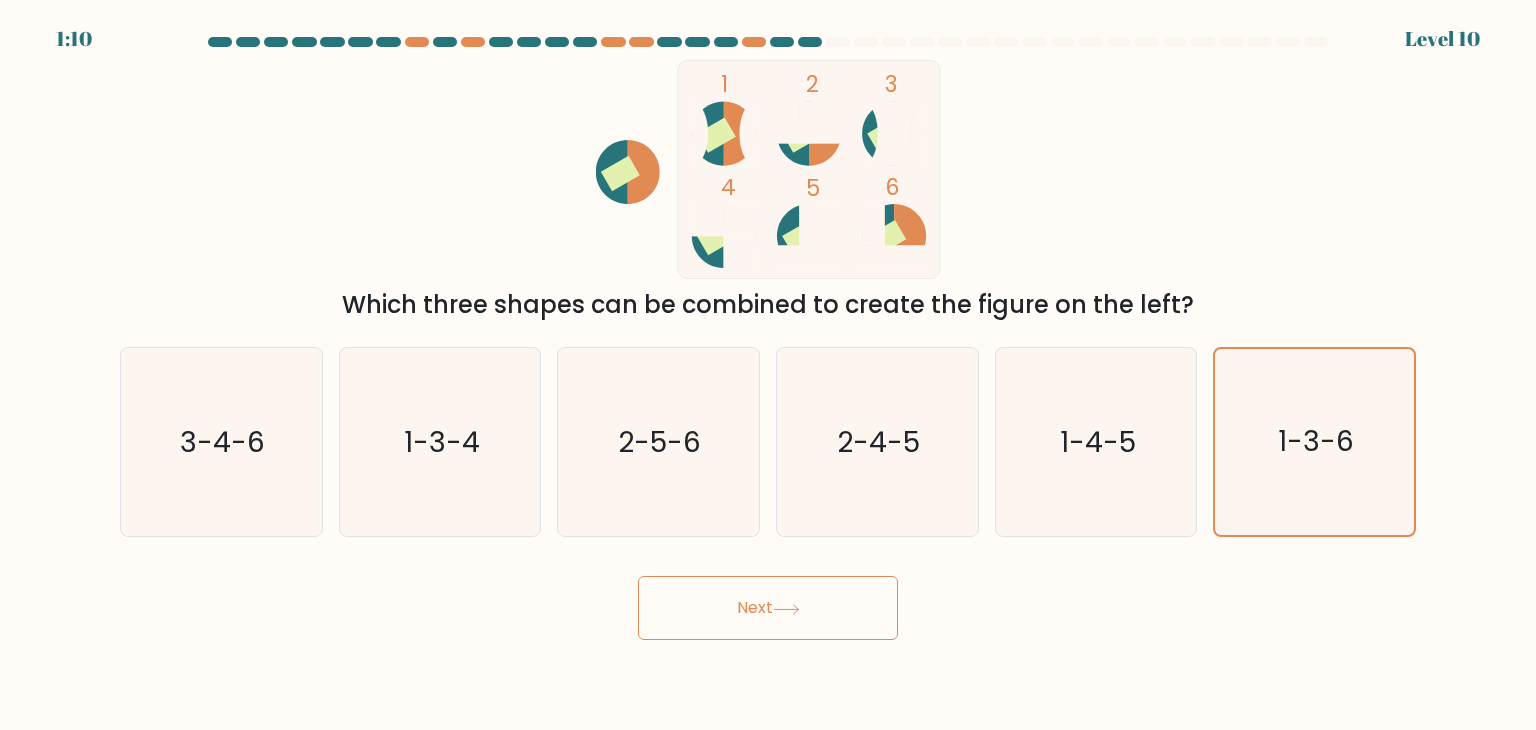 click on "Next" at bounding box center [768, 608] 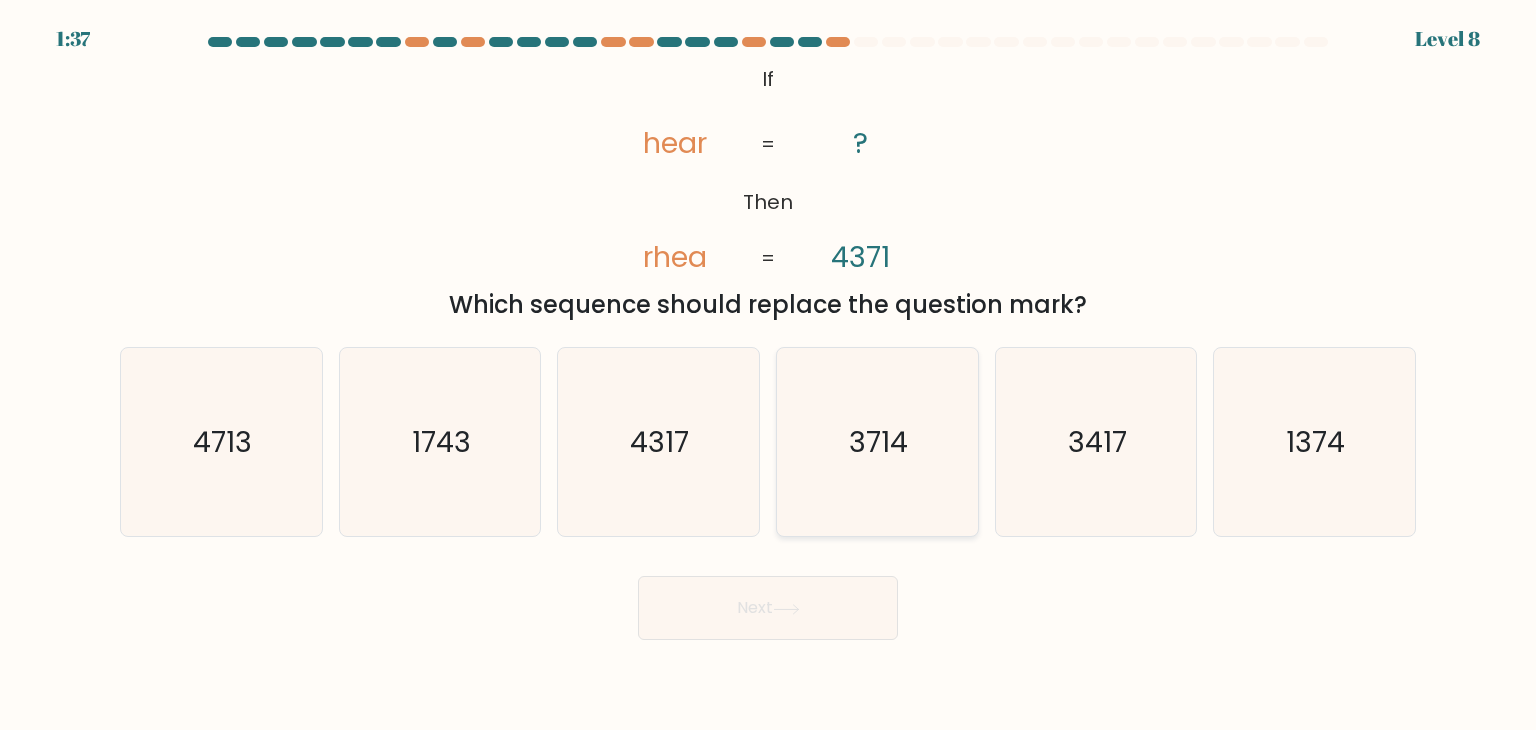 click on "3714" at bounding box center (877, 442) 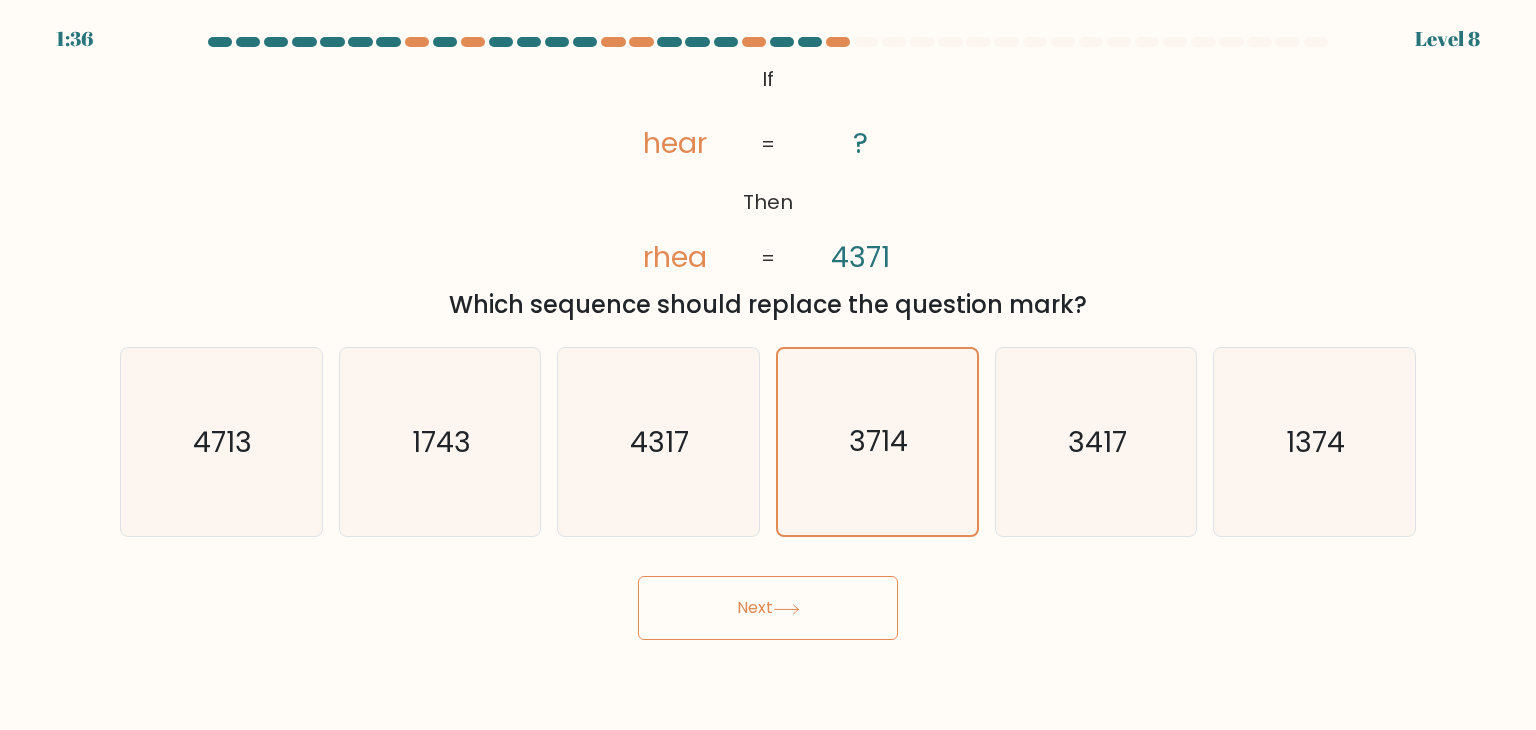 click on "Next" at bounding box center (768, 608) 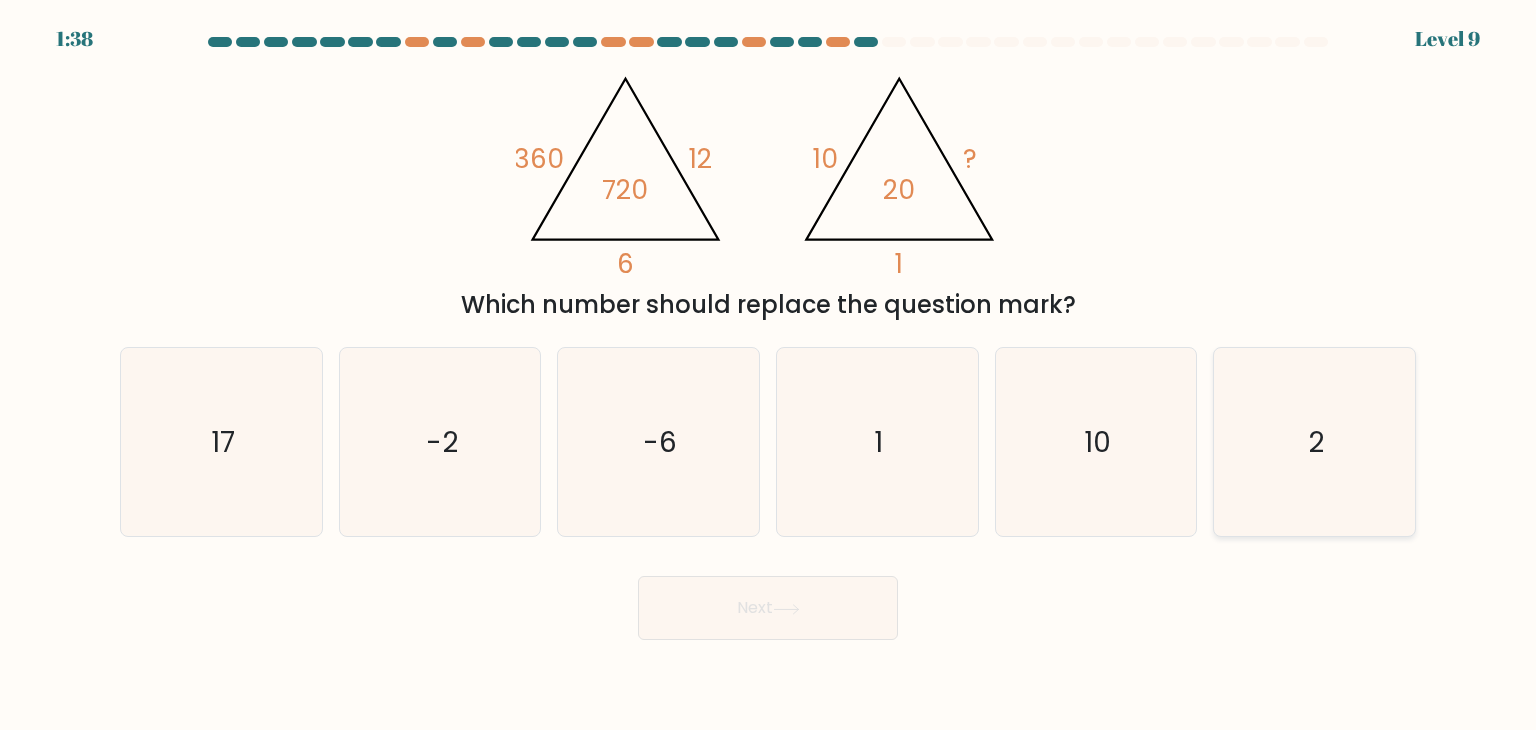 click on "2" at bounding box center [1314, 442] 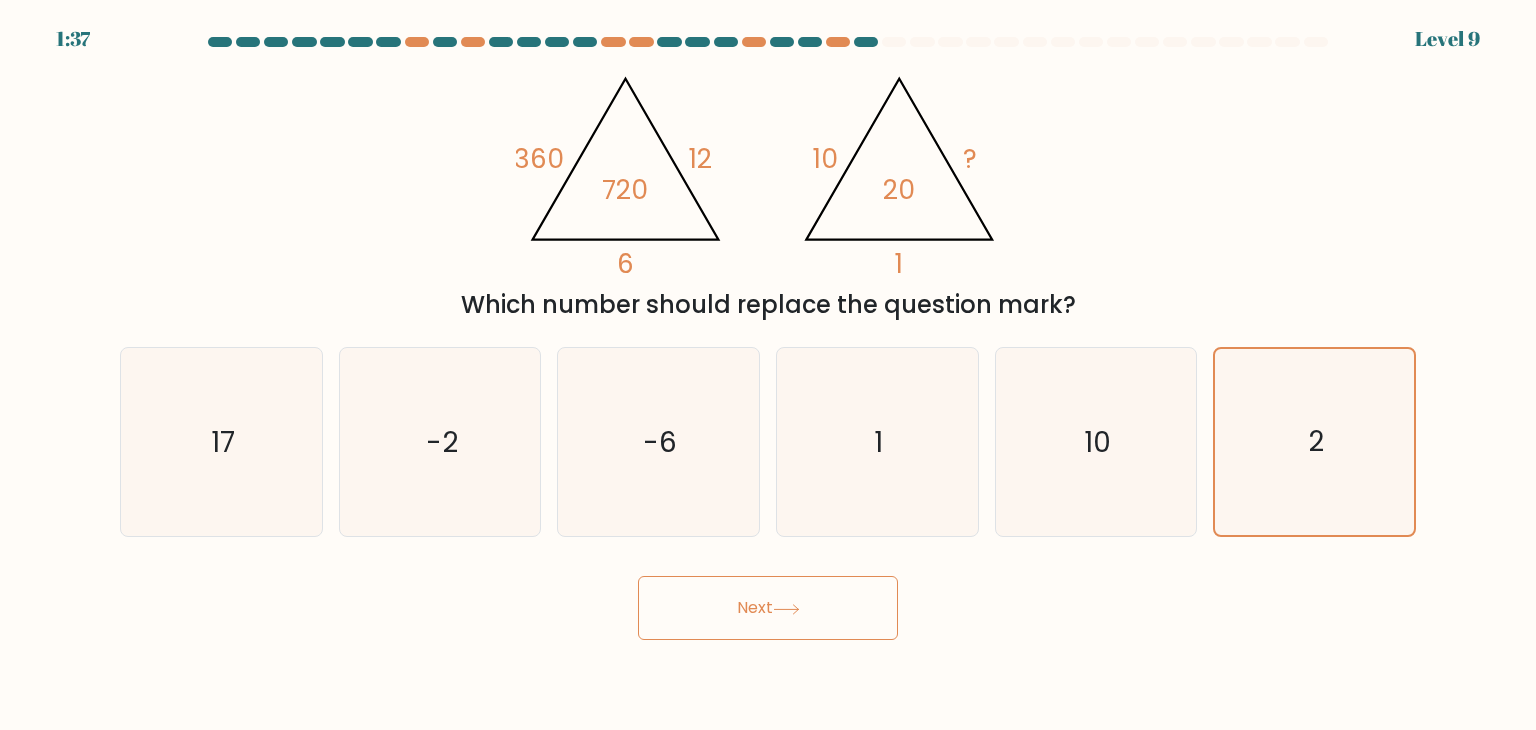 click on "Next" at bounding box center [768, 608] 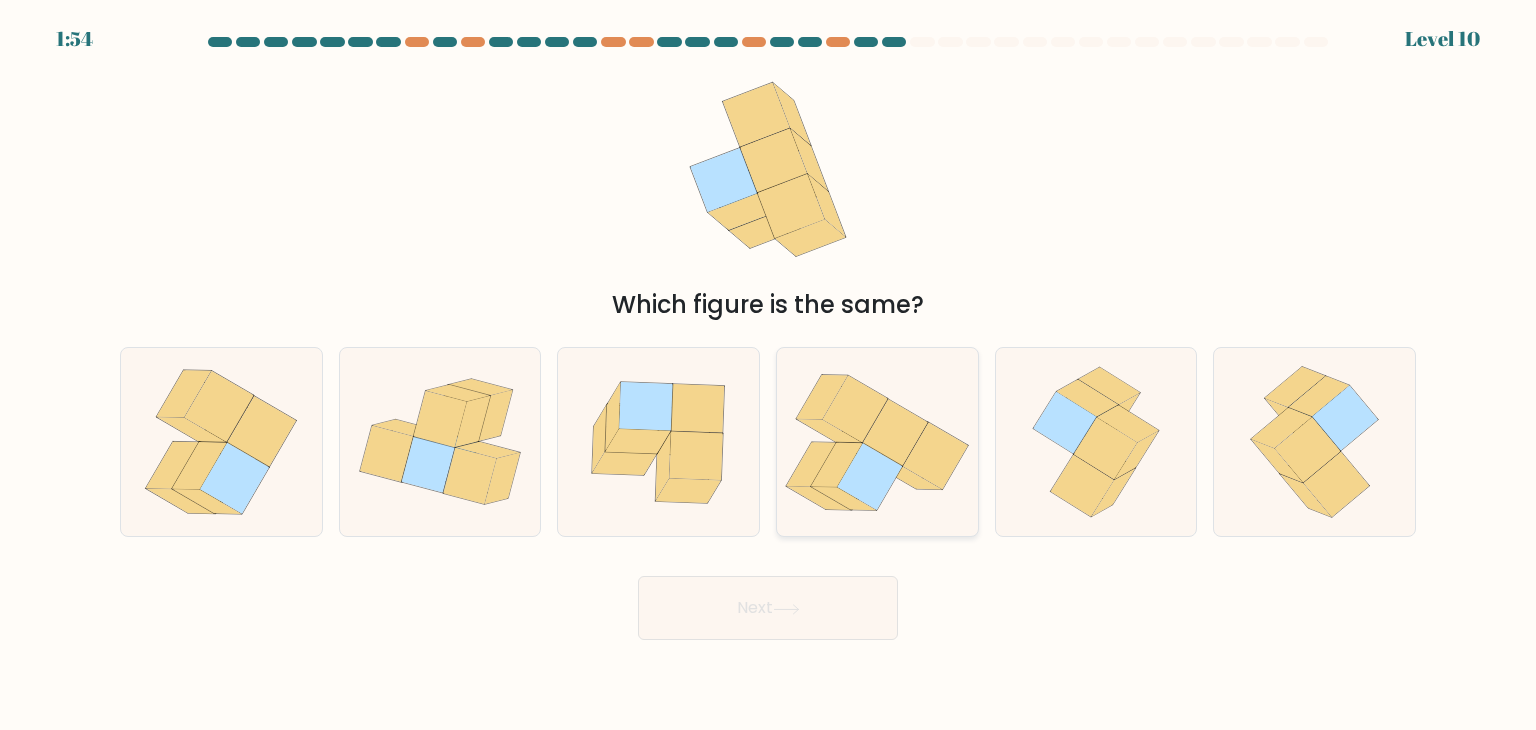 click at bounding box center [844, 498] 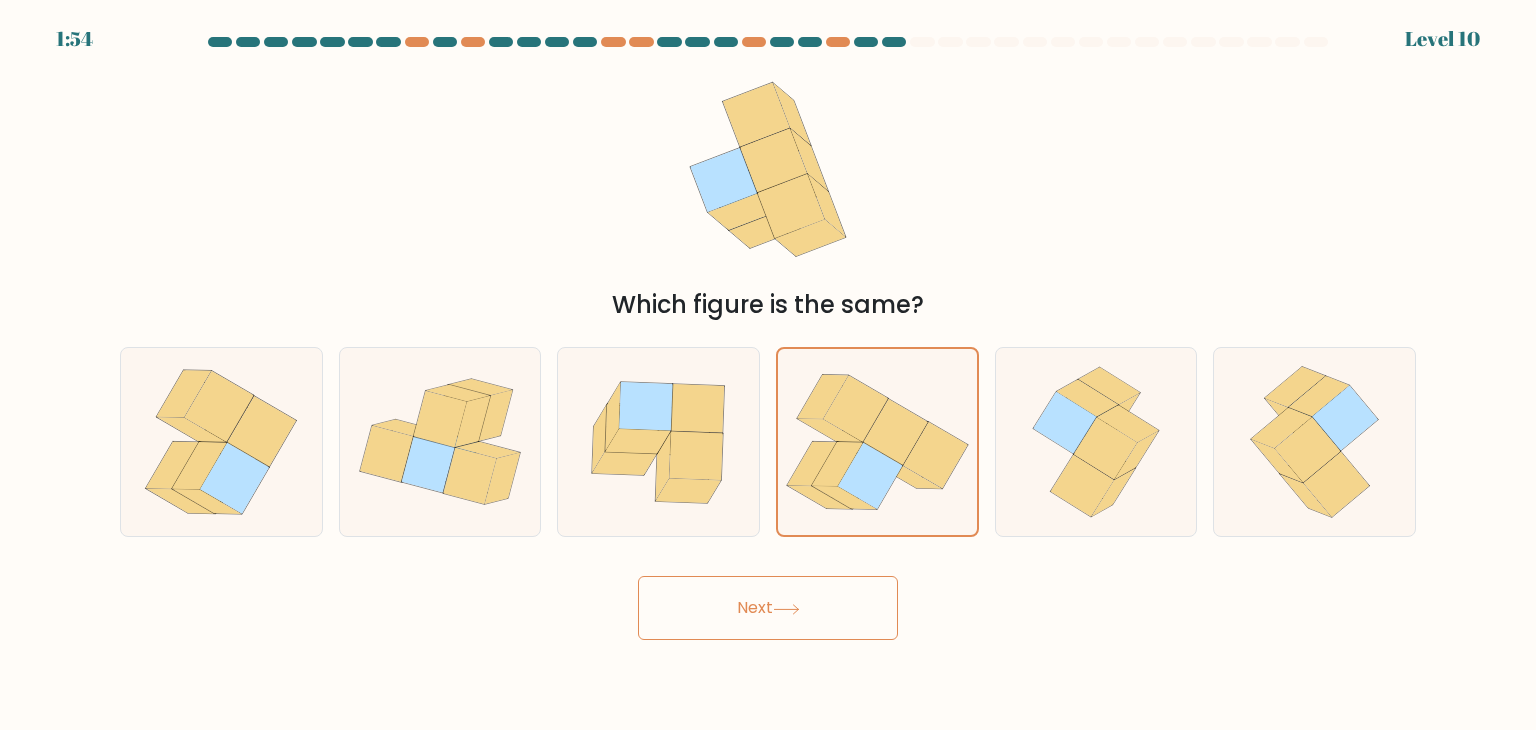 click at bounding box center (786, 609) 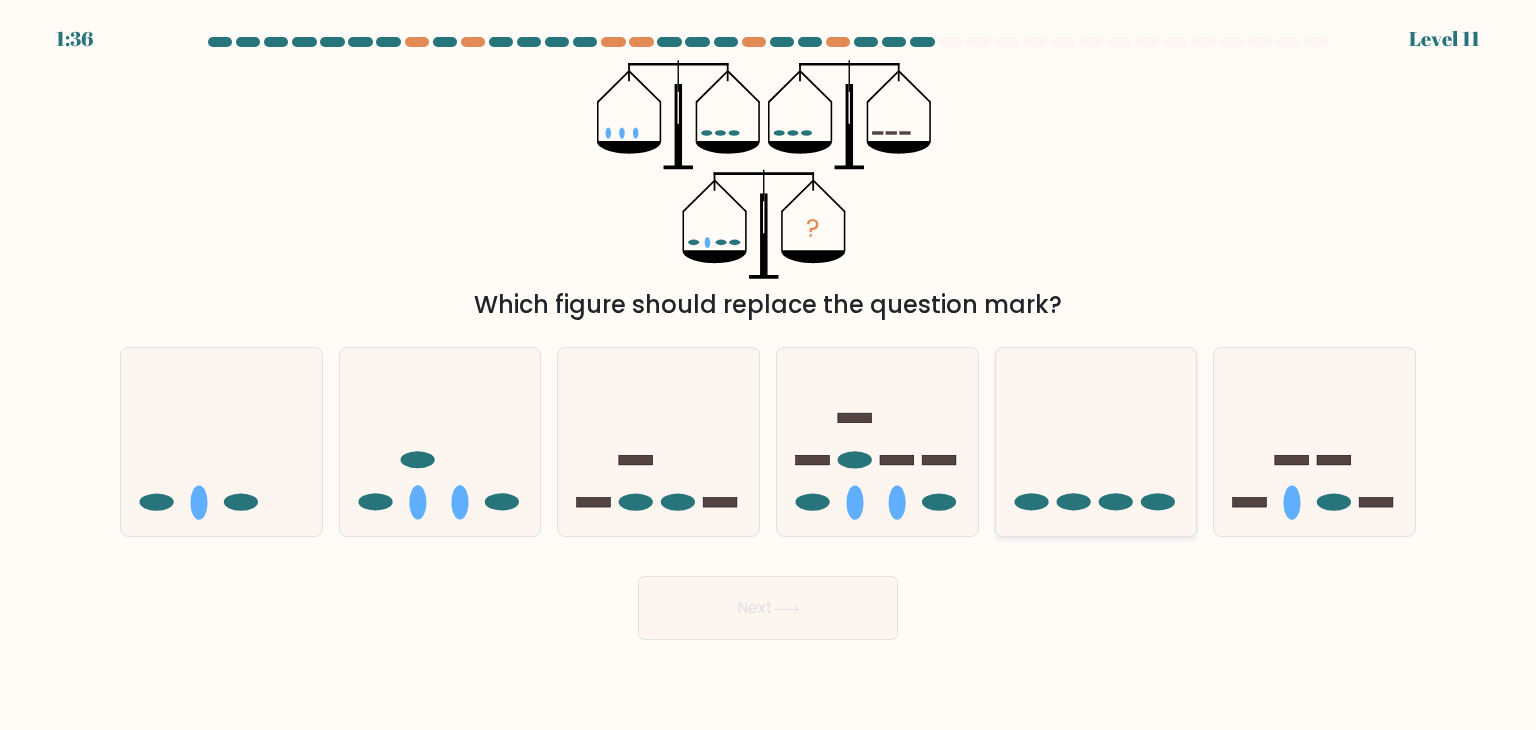 click at bounding box center (1096, 442) 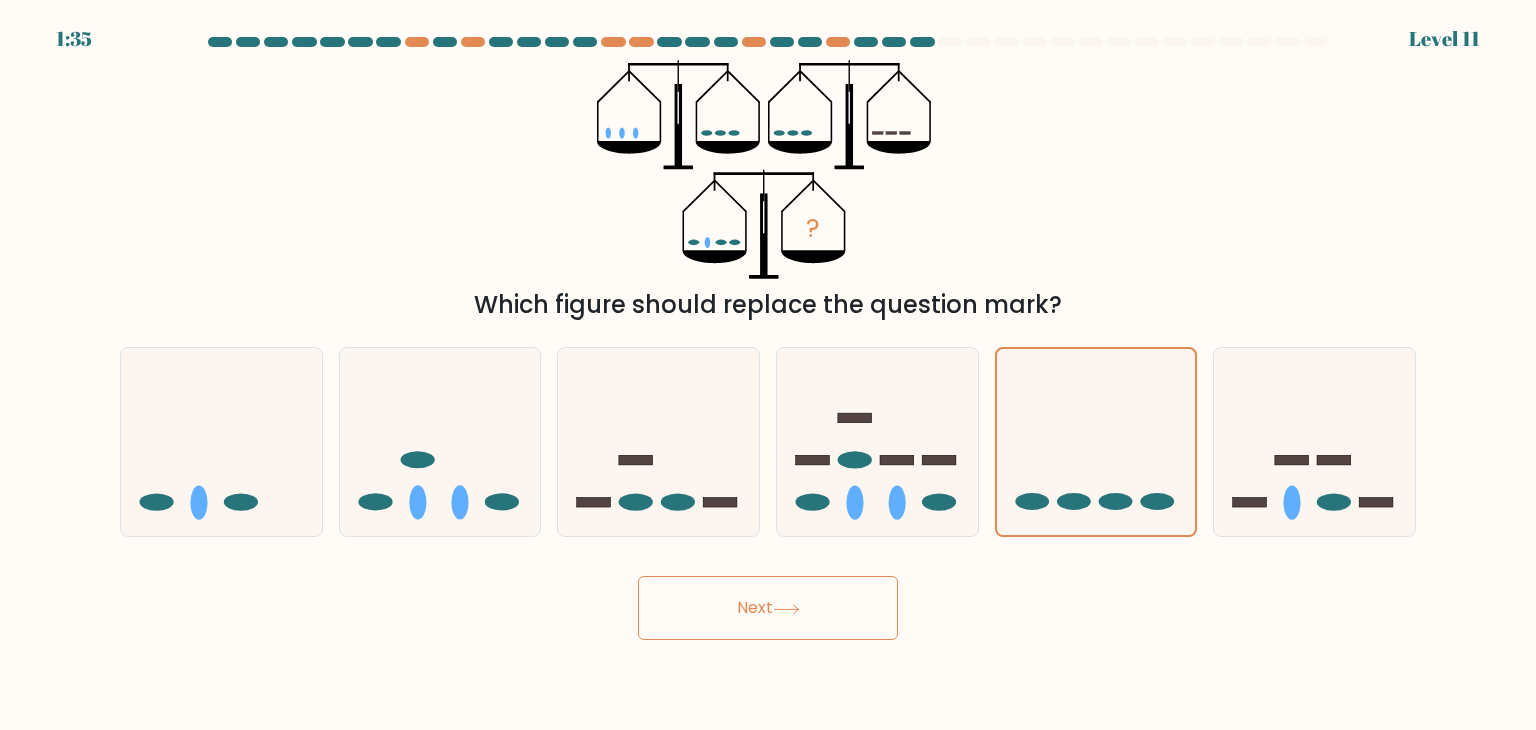click on "Next" at bounding box center (768, 608) 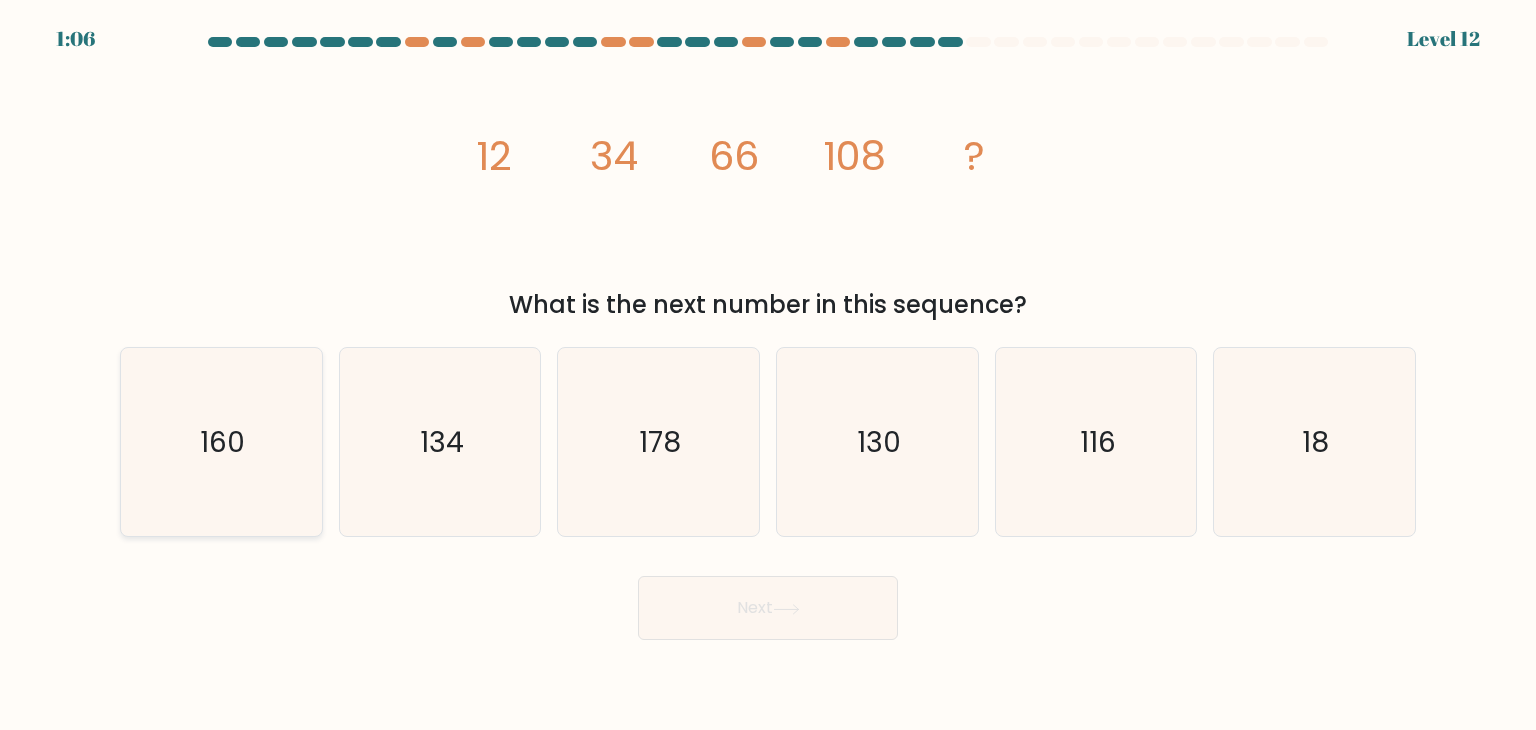 click on "160" at bounding box center [221, 442] 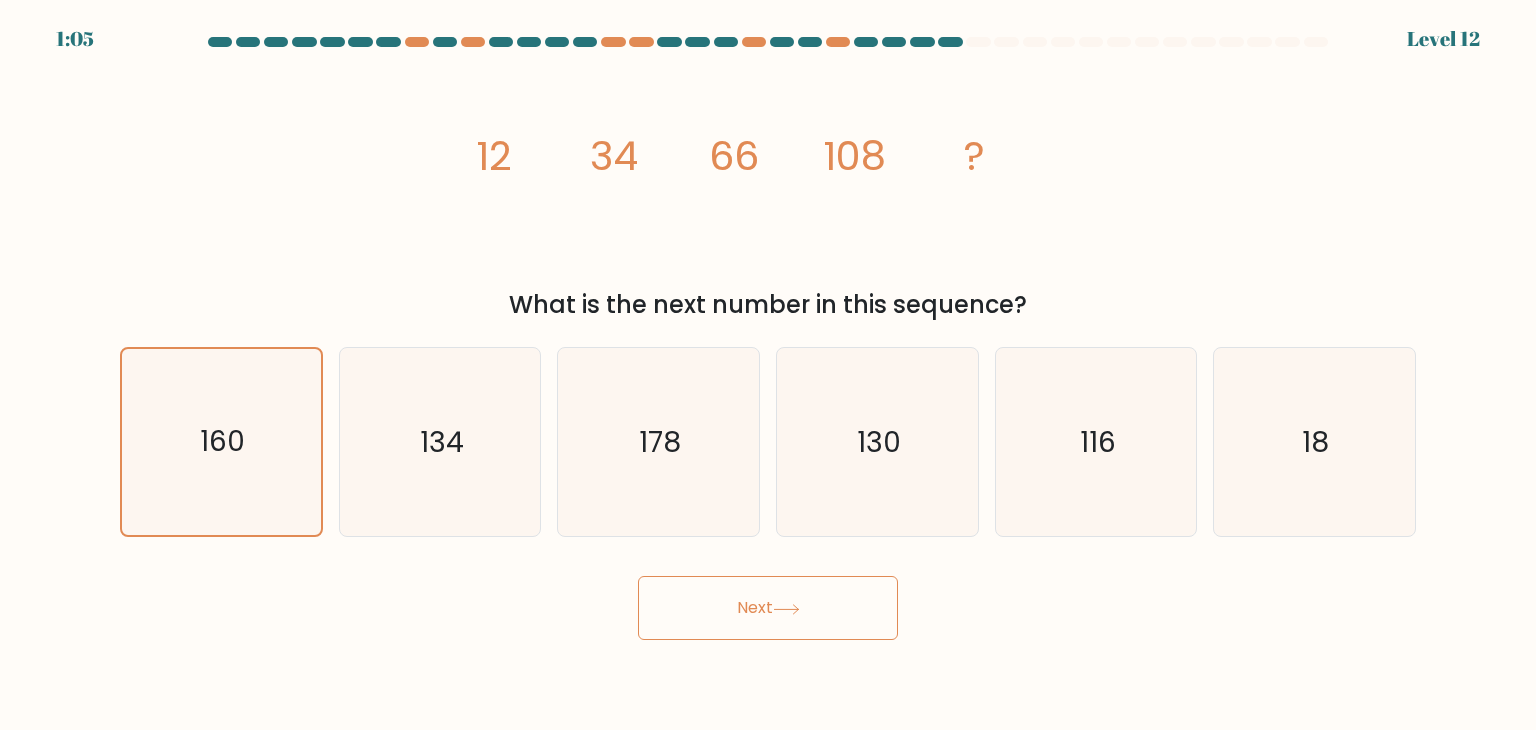 click on "Next" at bounding box center (768, 608) 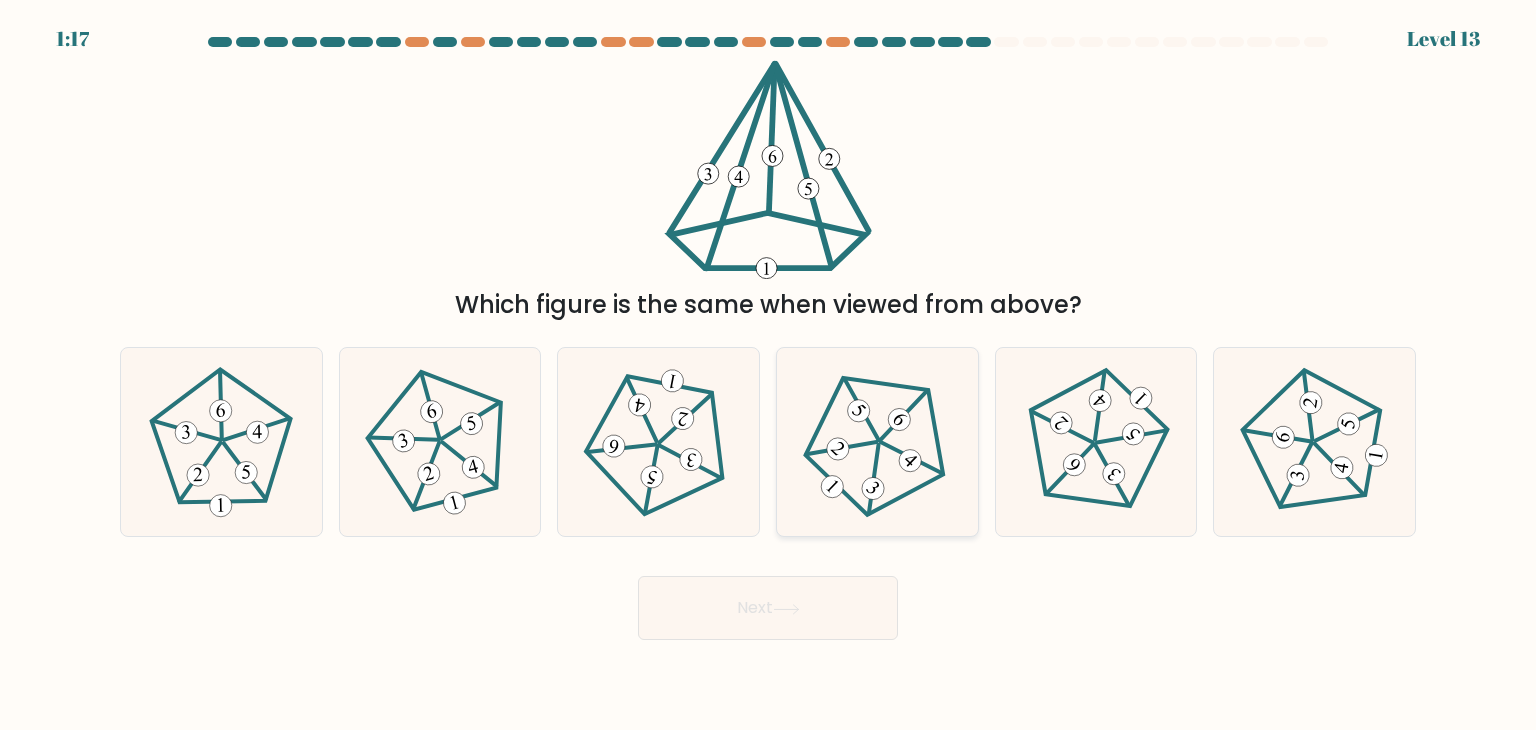 click at bounding box center (909, 460) 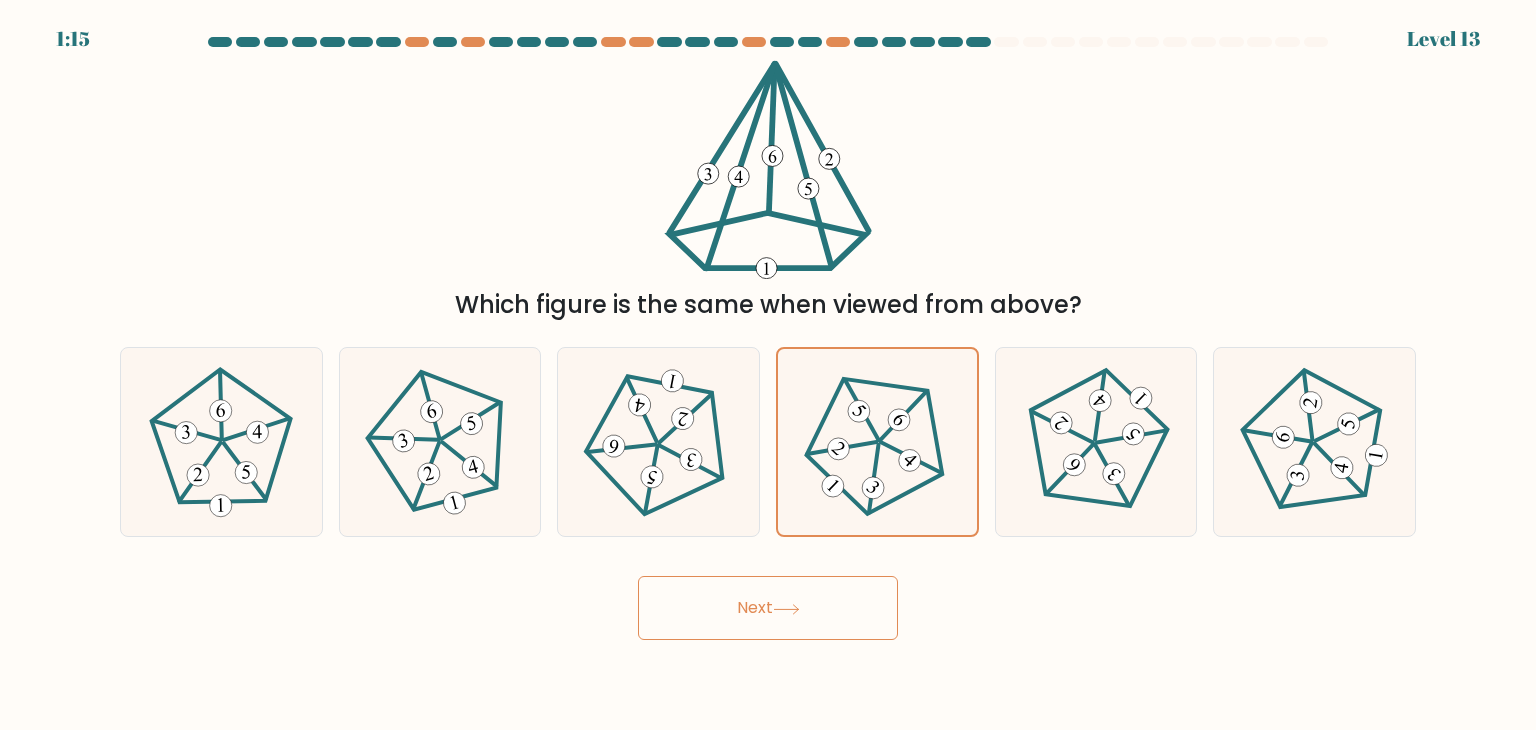 click on "Next" at bounding box center (768, 608) 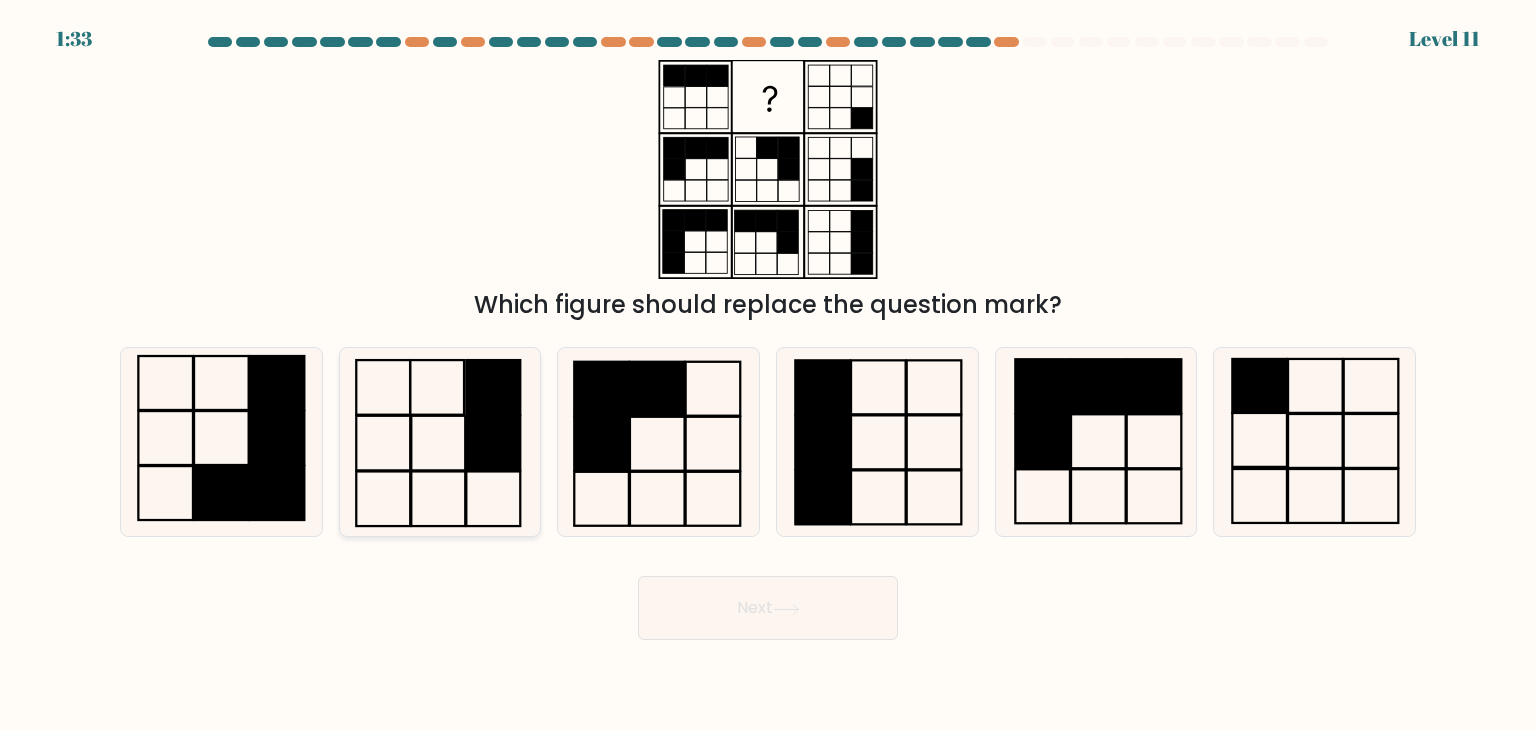 click at bounding box center [493, 443] 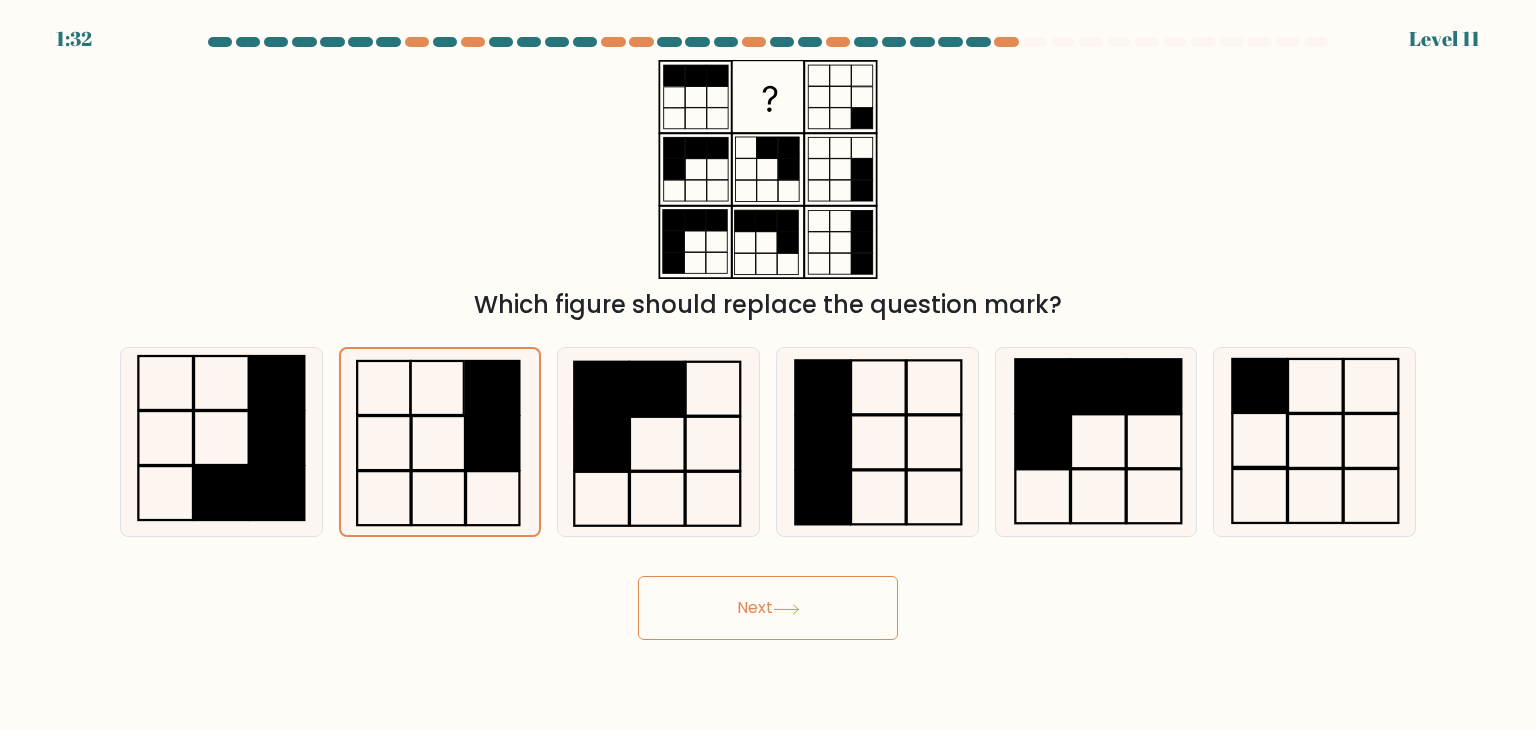 click on "Next" at bounding box center [768, 608] 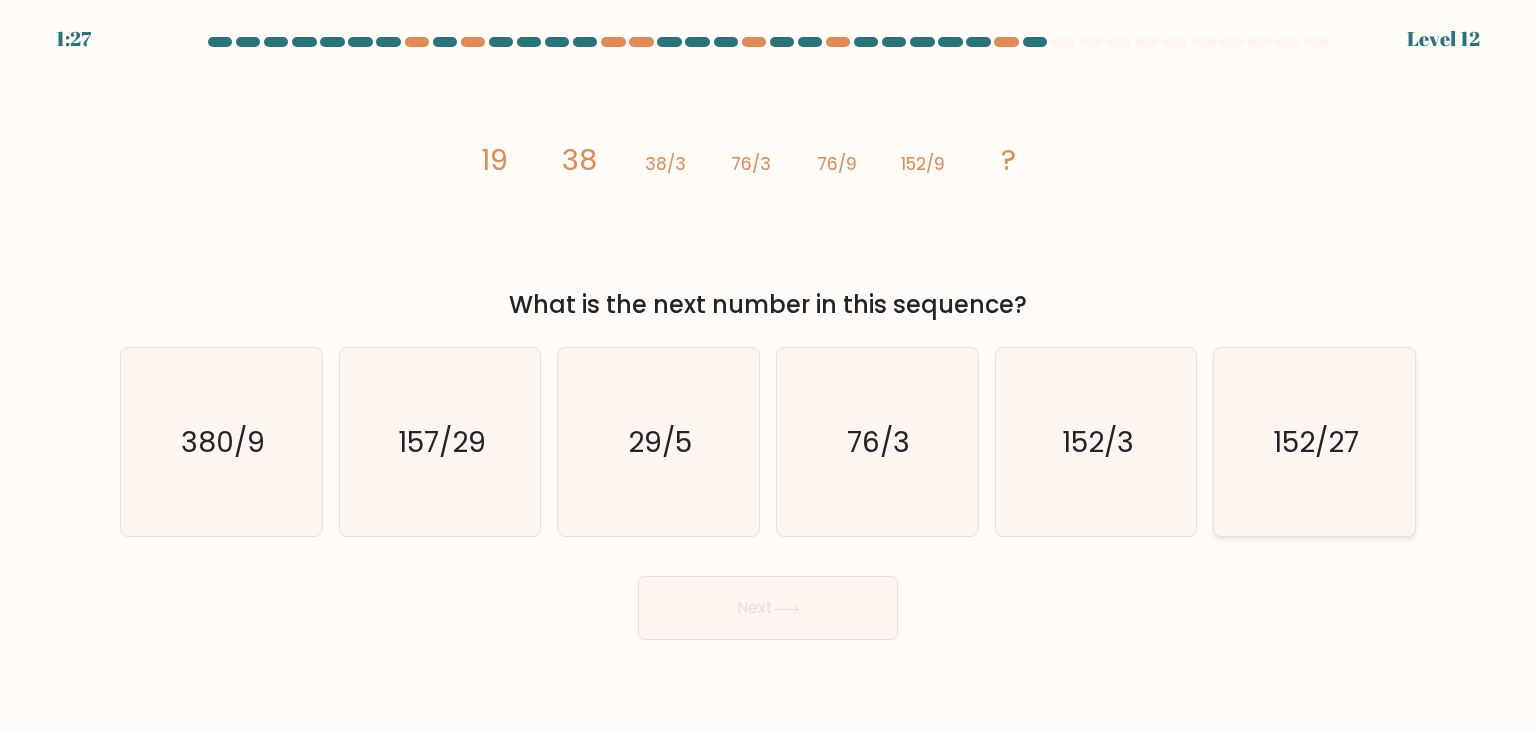 click on "152/27" at bounding box center [1314, 442] 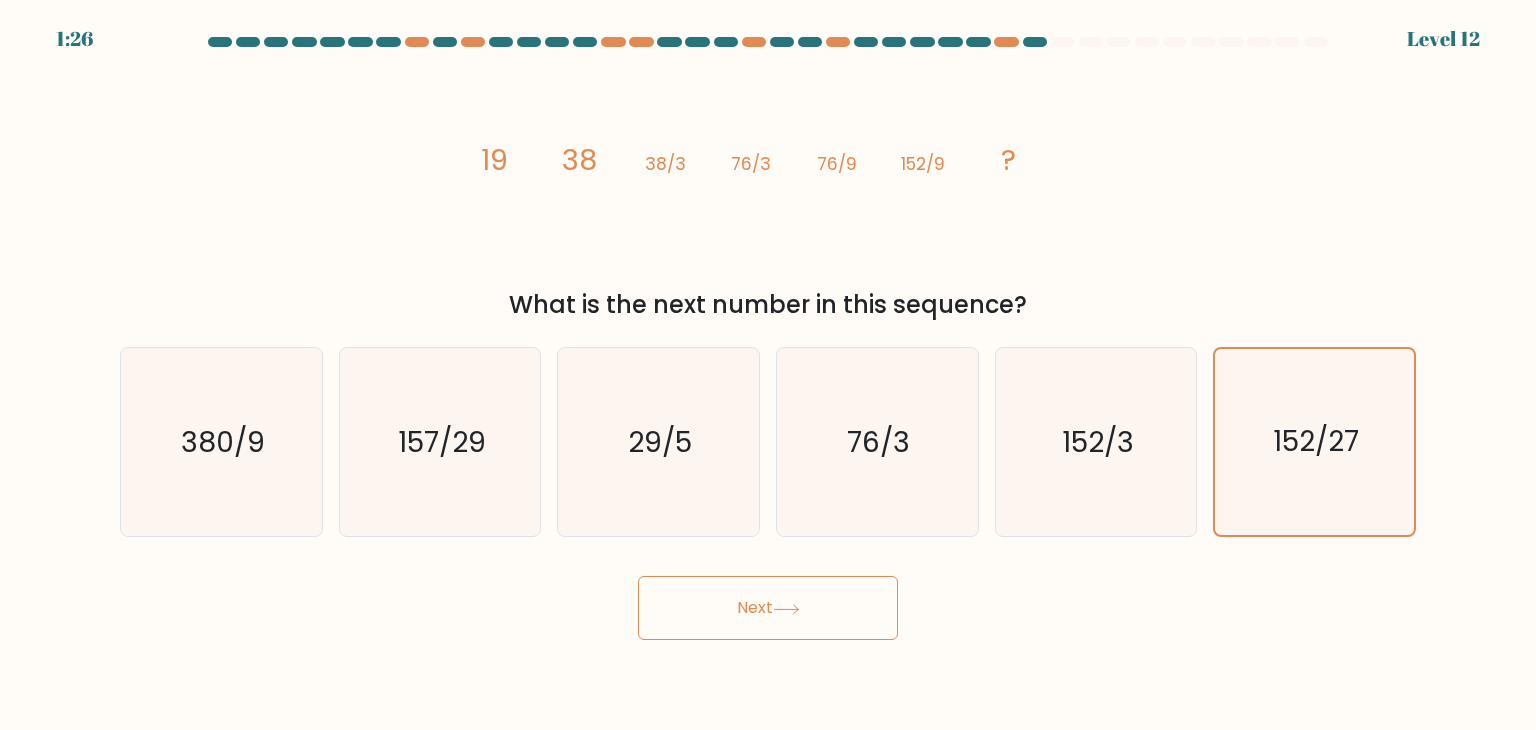 click on "Next" at bounding box center [768, 608] 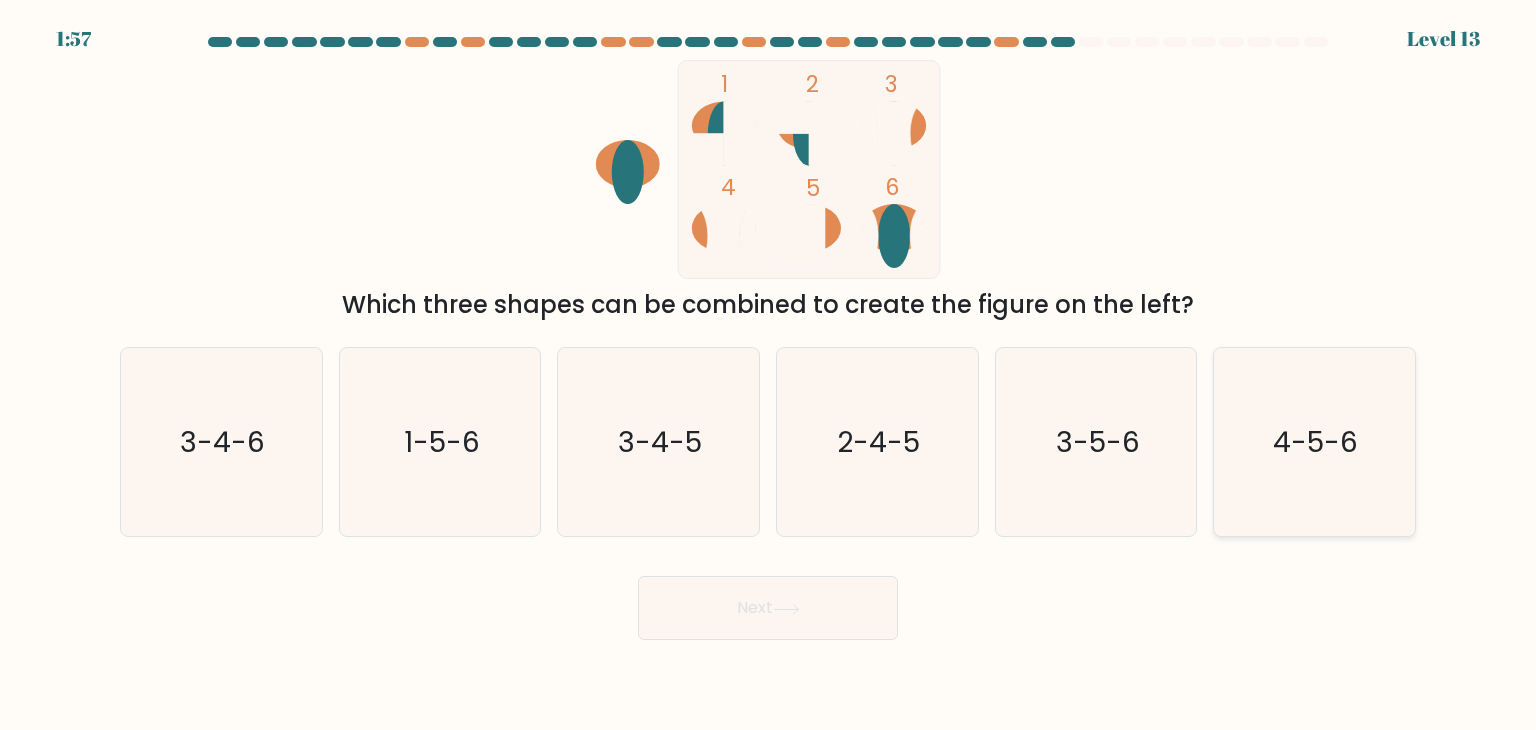 click on "4-5-6" at bounding box center [1314, 442] 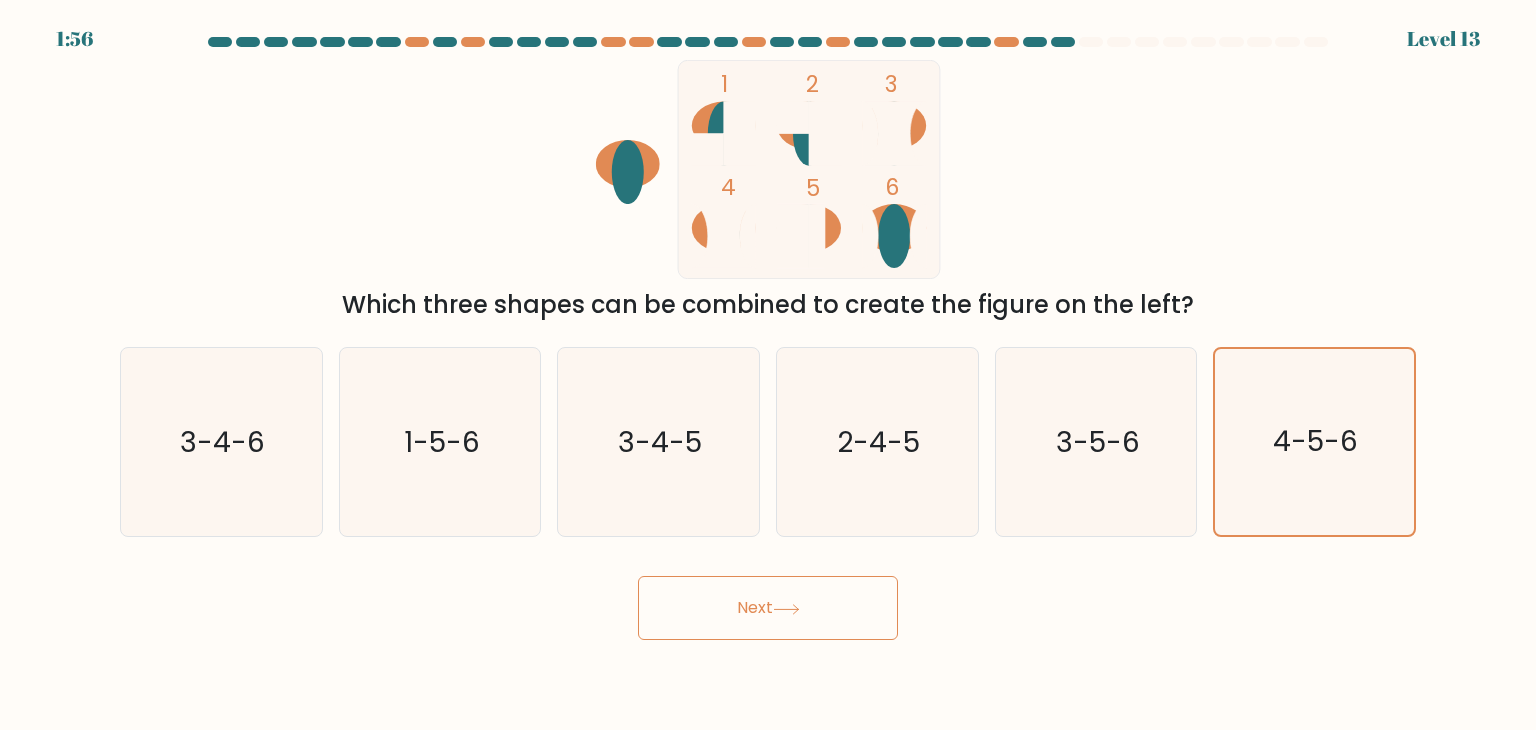 click on "Next" at bounding box center [768, 608] 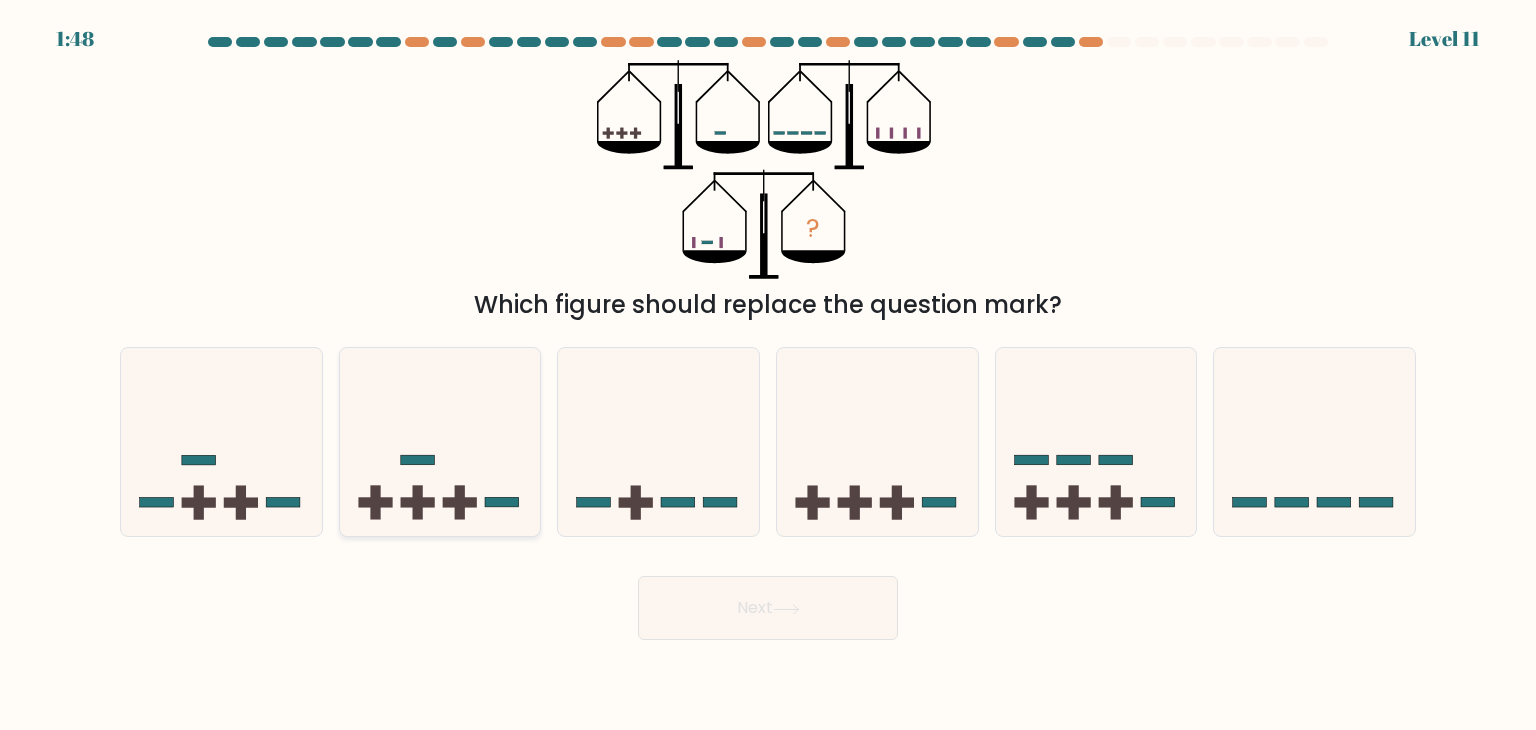 click at bounding box center [417, 503] 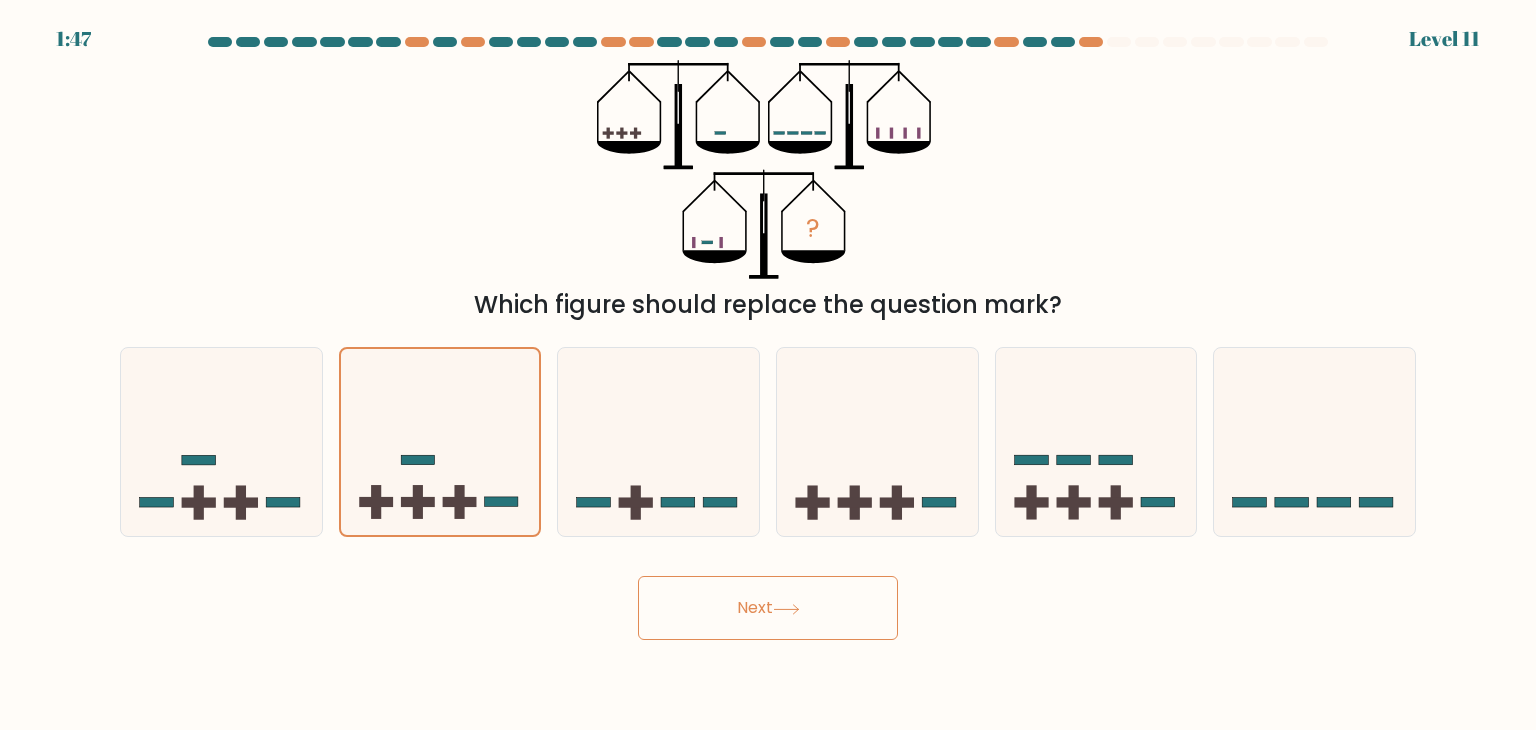 click on "1:47
Level 11" at bounding box center (768, 365) 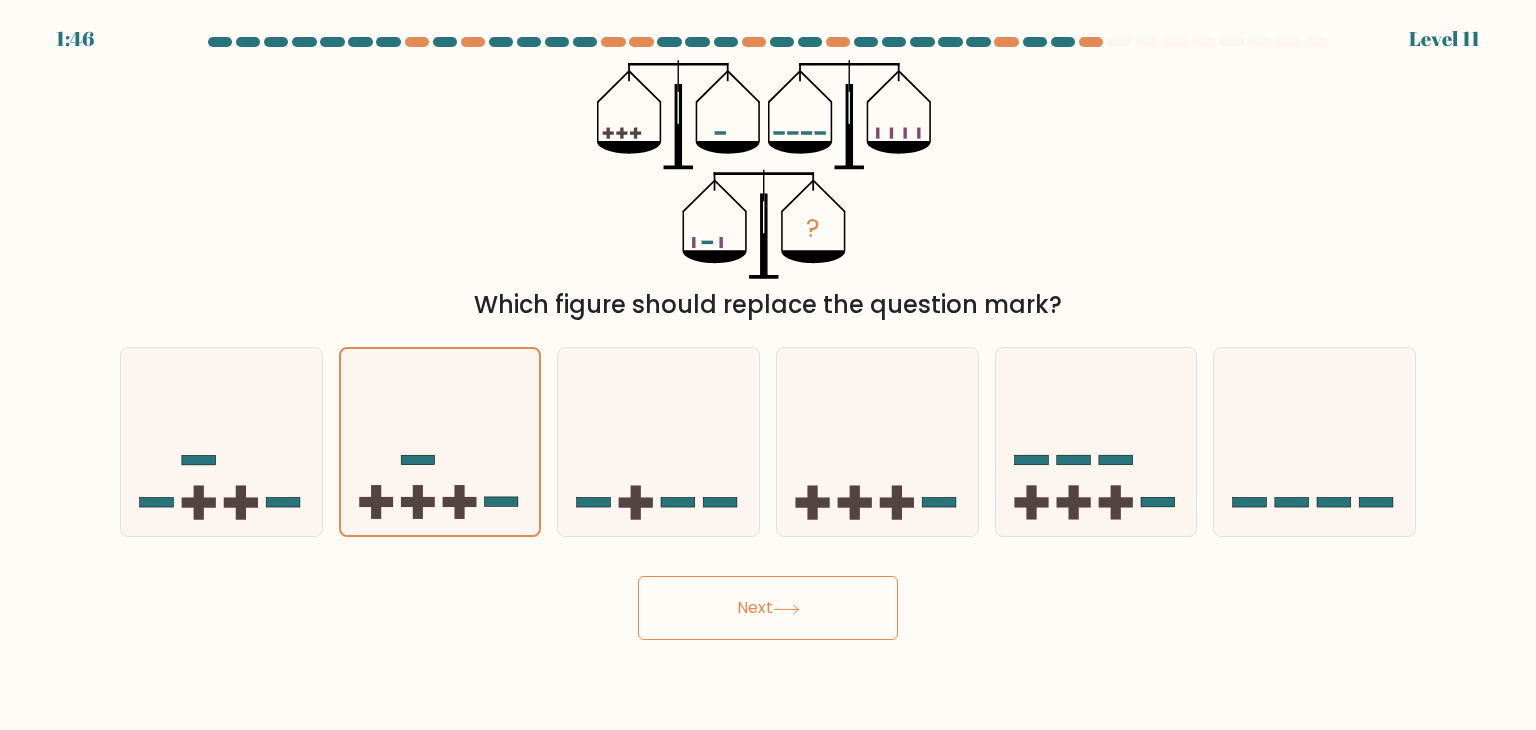 click on "Next" at bounding box center [768, 608] 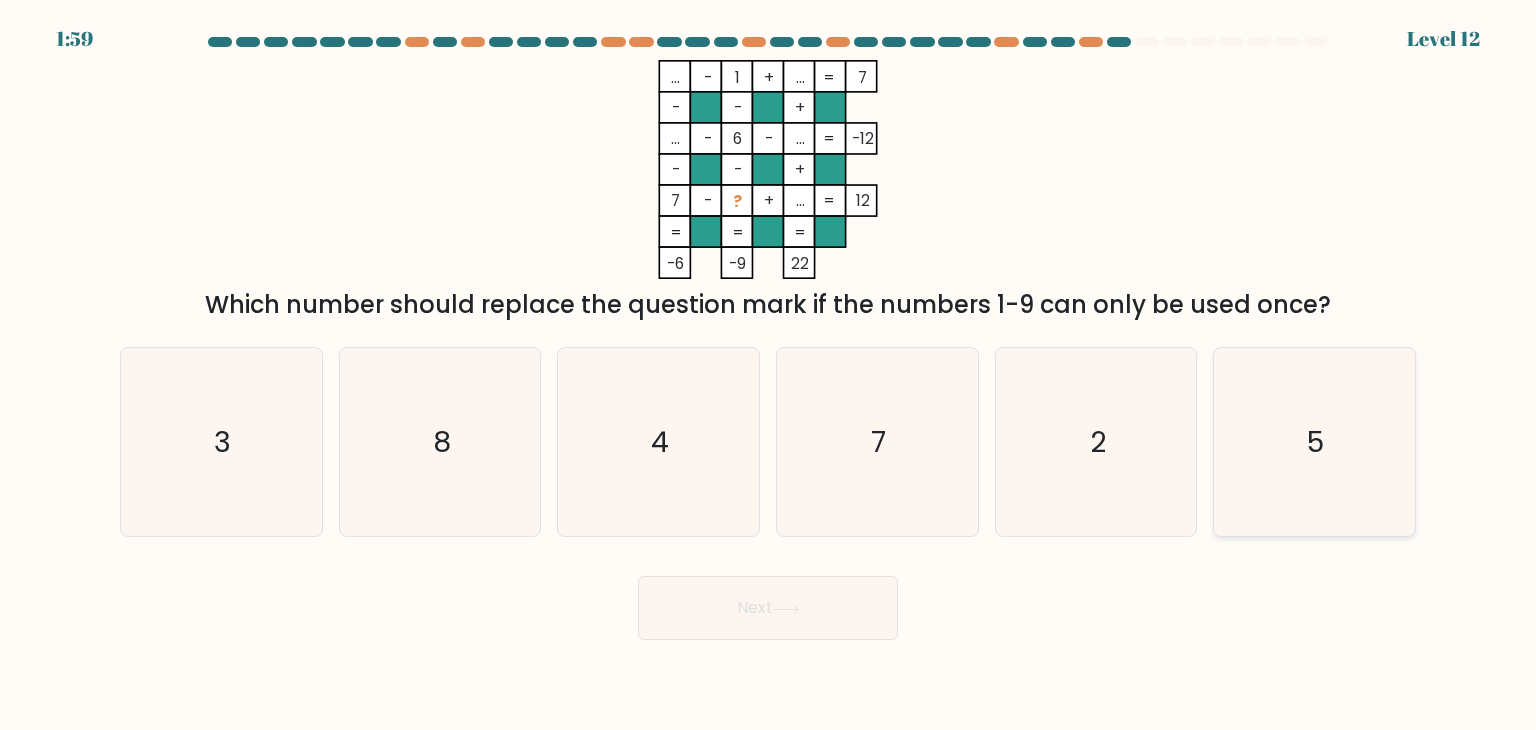 click on "5" at bounding box center (1314, 442) 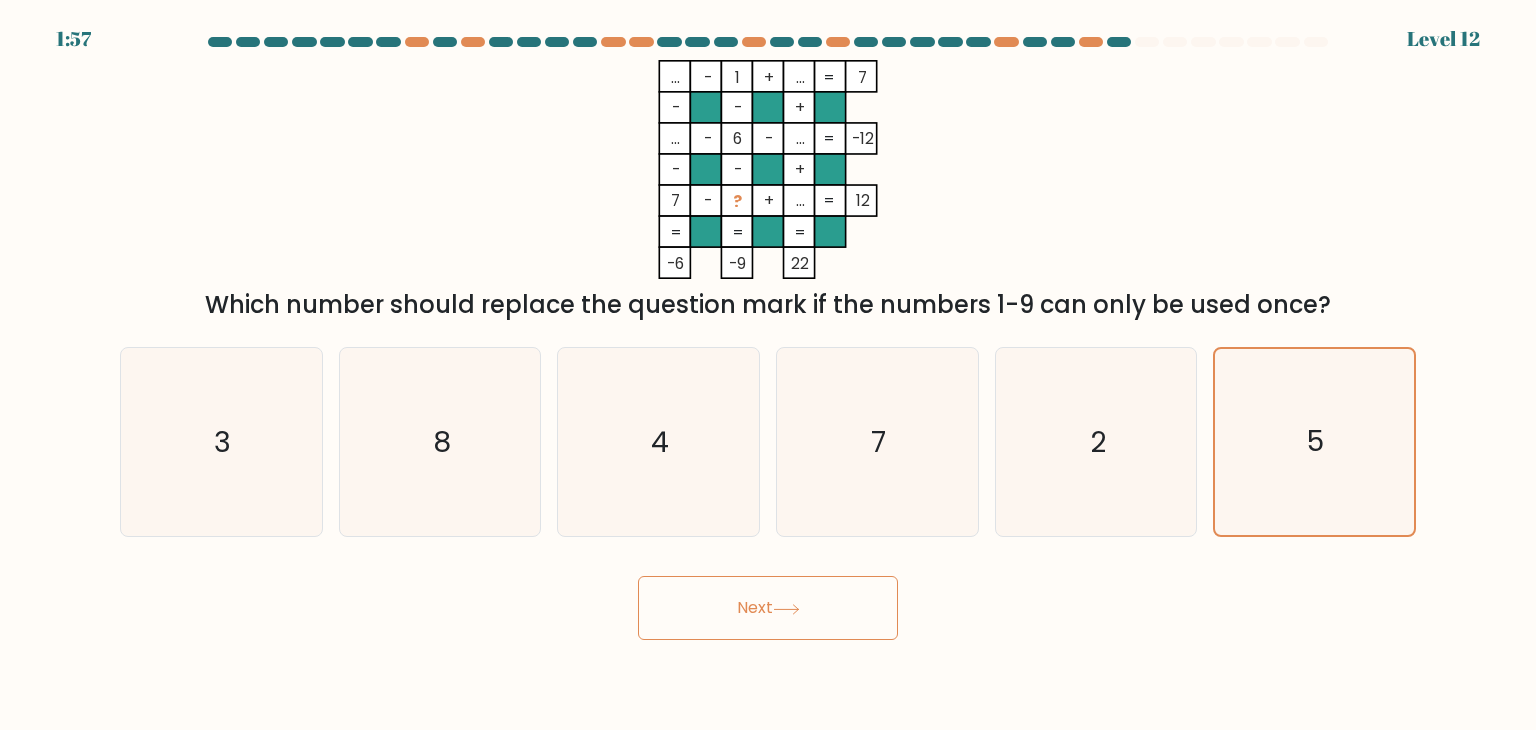 click at bounding box center [786, 609] 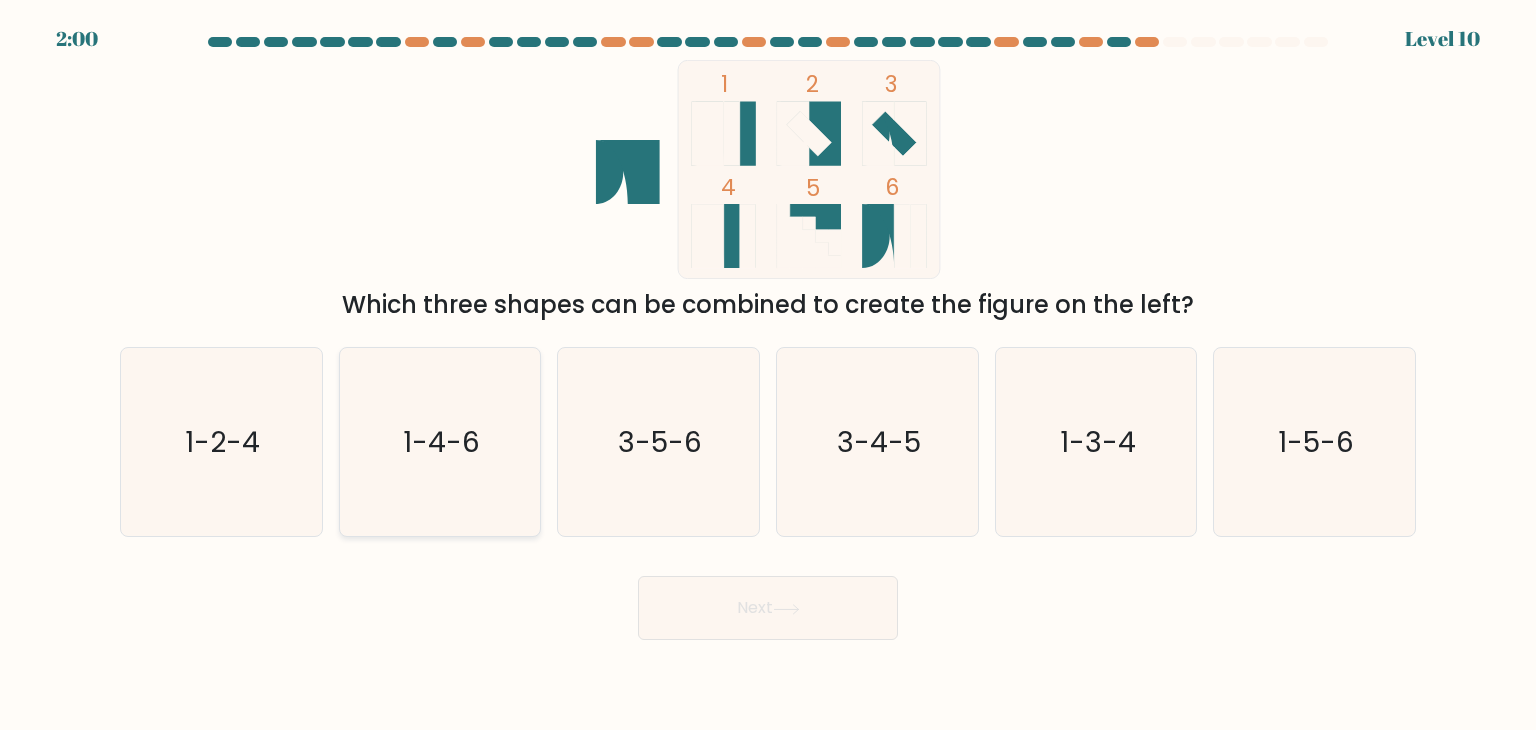 click on "1-4-6" at bounding box center [440, 442] 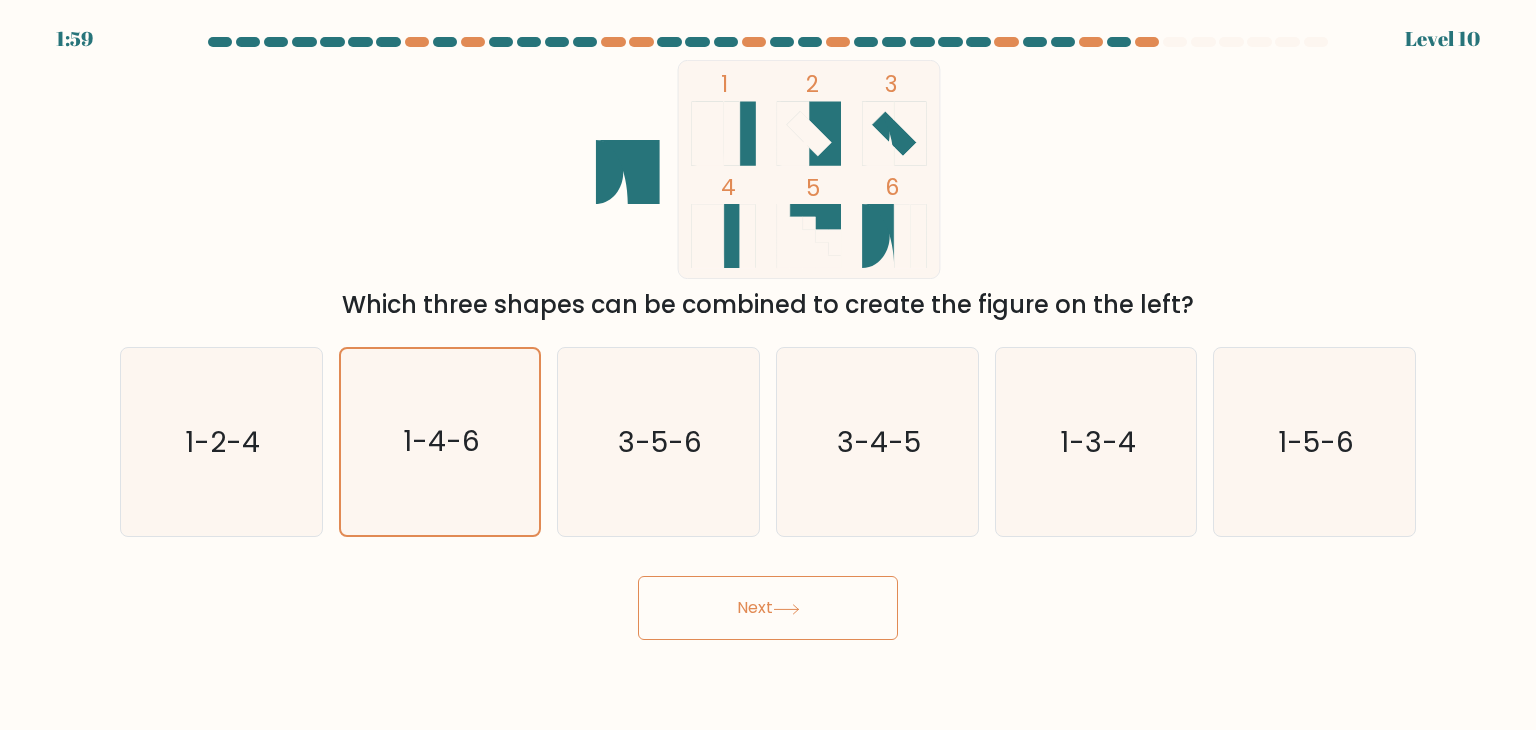 click at bounding box center (786, 609) 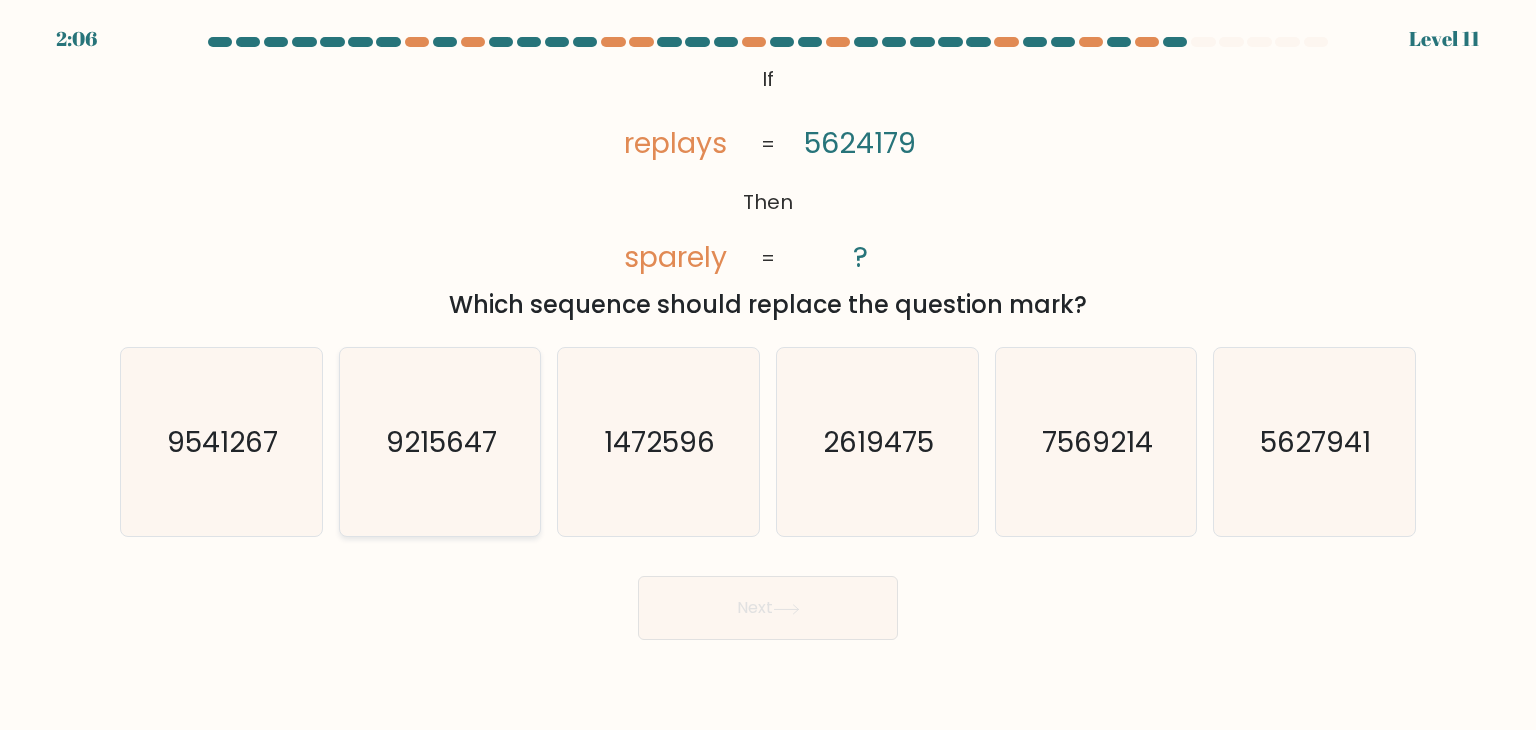 click on "9215647" at bounding box center [441, 442] 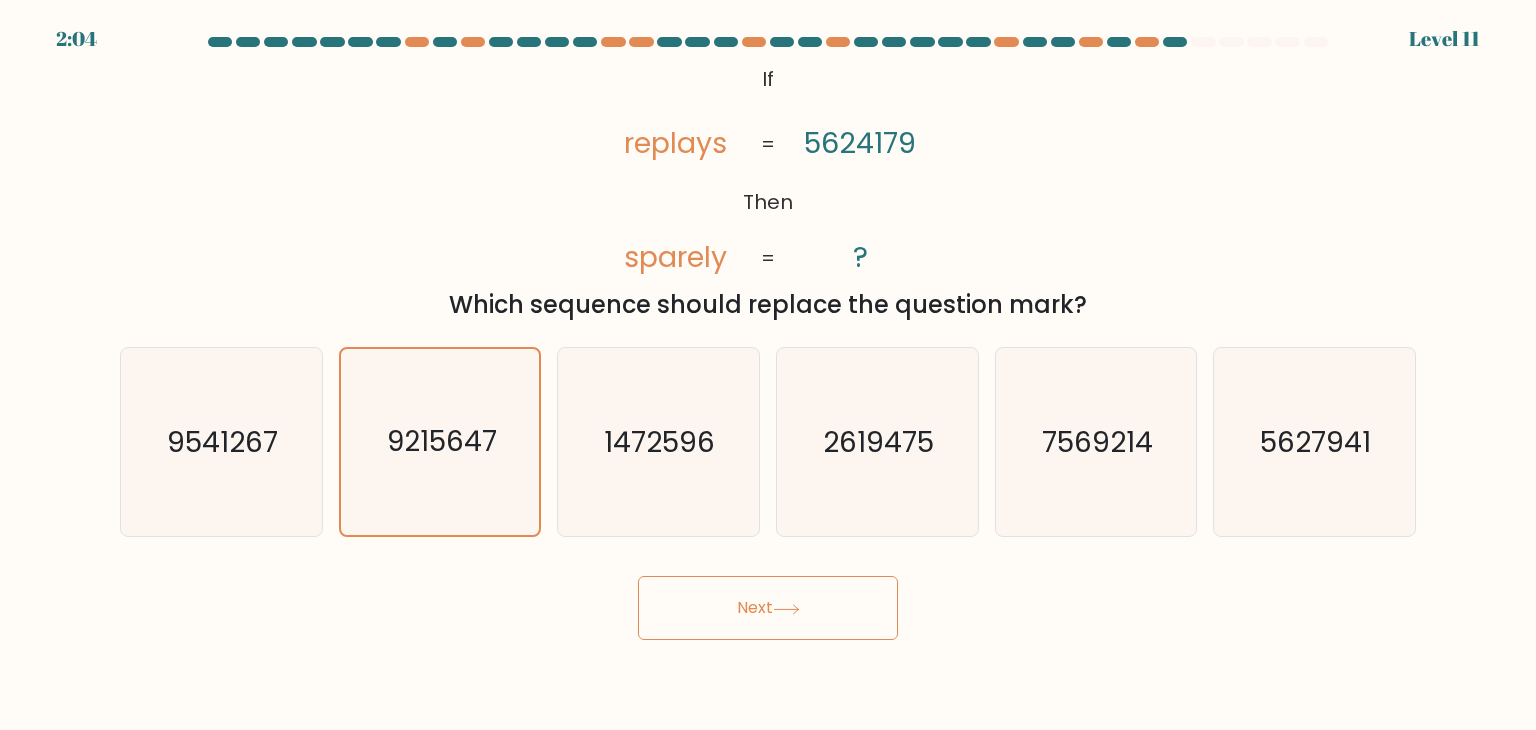 click on "Next" at bounding box center [768, 608] 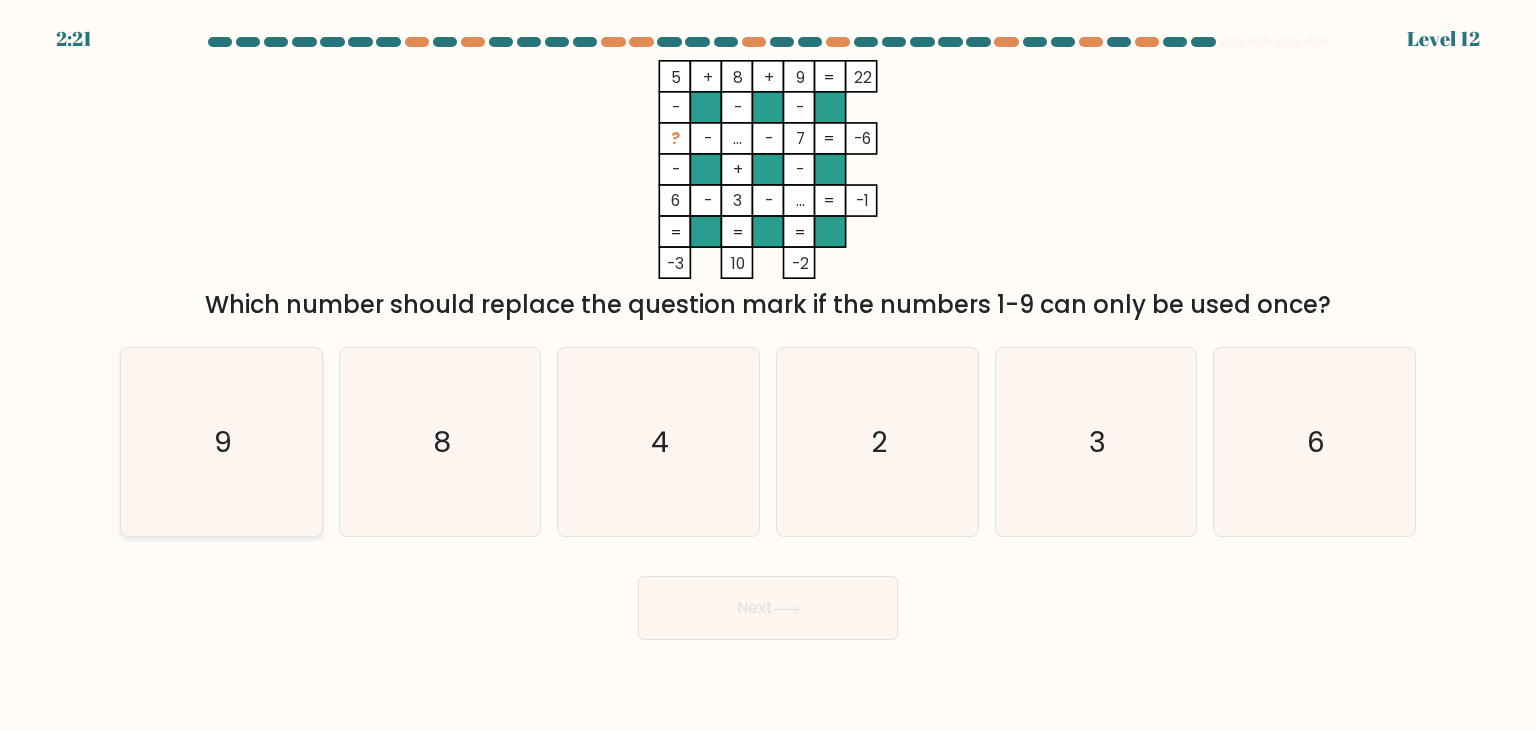 click on "9" at bounding box center (221, 442) 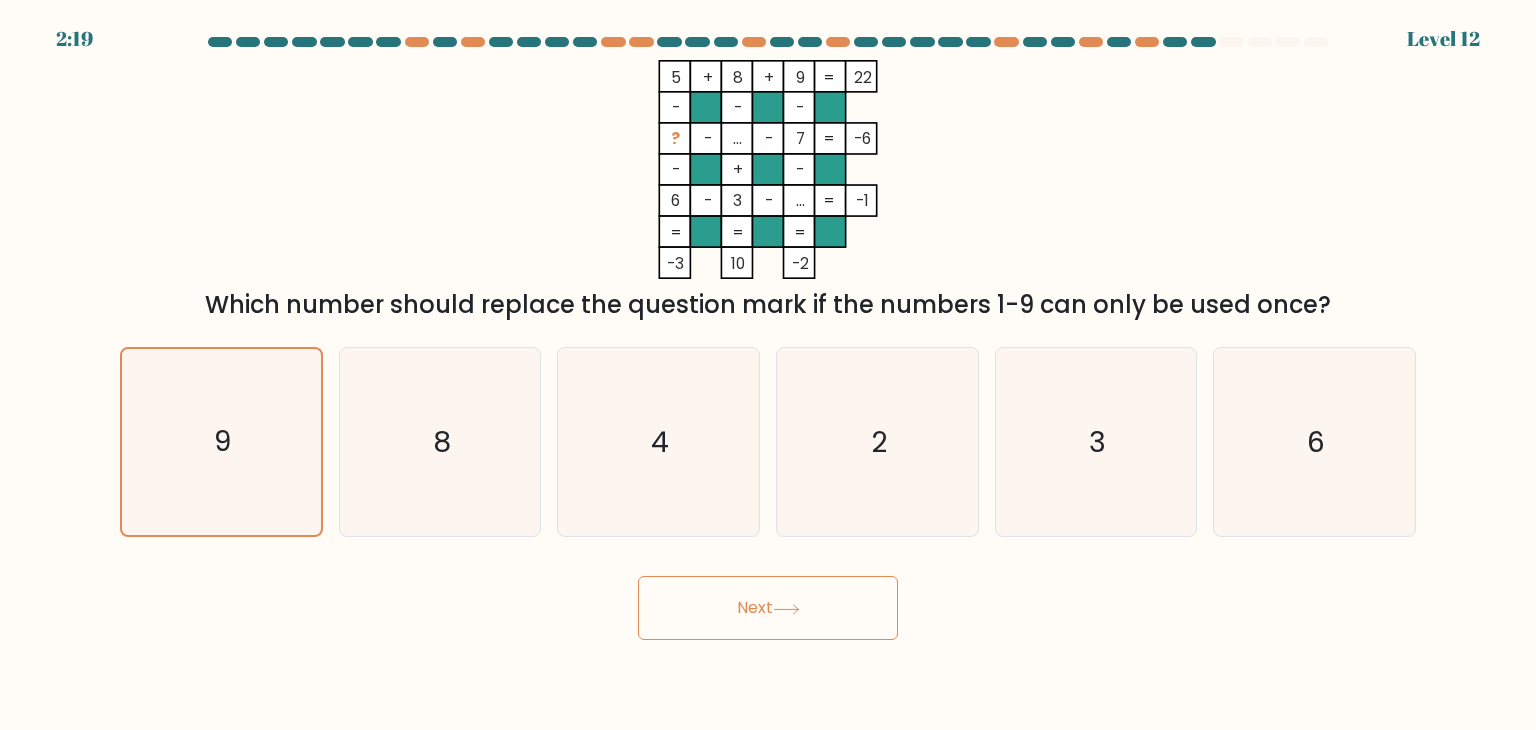click on "Next" at bounding box center (768, 608) 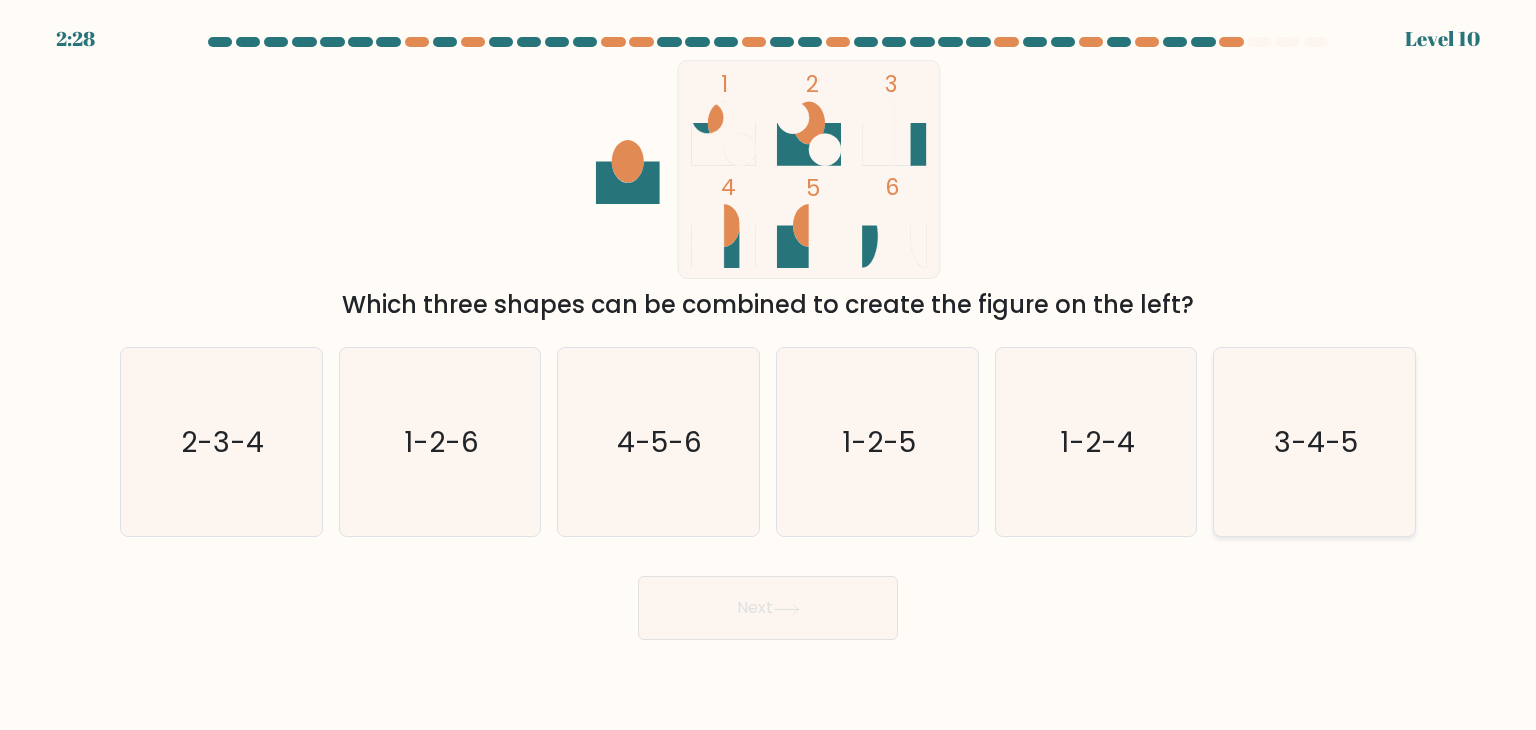 click on "3-4-5" at bounding box center (1314, 442) 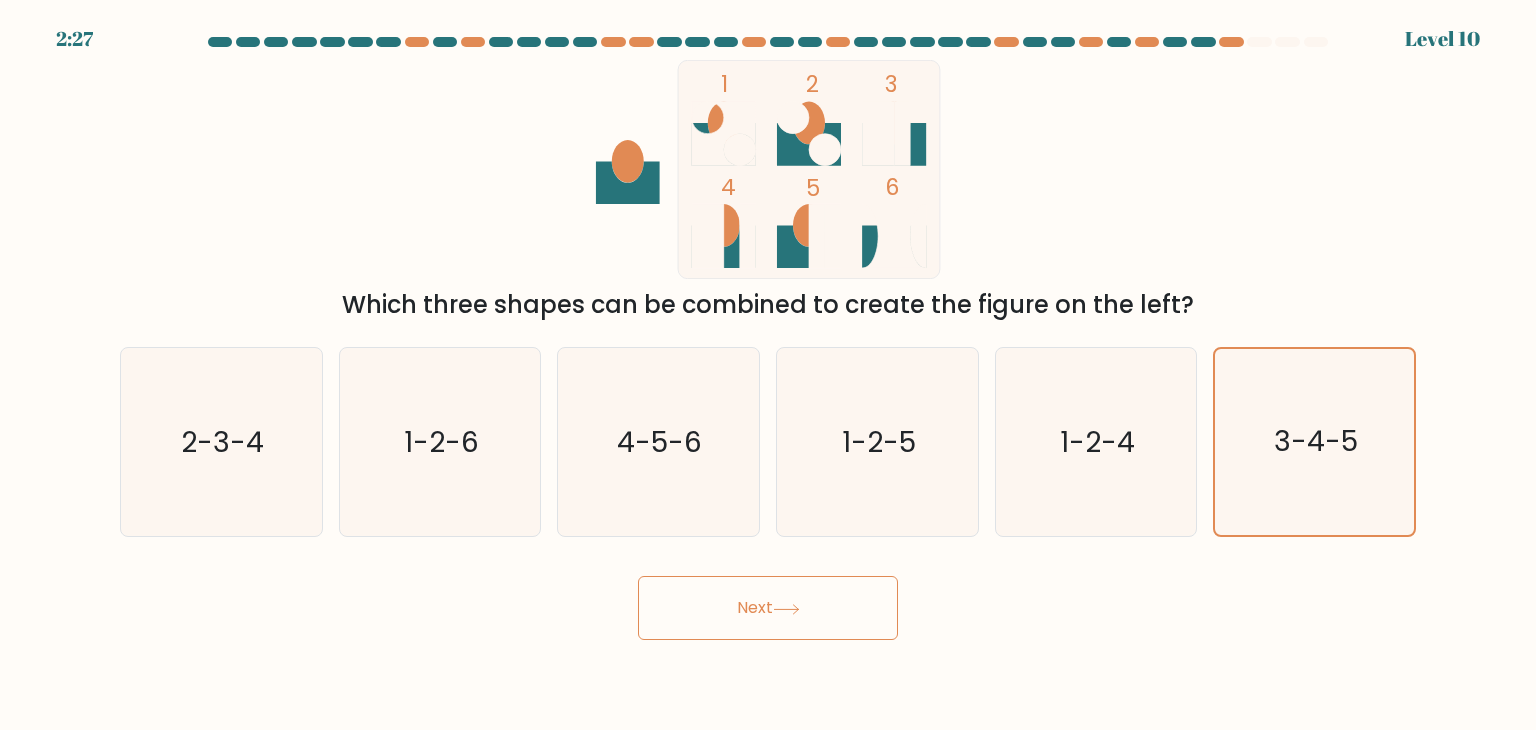 click on "Next" at bounding box center [768, 608] 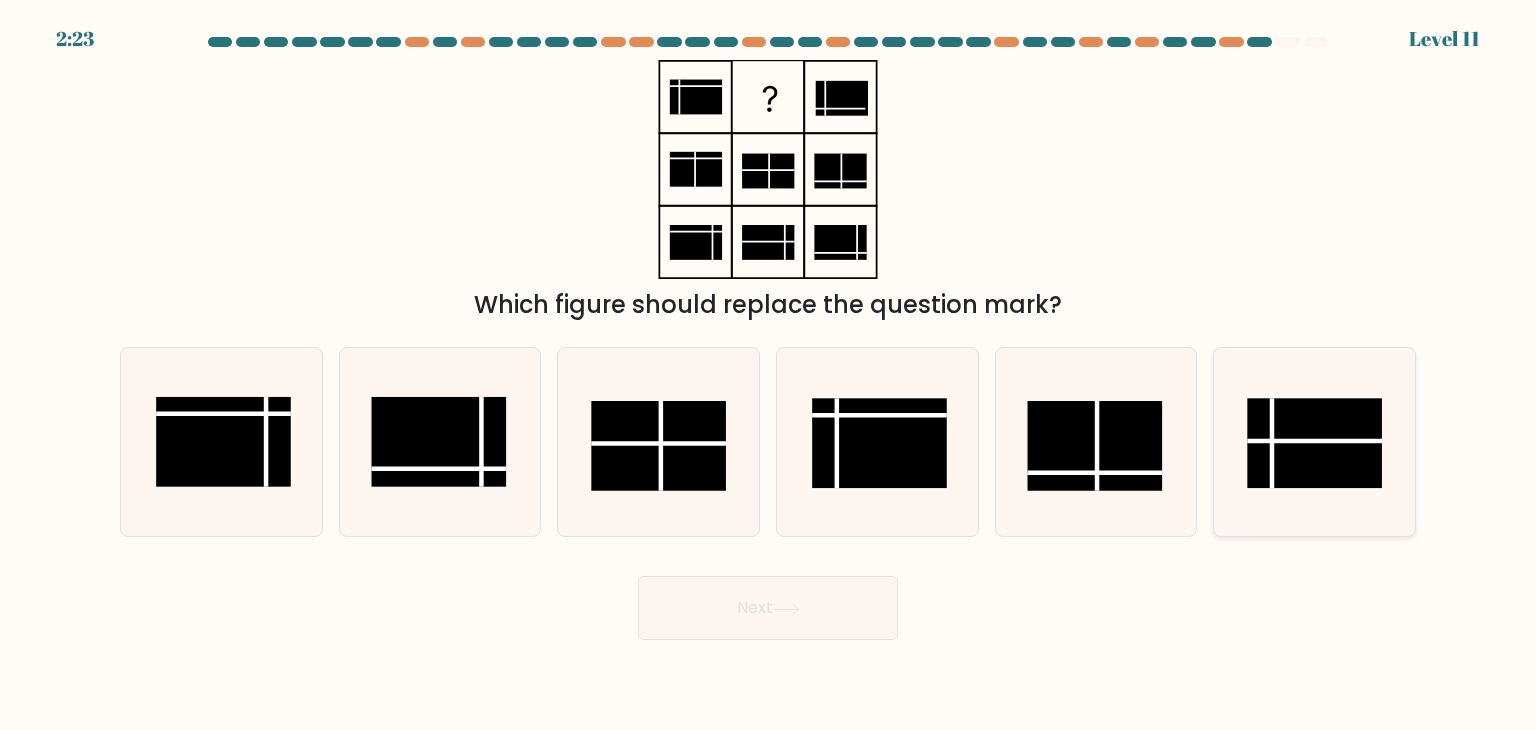 click at bounding box center [1315, 443] 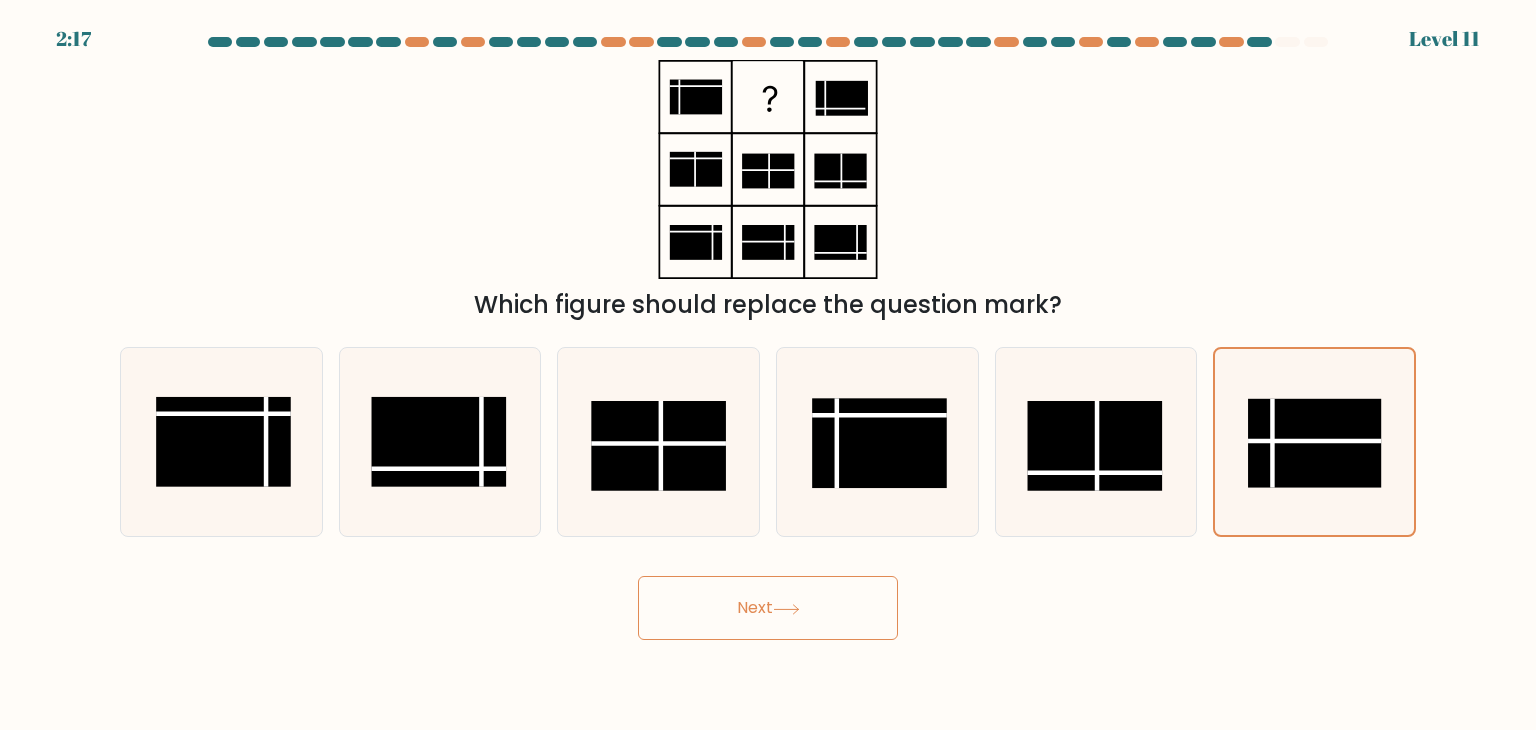 click on "2:17
Level 11" at bounding box center (768, 365) 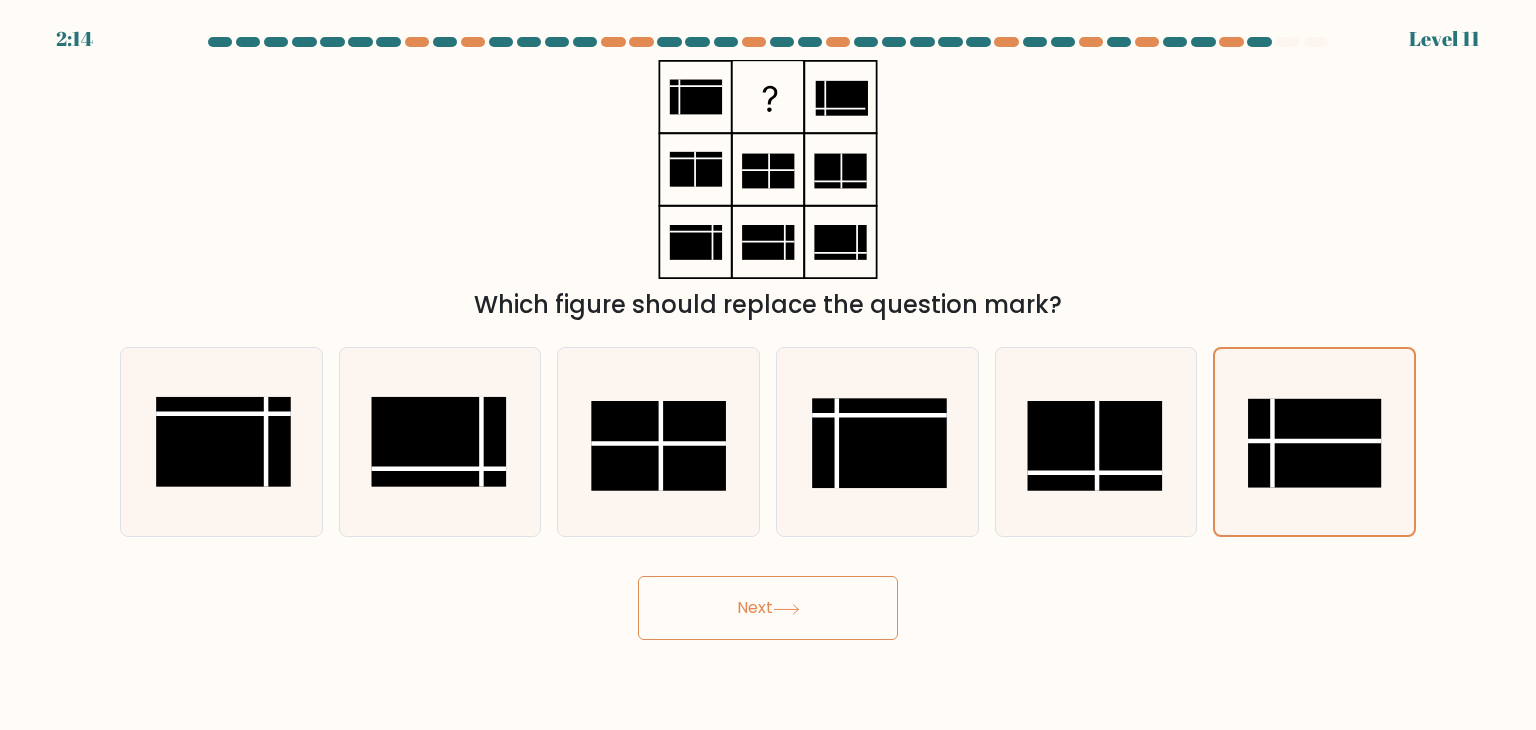 click on "Next" at bounding box center (768, 608) 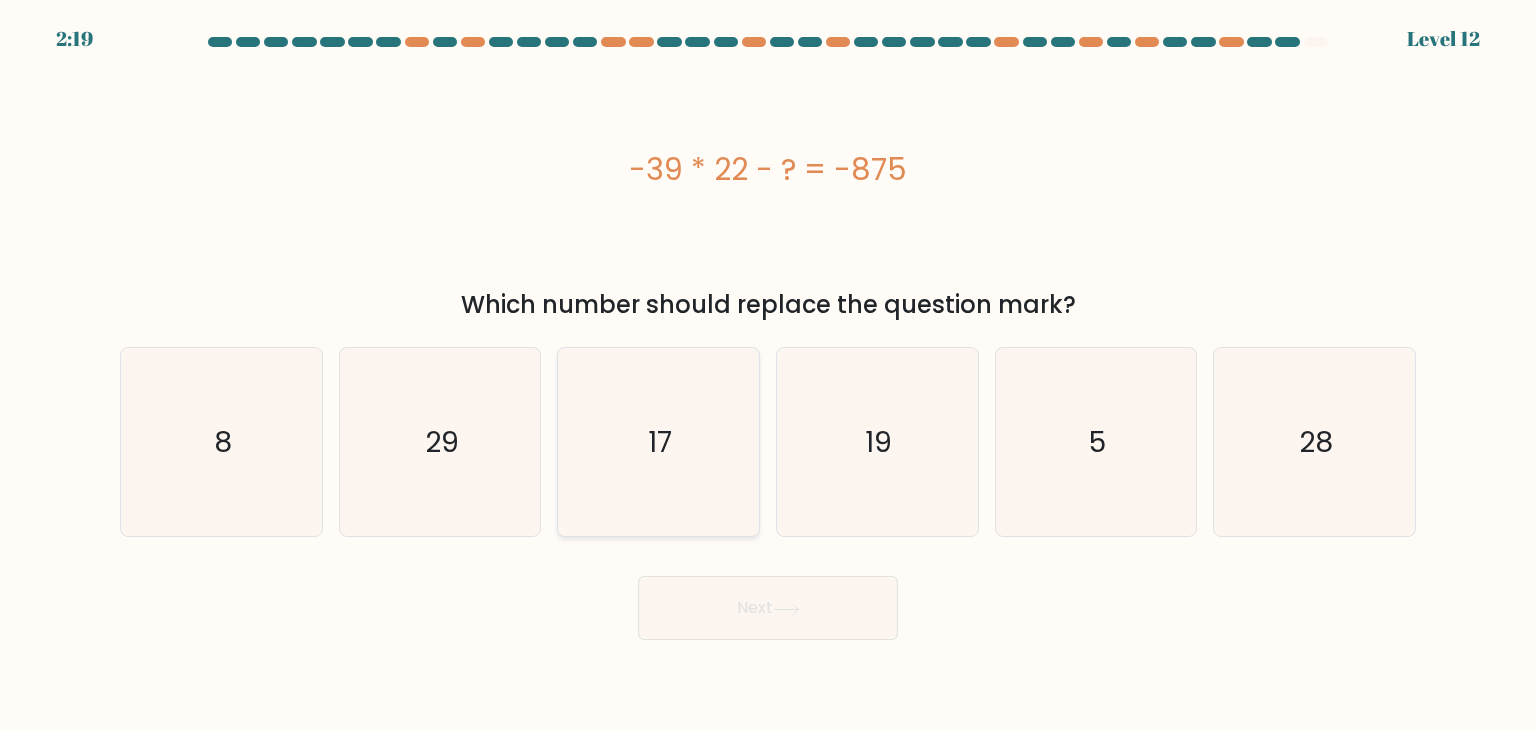click on "17" at bounding box center (658, 442) 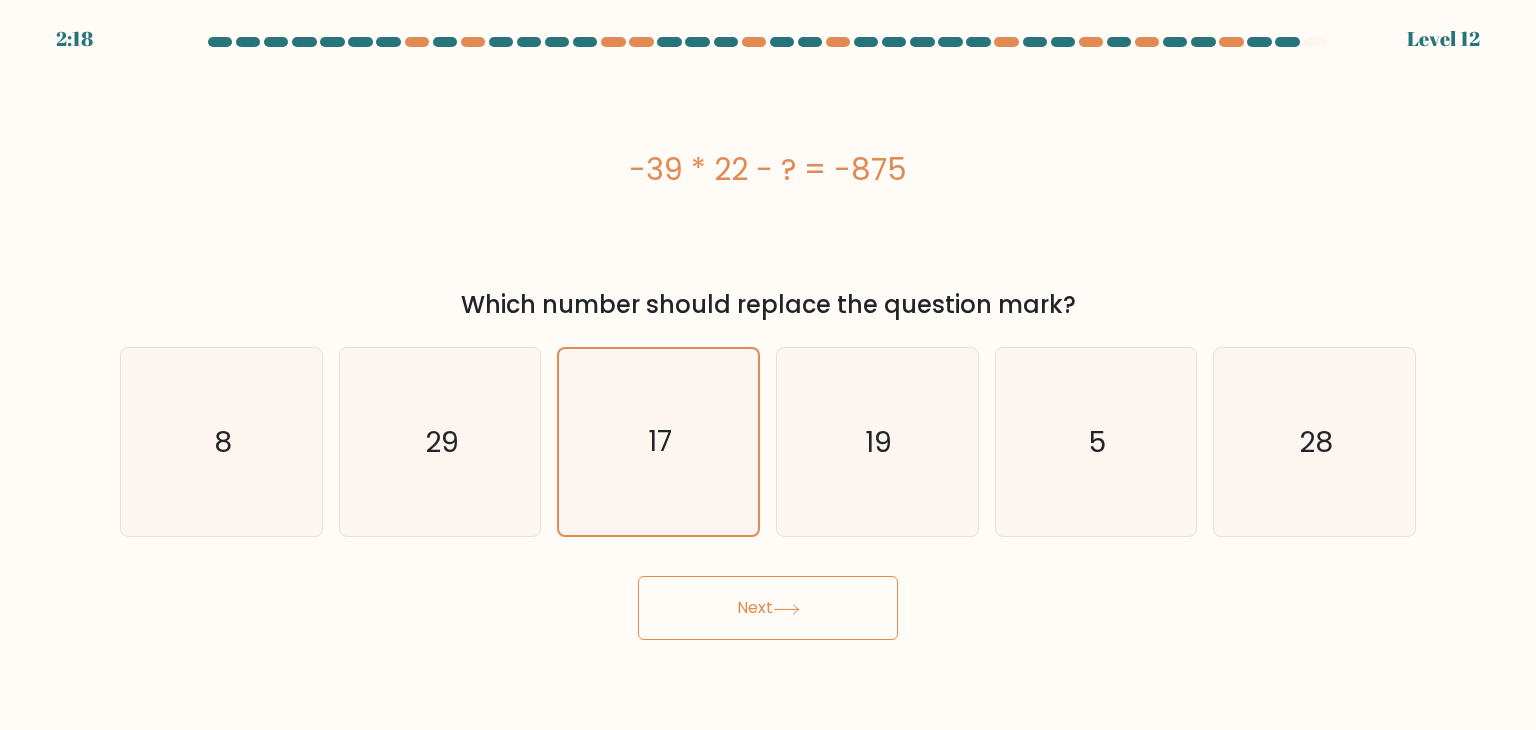 click on "Next" at bounding box center [768, 608] 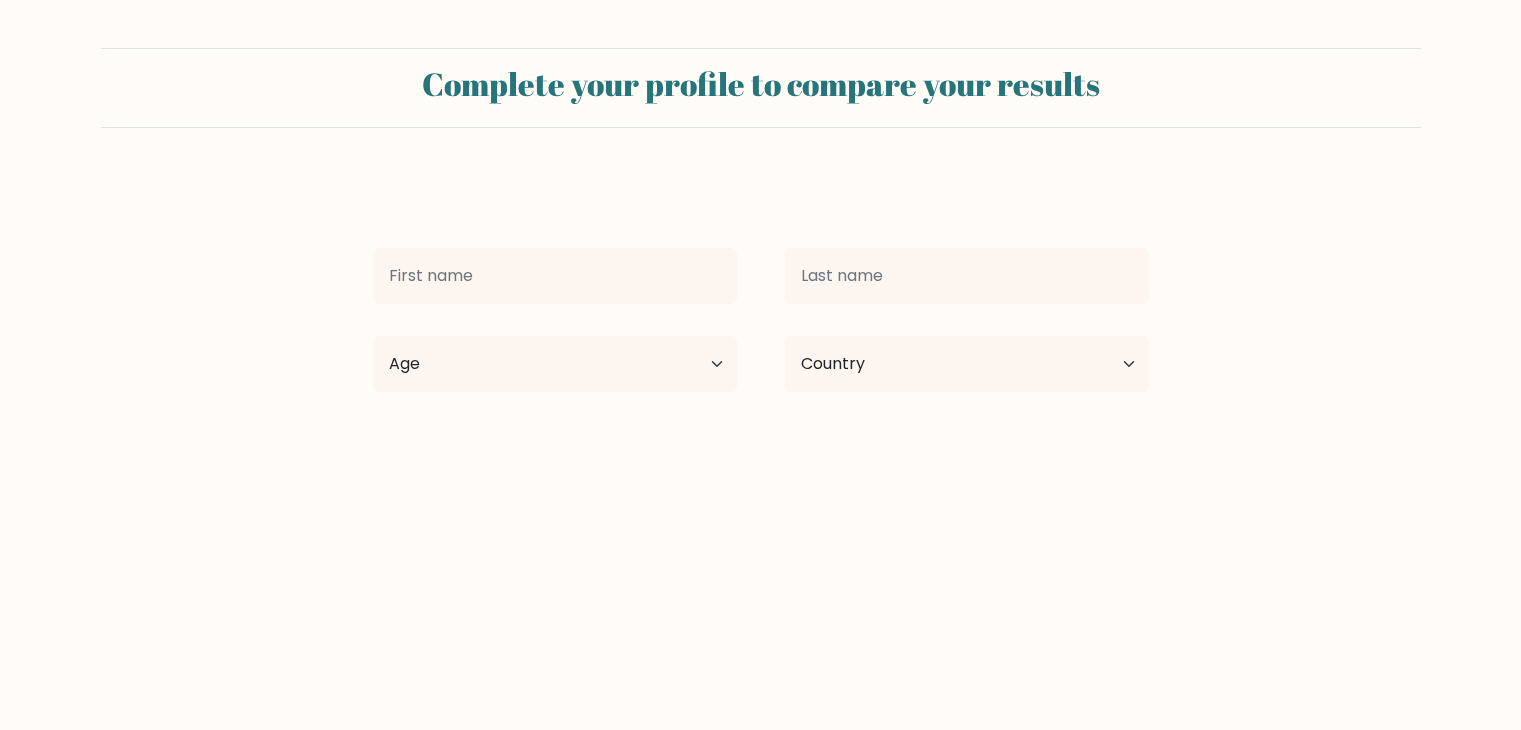 scroll, scrollTop: 0, scrollLeft: 0, axis: both 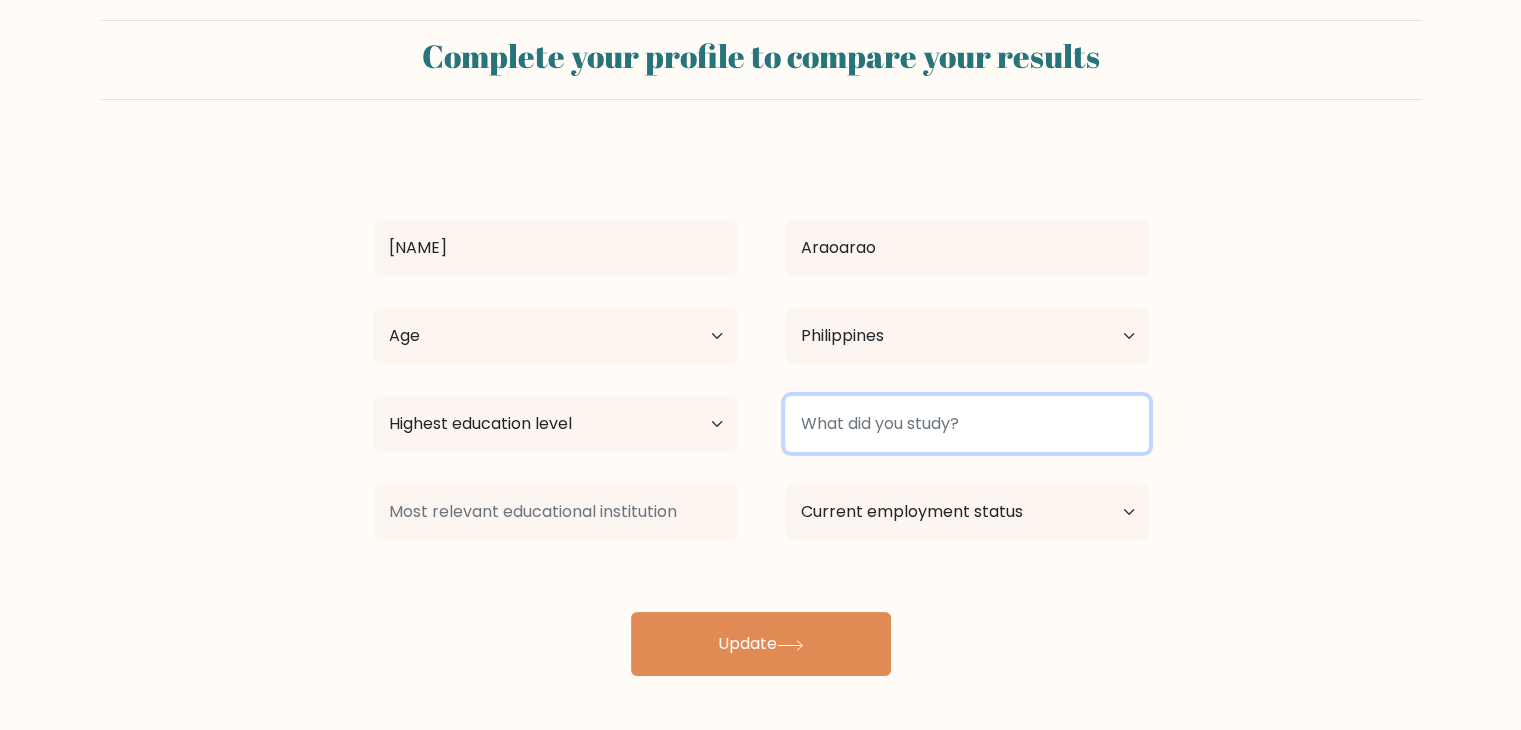 click at bounding box center [967, 424] 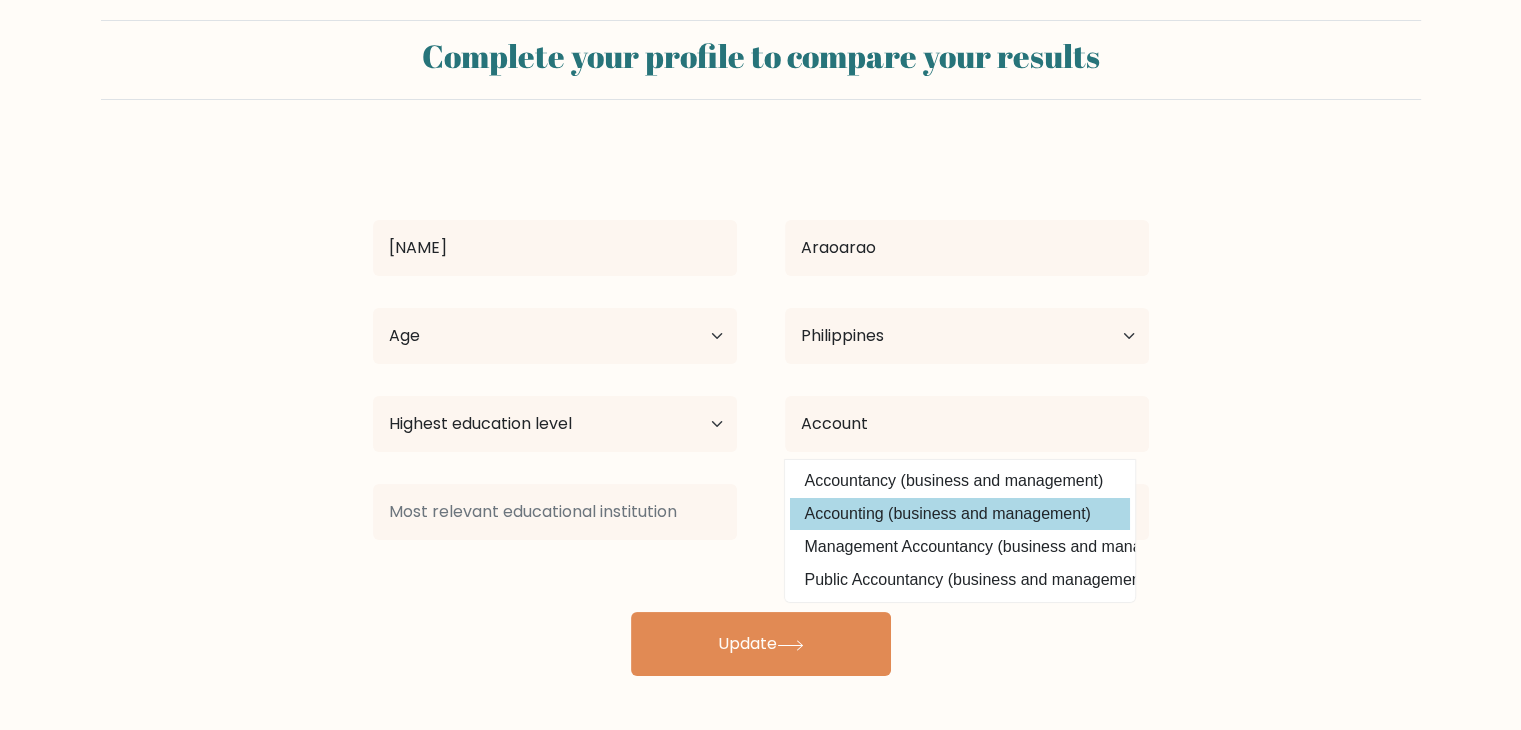 click on "Nessa
Araoarao
Age
[AGE]
[AGE]
[AGE]
[AGE]
[AGE]
[AGE]
[AGE]
Country
Afghanistan
Albania
Algeria
American Samoa
Andorra
Angola
Anguilla
Antarctica
Antigua and Barbuda
Argentina
Armenia
Aruba
Australia
Austria
Azerbaijan
Bahamas
Bahrain
Bangladesh
Barbados
Belarus
Belgium
Belize
Benin
Bermuda
Bhutan
Chad" at bounding box center [761, 412] 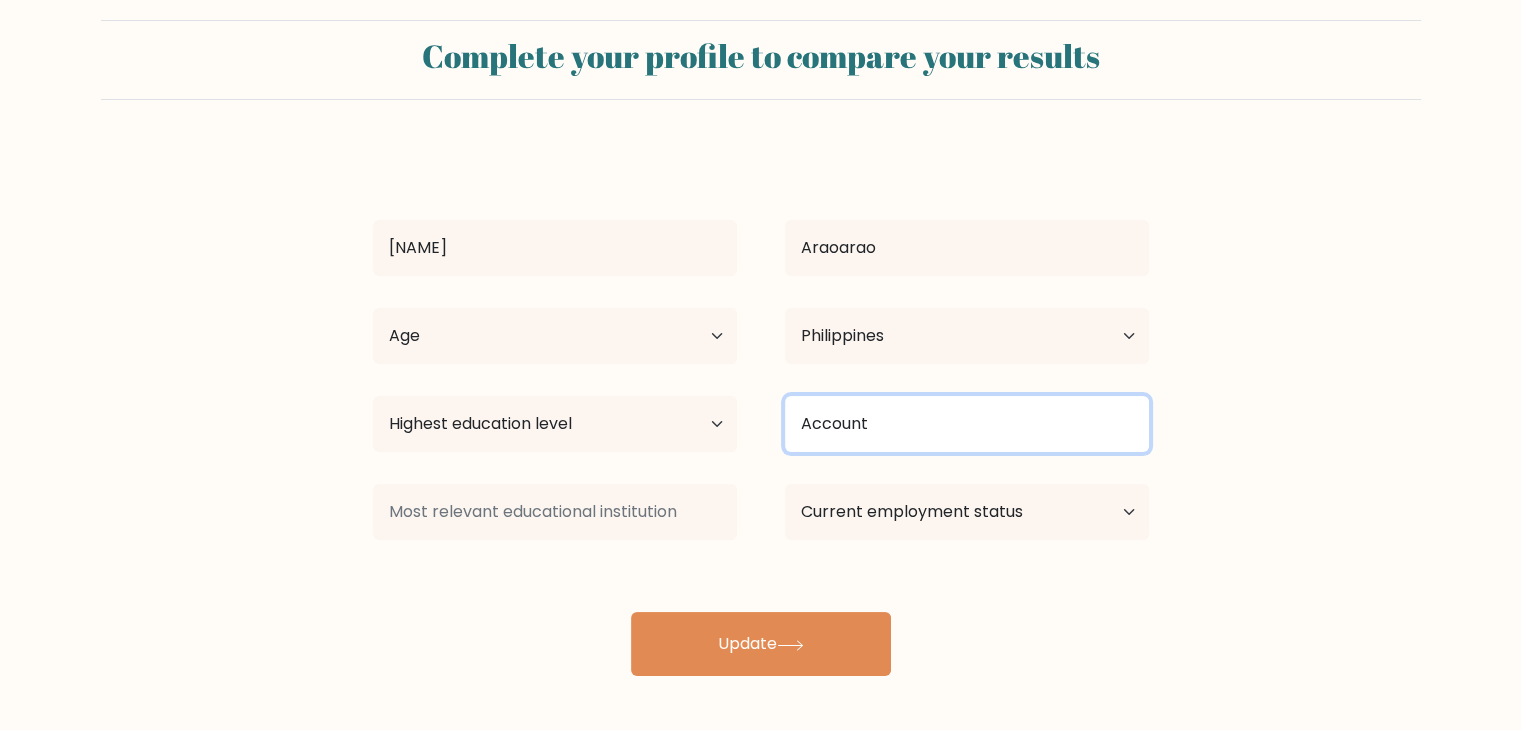click on "Account" at bounding box center (967, 424) 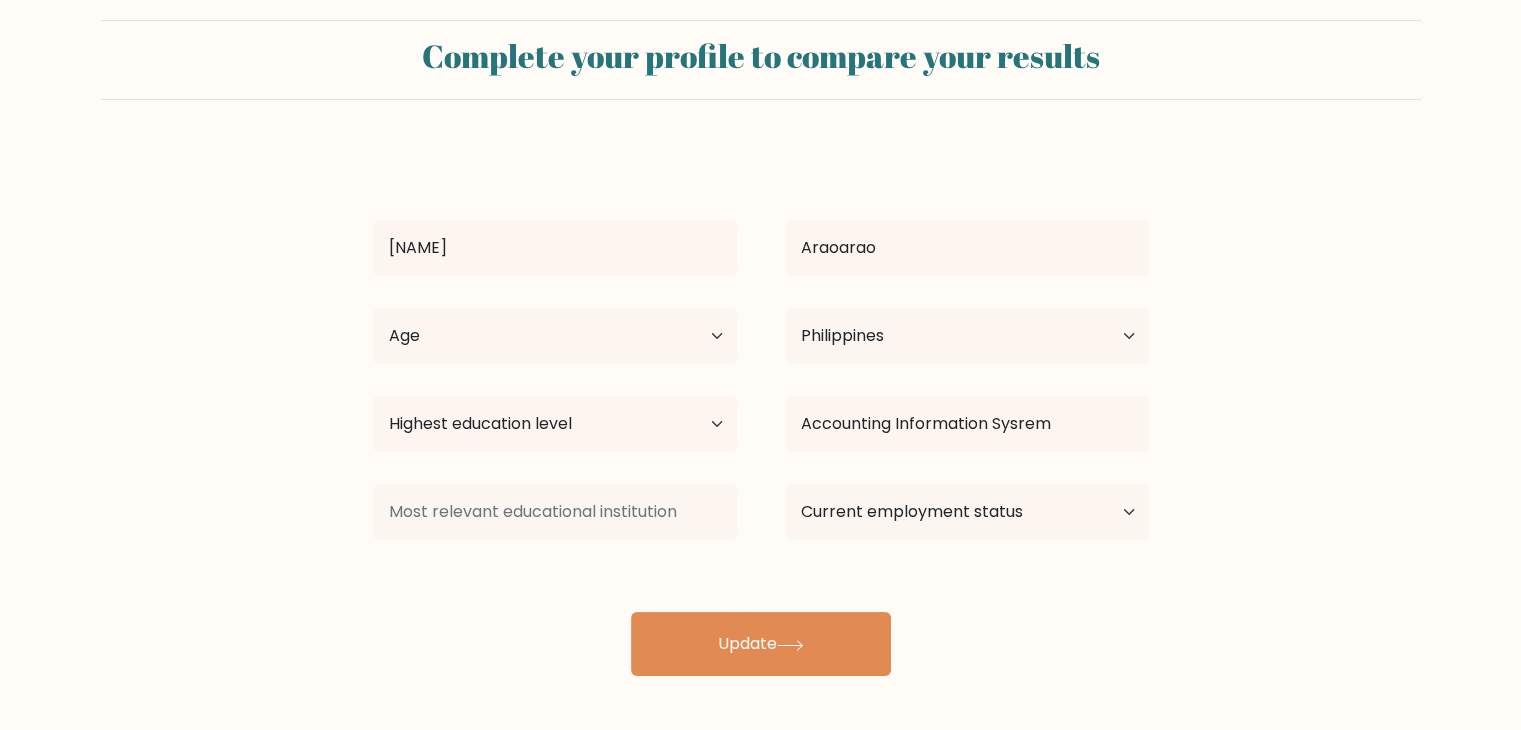 click on "Nessa
Araoarao
Age
[AGE]
[AGE]
[AGE]
[AGE]
[AGE]
[AGE]
[AGE]
Country
Afghanistan
Albania
Algeria
American Samoa
Andorra
Angola
Anguilla
Antarctica
Antigua and Barbuda
Argentina
Armenia
Aruba
Australia
Austria
Azerbaijan
Bahamas
Bahrain
Bangladesh
Barbados
Belarus
Belgium
Belize
Benin
Bermuda
Bhutan
Chad" at bounding box center [761, 412] 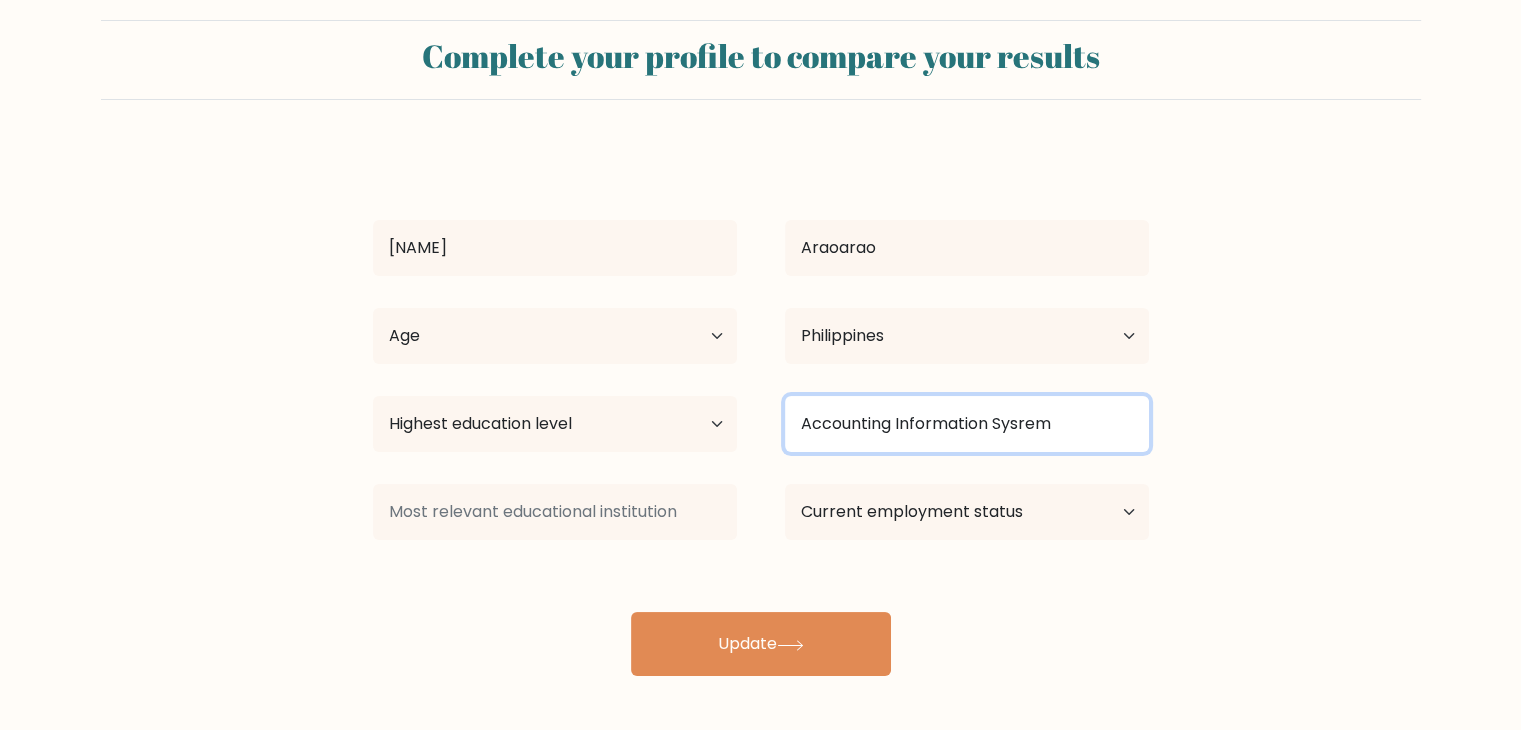click on "Accounting Information Sysrem" at bounding box center [967, 424] 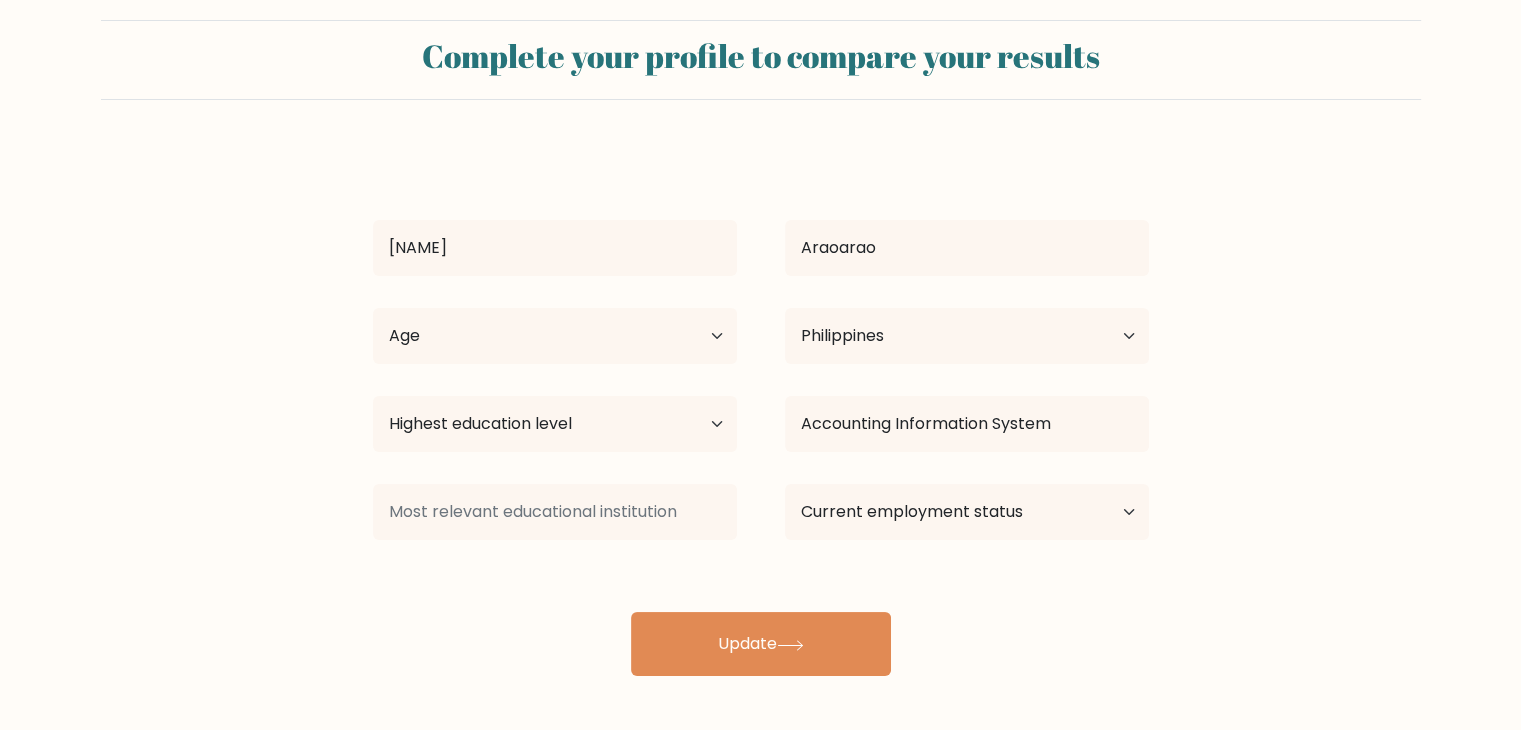 click on "Nessa
Araoarao
Age
[AGE]
[AGE]
[AGE]
[AGE]
[AGE]
[AGE]
[AGE]
Country
Afghanistan
Albania
Algeria
American Samoa
Andorra
Angola
Anguilla
Antarctica
Antigua and Barbuda
Argentina
Armenia
Aruba
Australia
Austria
Azerbaijan
Bahamas
Bahrain
Bangladesh
Barbados
Belarus
Belgium
Belize
Benin
Bermuda
Bhutan
Chad" at bounding box center (761, 412) 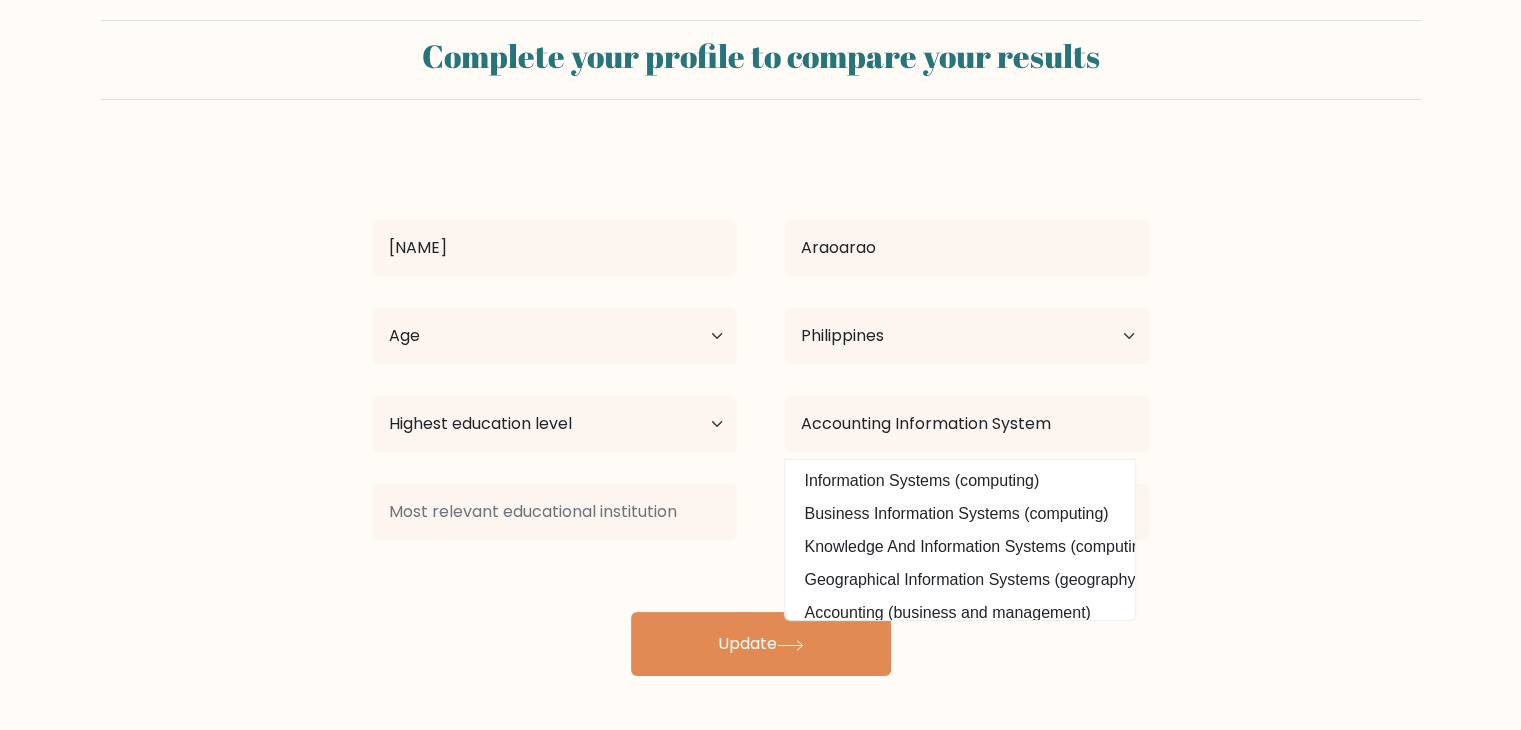 click on "Business Information Systems (computing)" at bounding box center (960, 514) 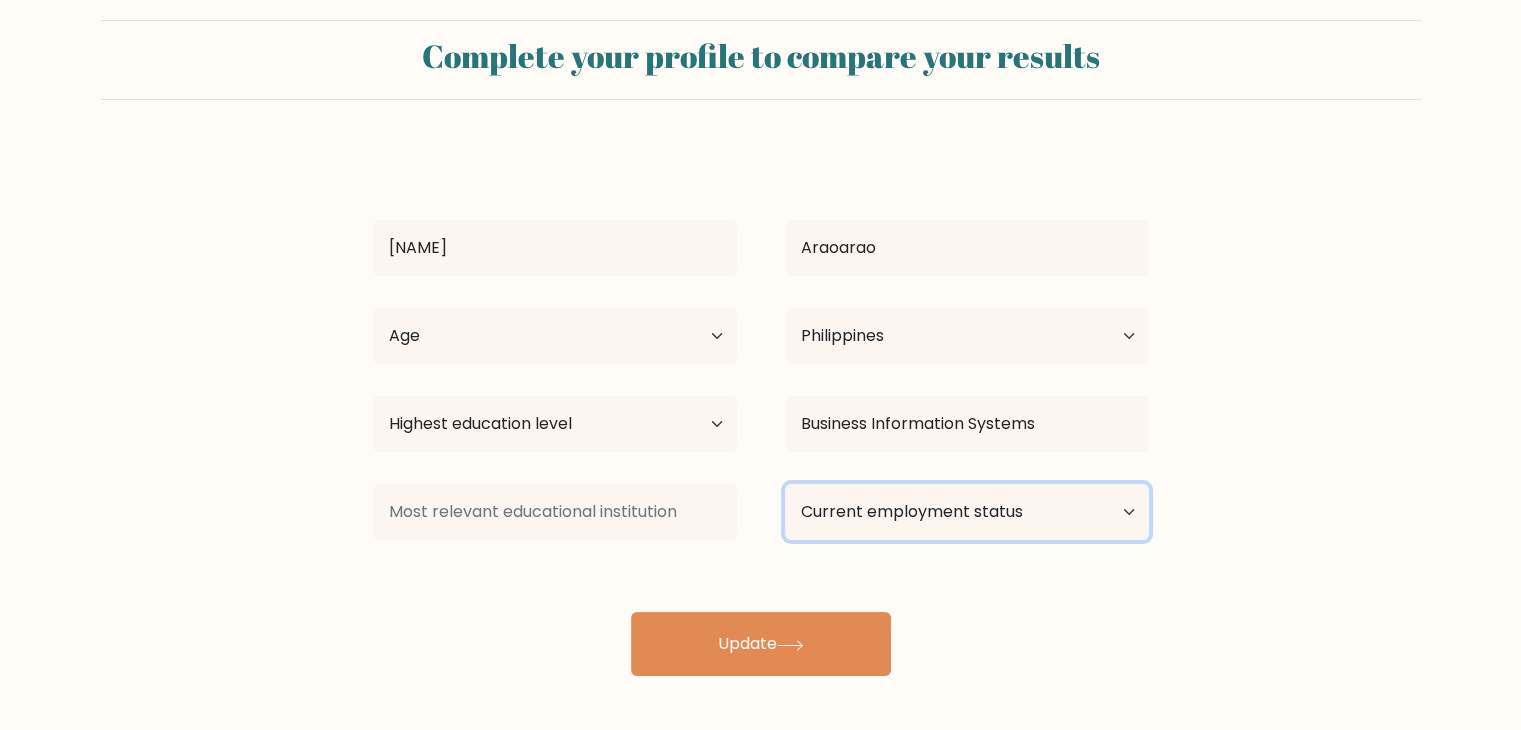 click on "Current employment status
Employed
Student
Retired
Other / prefer not to answer" at bounding box center (967, 512) 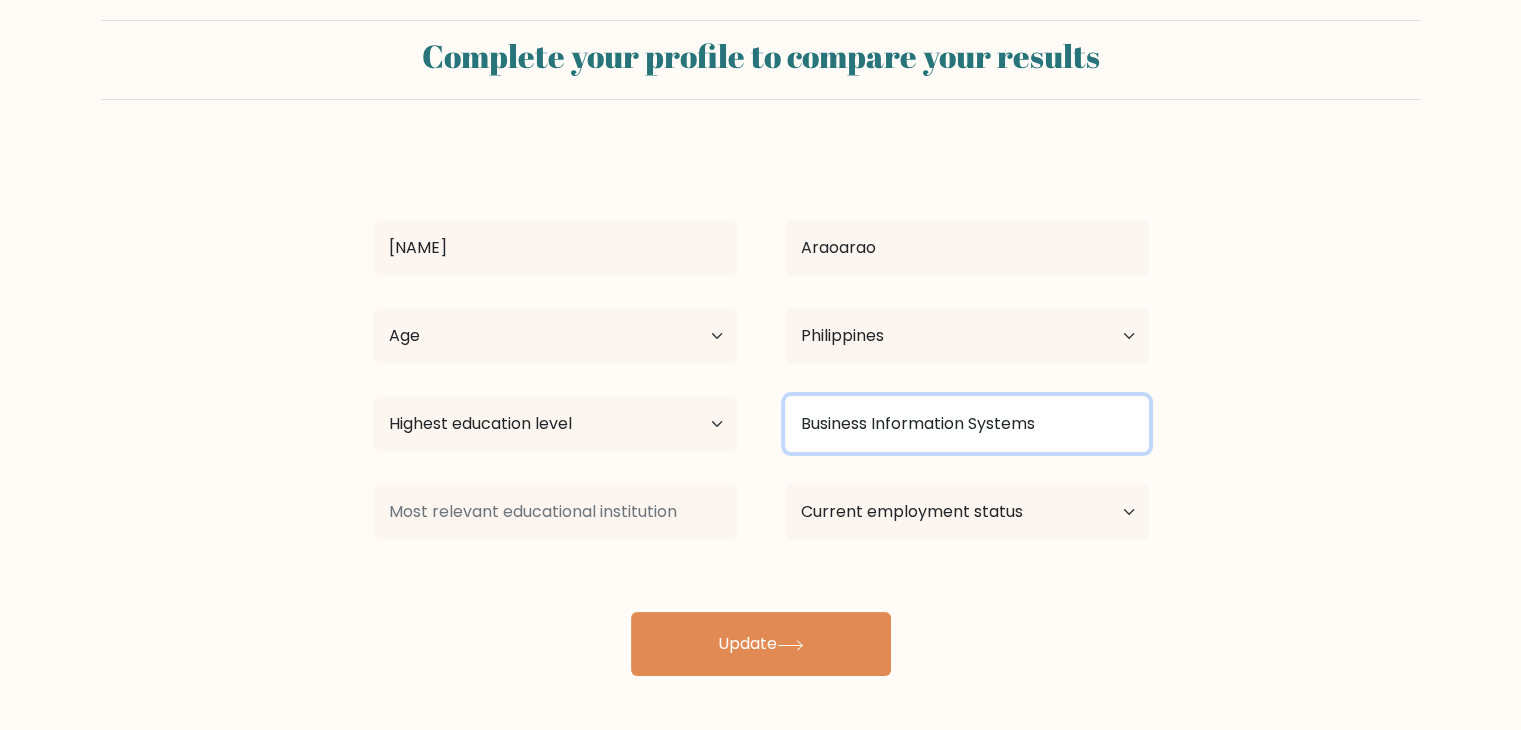 click on "Business Information Systems" at bounding box center (967, 424) 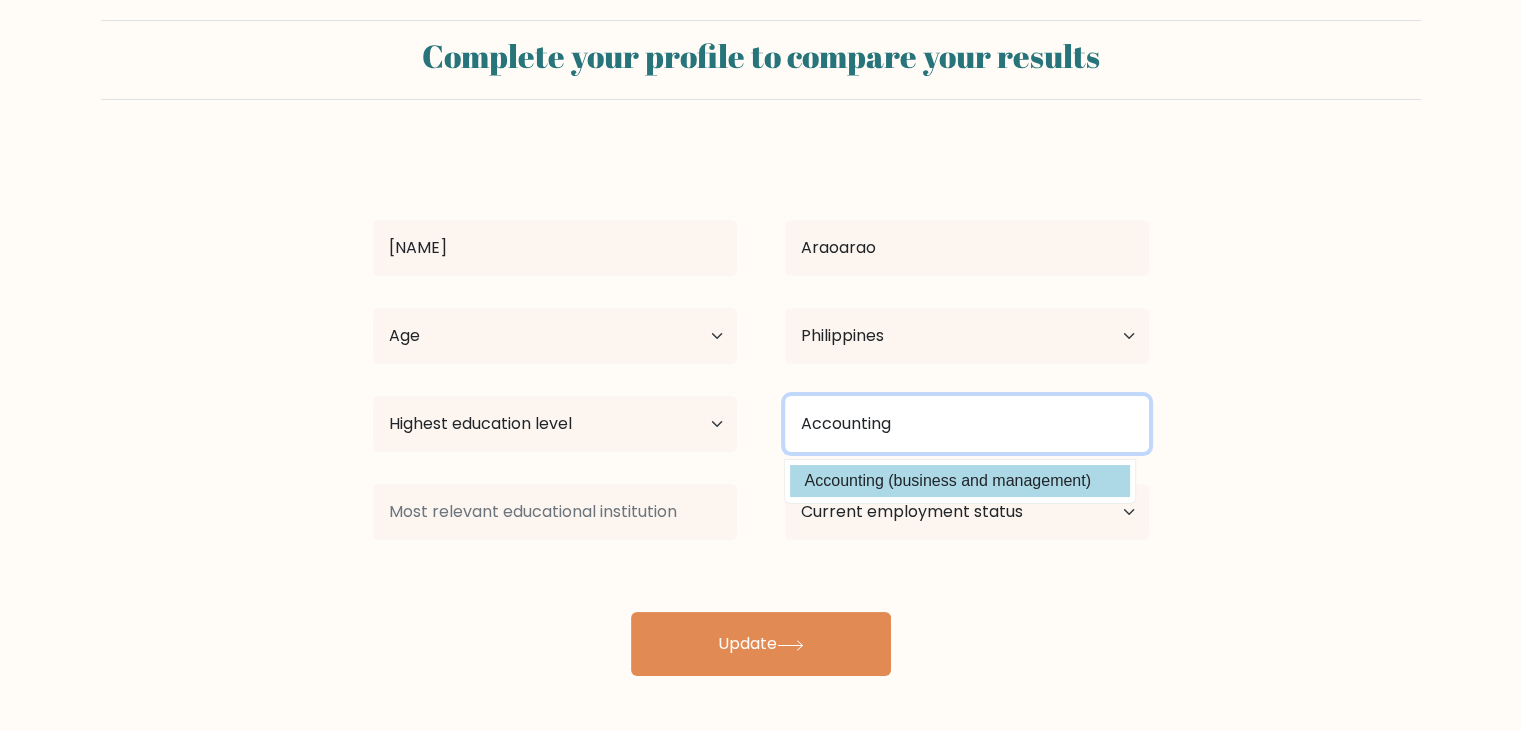 type on "Accounting" 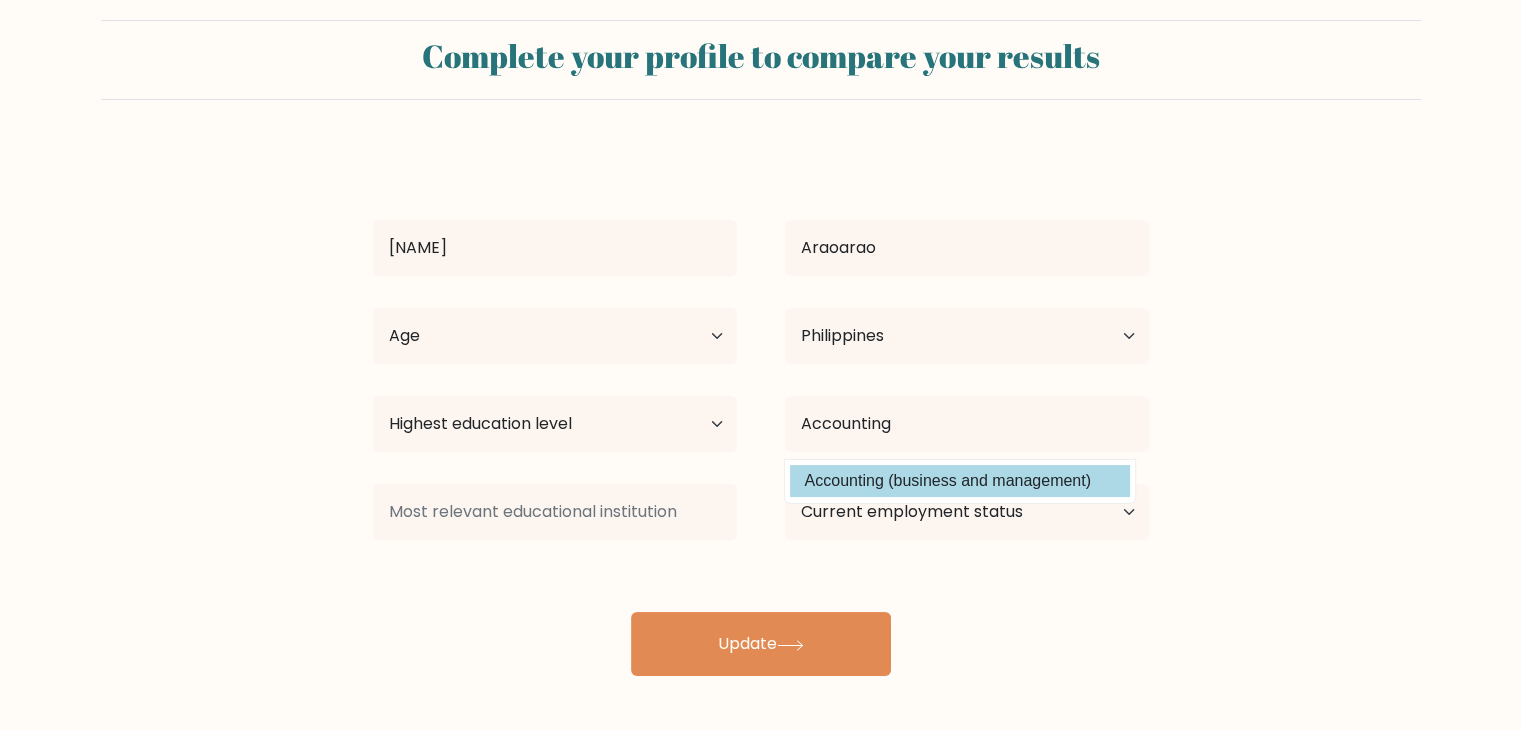click on "Nessa
Araoarao
Age
Under 18 years old
18-24 years old
25-34 years old
35-44 years old
45-54 years old
55-64 years old
65 years old and above
Country
Afghanistan
Albania
Algeria
American Samoa
Andorra
Angola
Anguilla
Antarctica
Antigua and Barbuda
Argentina
Armenia
Aruba
Australia
Austria
Azerbaijan
Bahamas
Bahrain
Bangladesh
Barbados
Belarus
Belgium
Belize
Benin
Bermuda
Bhutan
Chad" at bounding box center [761, 412] 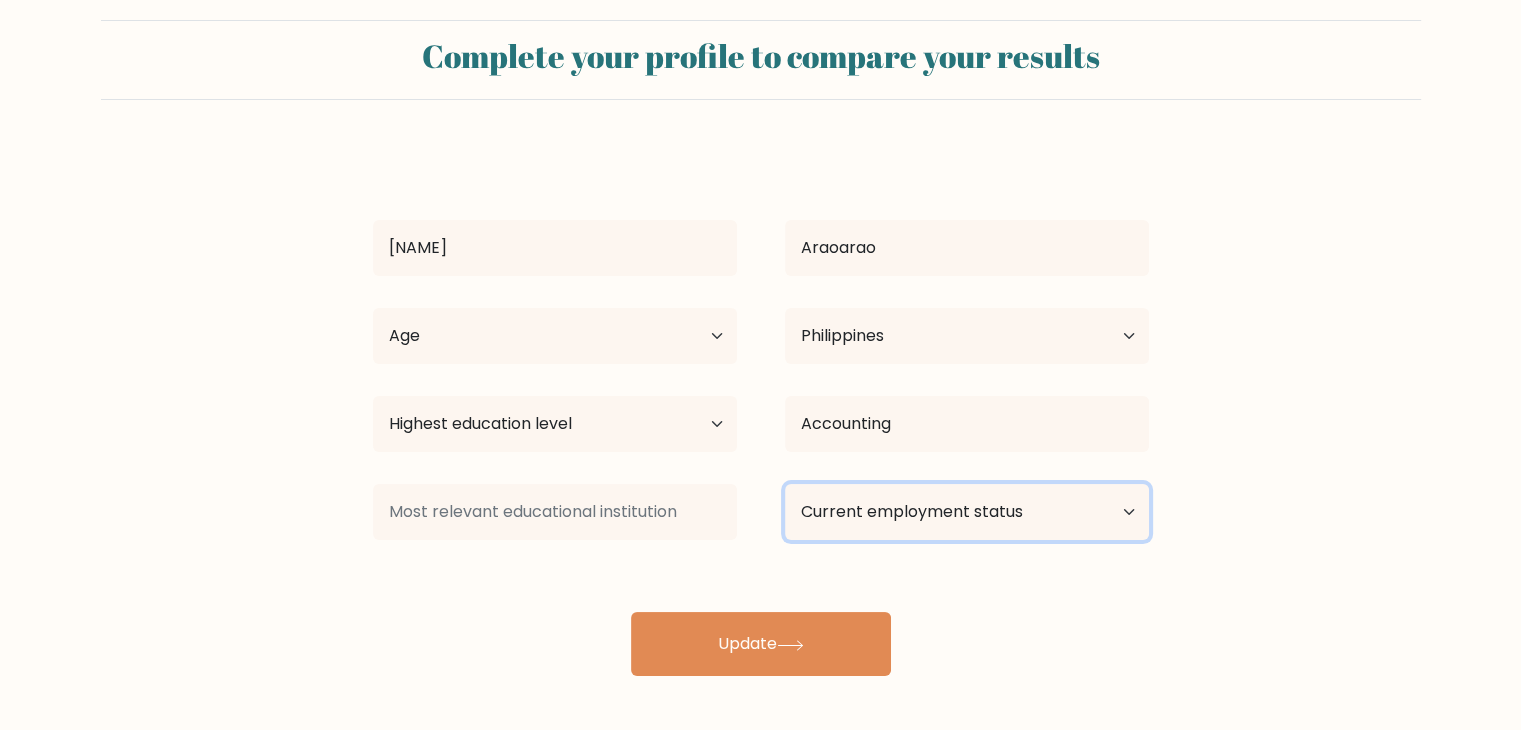 click on "Current employment status
Employed
Student
Retired
Other / prefer not to answer" at bounding box center (967, 512) 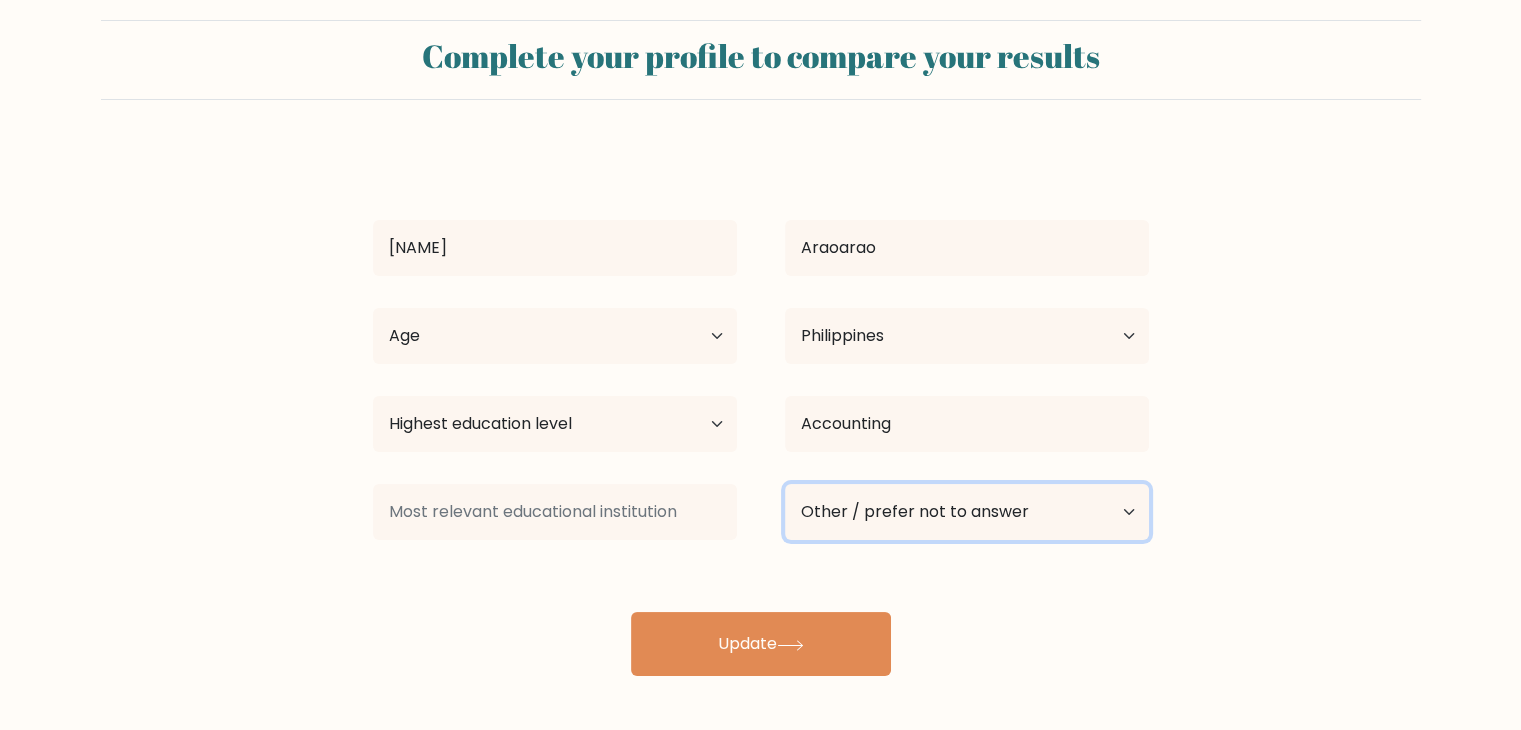 click on "Current employment status
Employed
Student
Retired
Other / prefer not to answer" at bounding box center [967, 512] 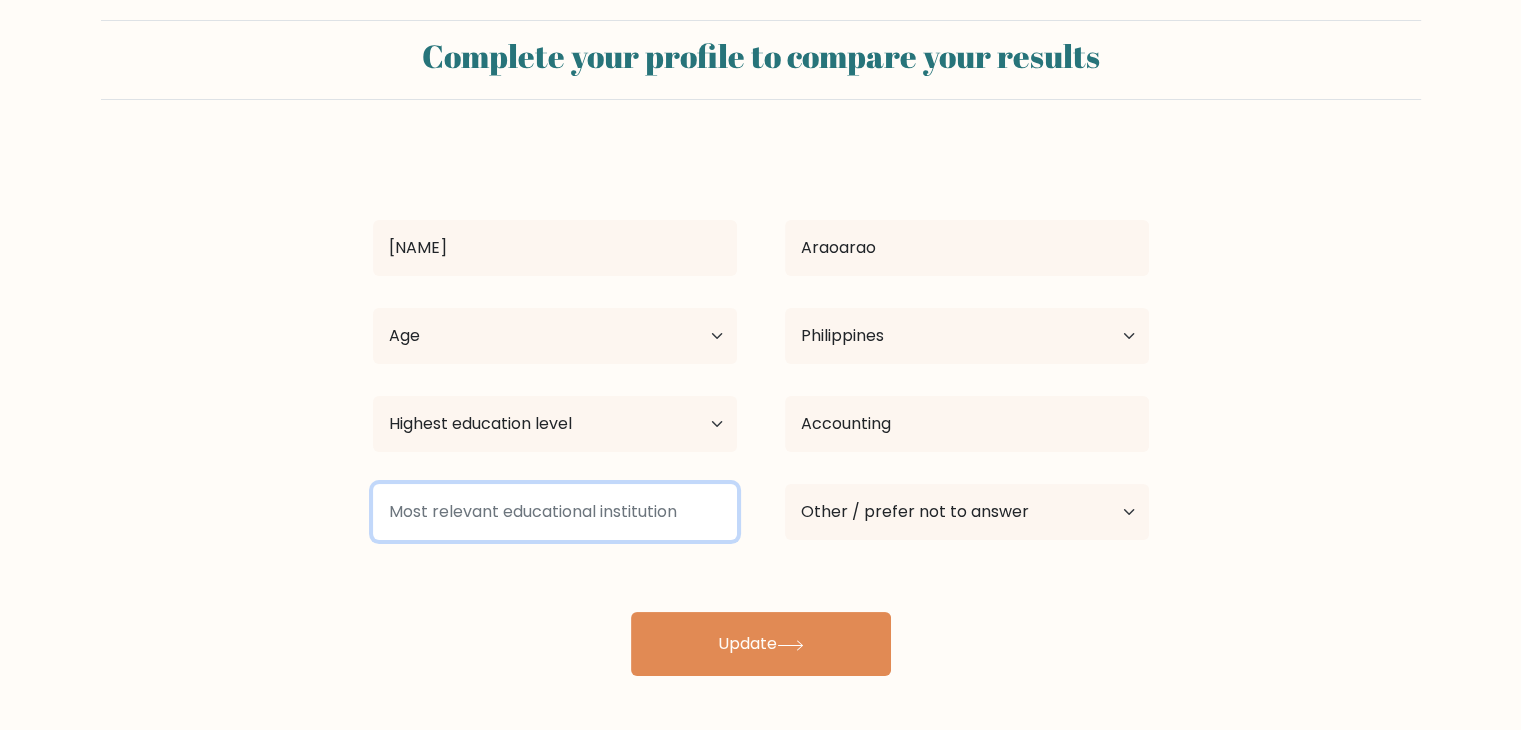 click at bounding box center [555, 512] 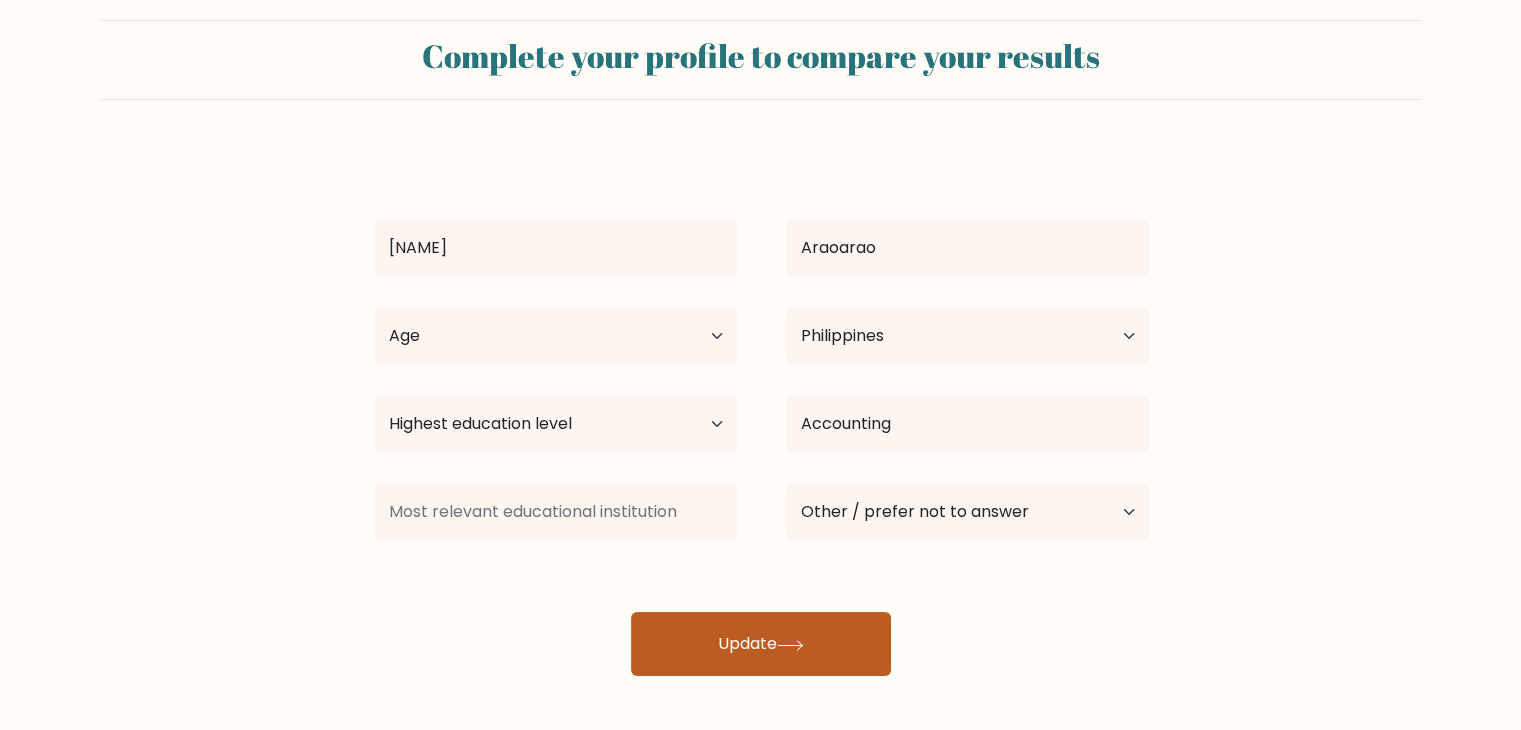 click on "Update" at bounding box center (761, 644) 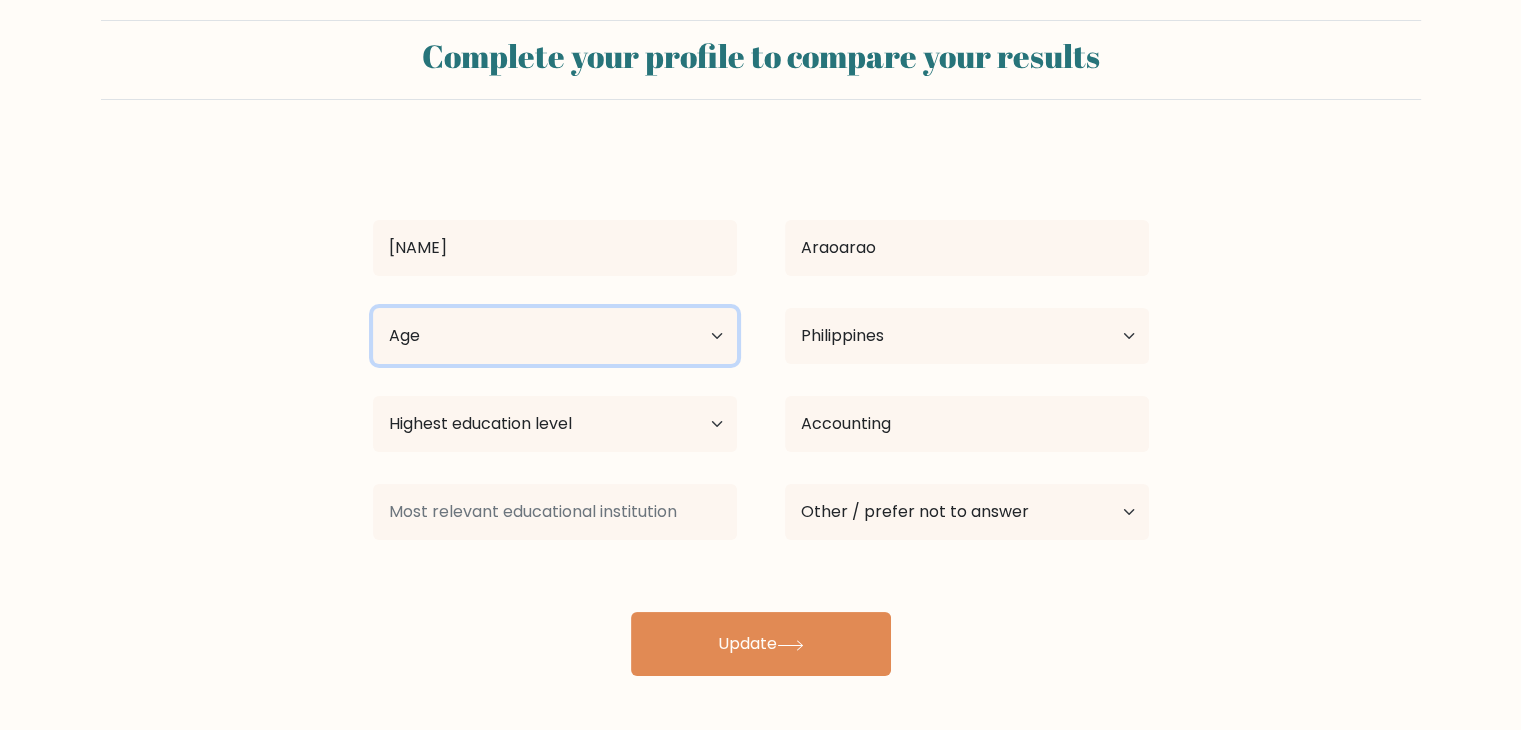 click on "Age
Under 18 years old
18-24 years old
25-34 years old
35-44 years old
45-54 years old
55-64 years old
65 years old and above" at bounding box center (555, 336) 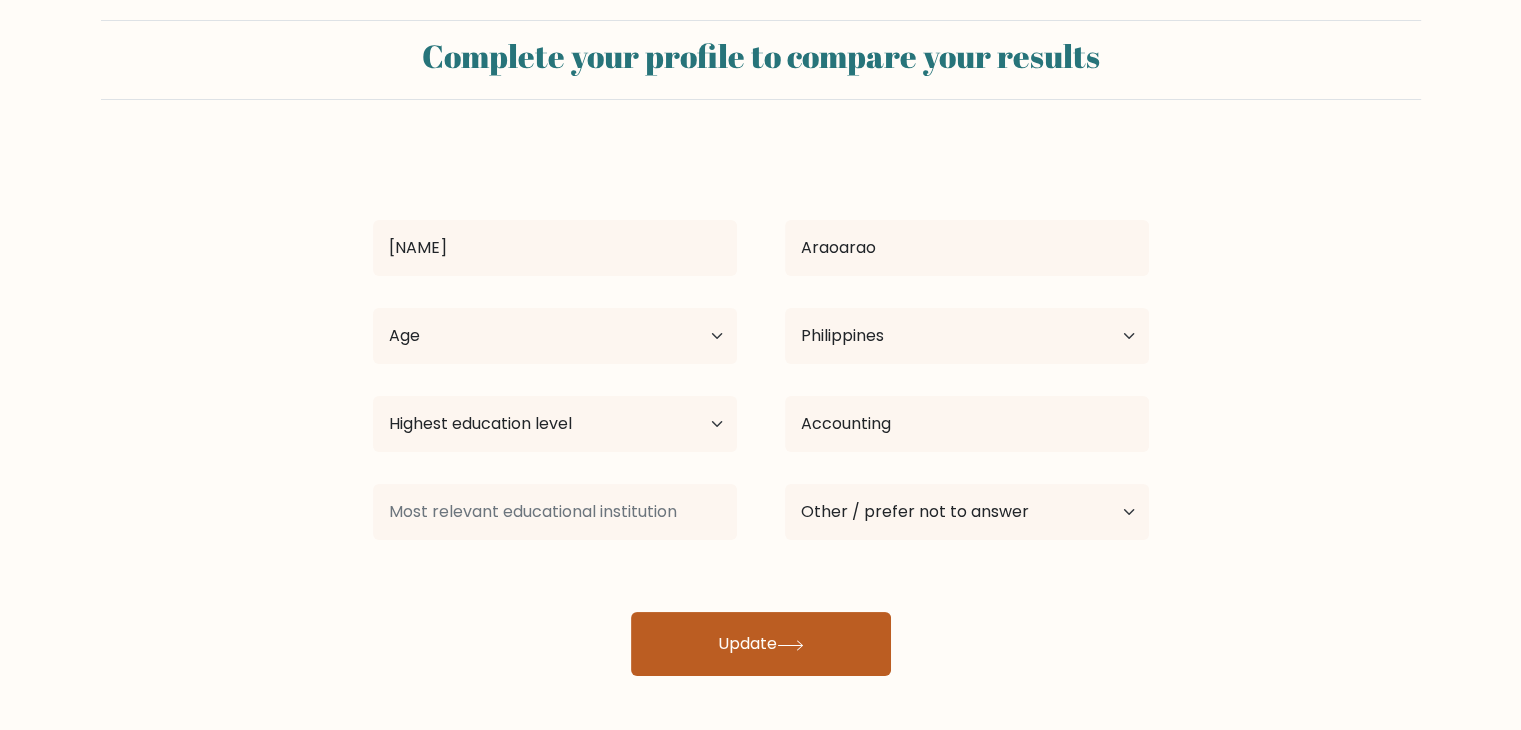 click on "Update" at bounding box center [761, 644] 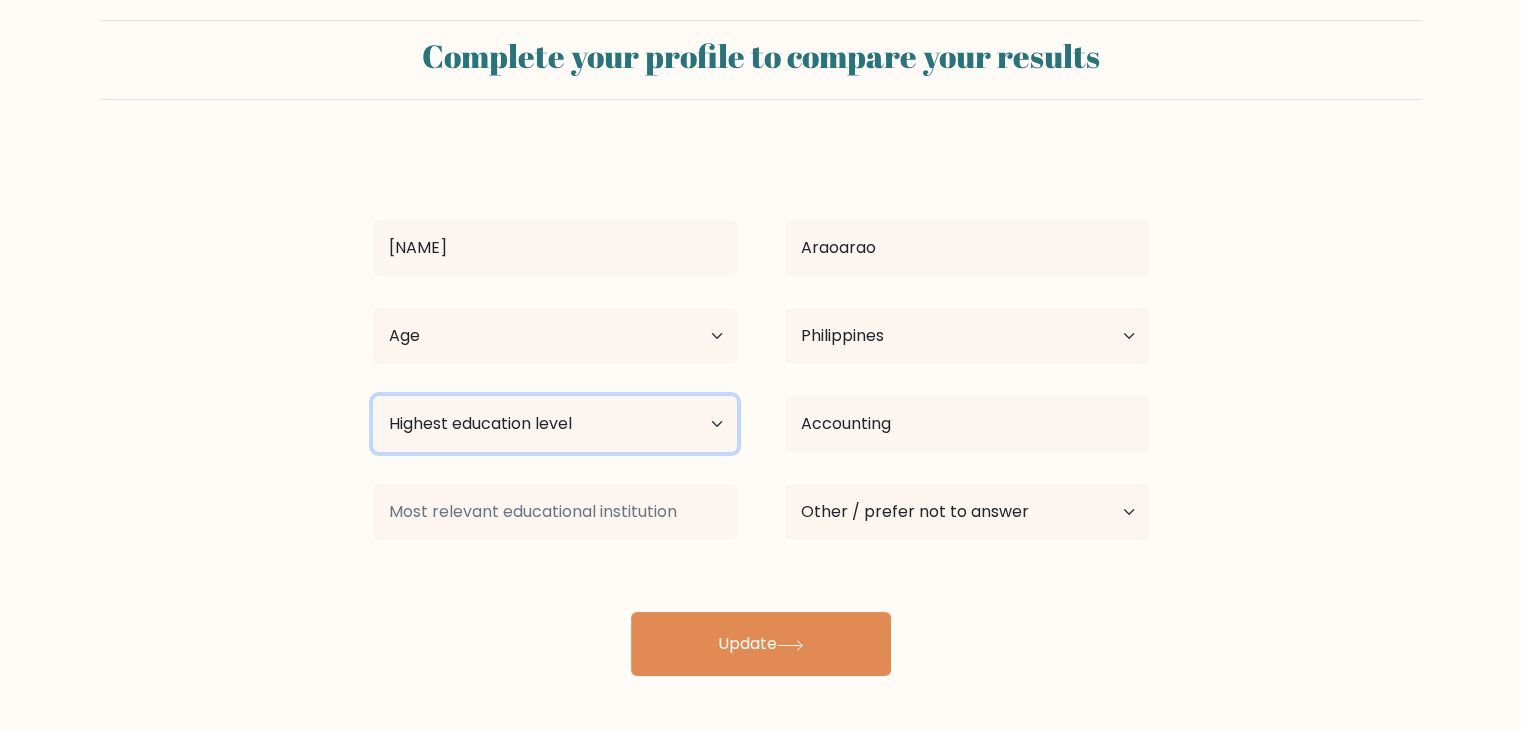click on "Highest education level
No schooling
Primary
Lower Secondary
Upper Secondary
Occupation Specific
Bachelor's degree
Master's degree
Doctoral degree" at bounding box center (555, 424) 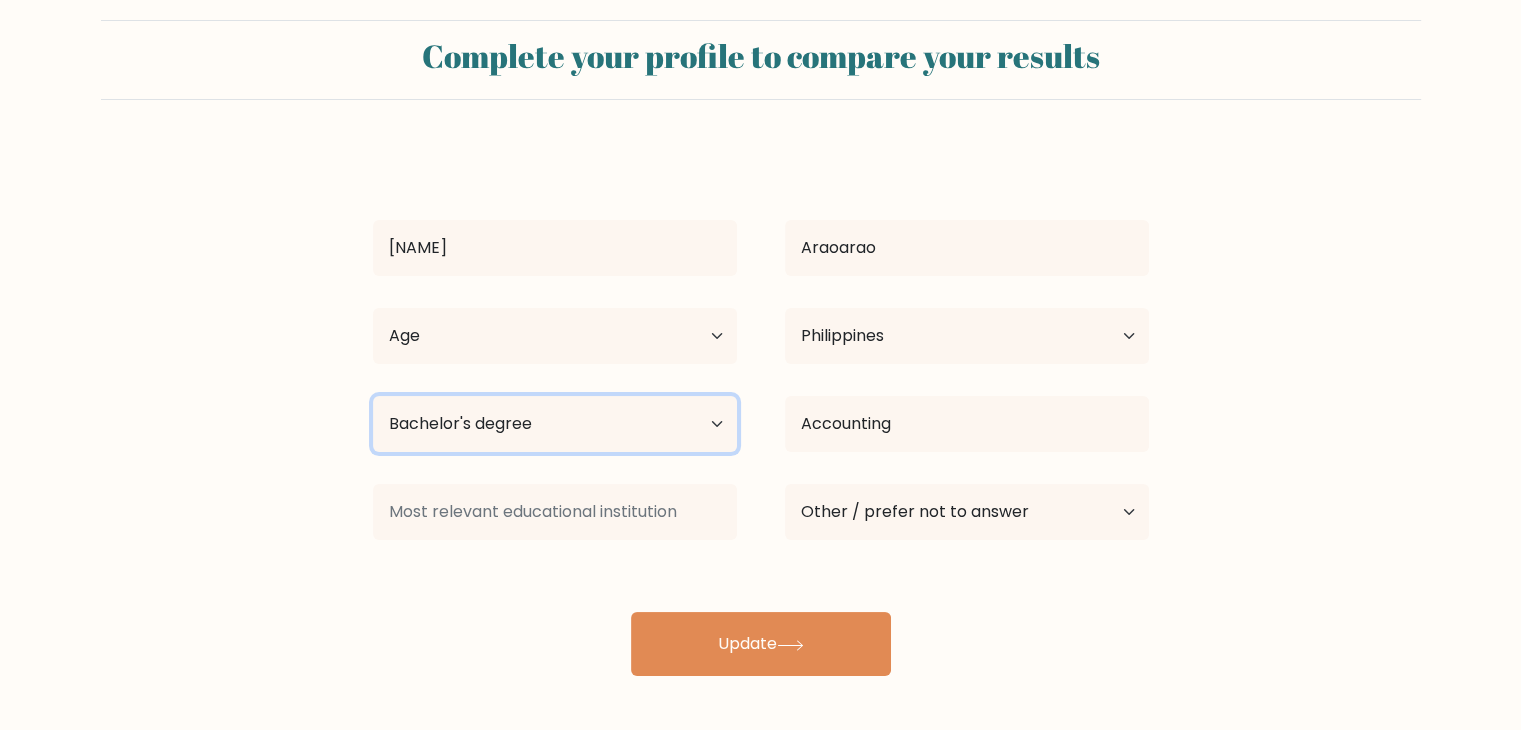 click on "Highest education level
No schooling
Primary
Lower Secondary
Upper Secondary
Occupation Specific
Bachelor's degree
Master's degree
Doctoral degree" at bounding box center (555, 424) 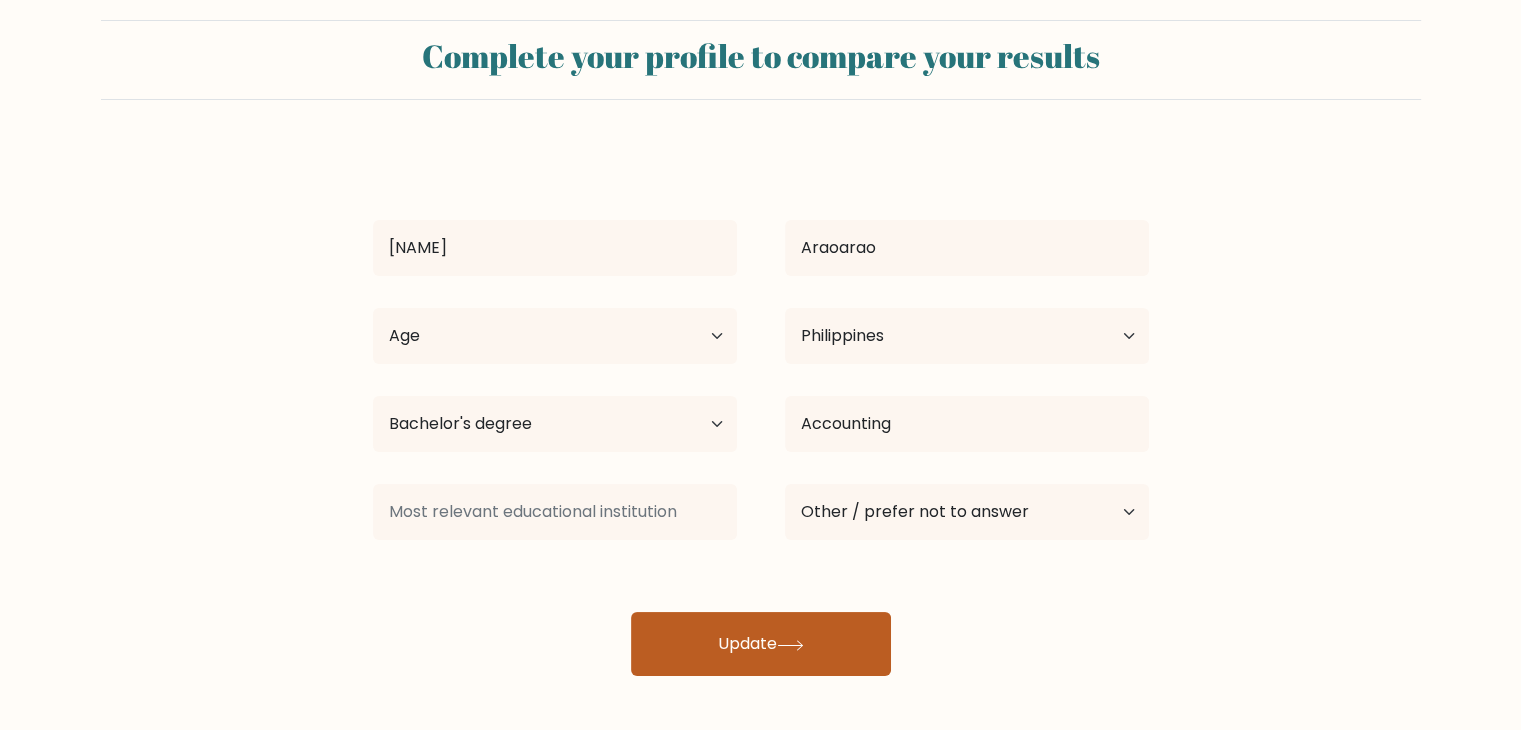 click on "Update" at bounding box center (761, 644) 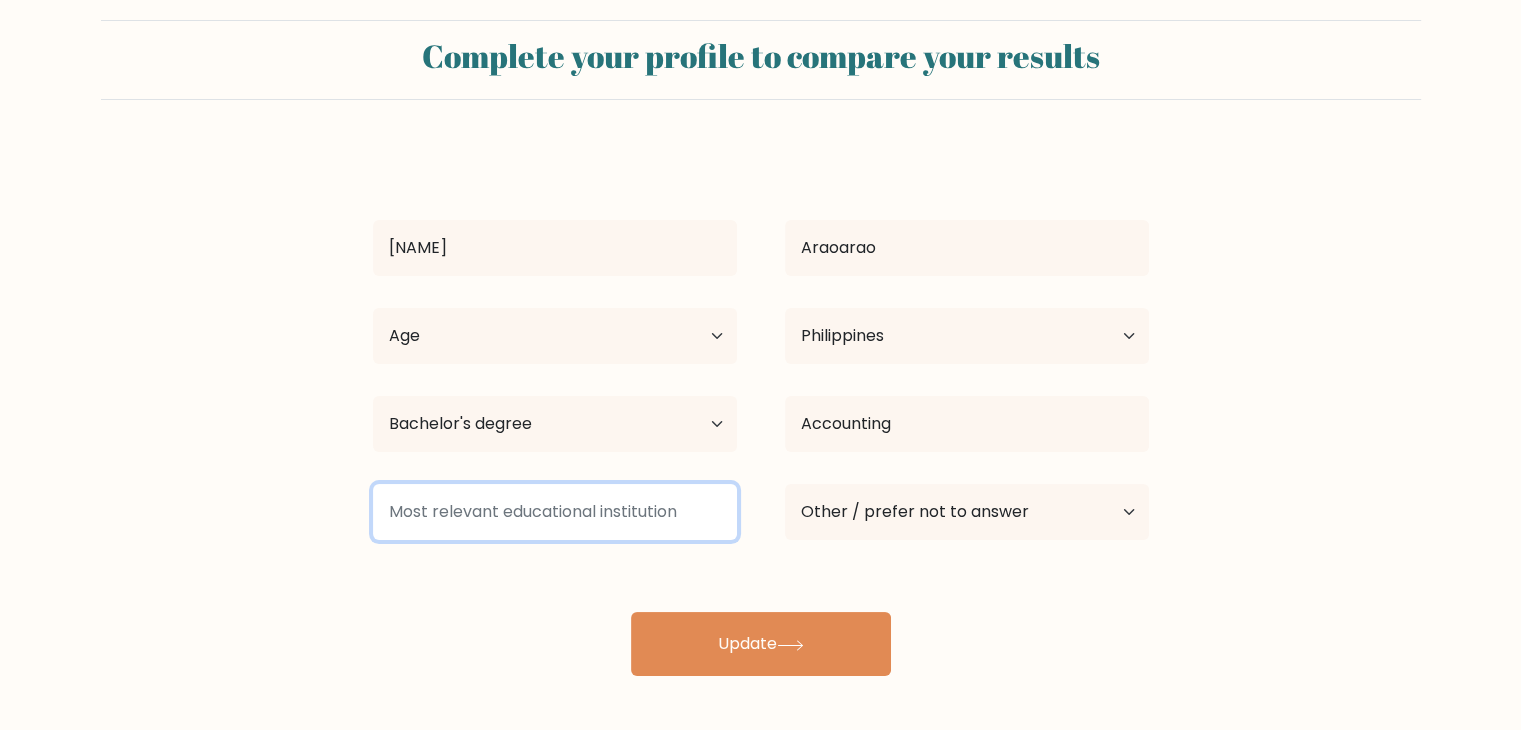 click at bounding box center (555, 512) 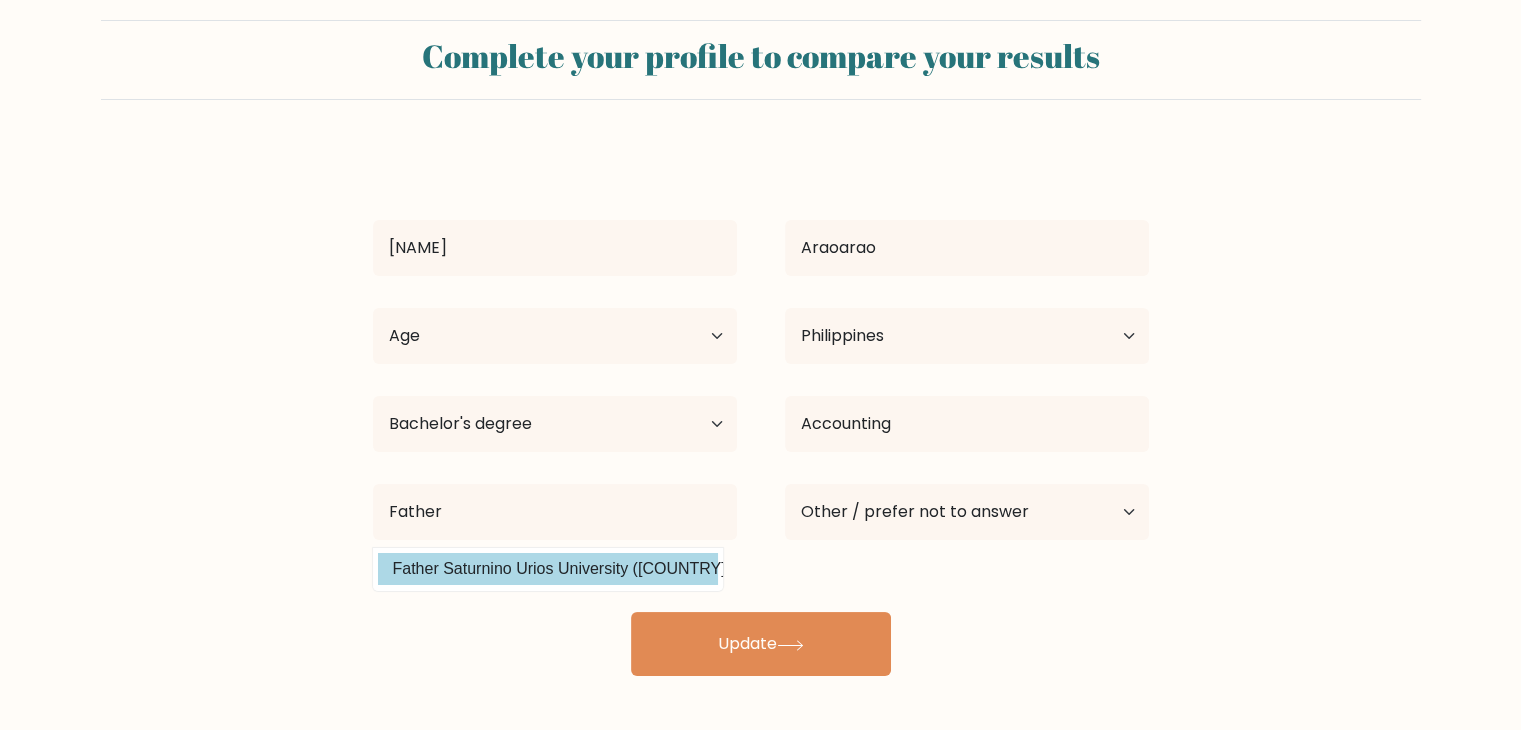 click on "Nessa
Araoarao
Age
Under 18 years old
18-24 years old
25-34 years old
35-44 years old
45-54 years old
55-64 years old
65 years old and above
Country
Afghanistan
Albania
Algeria
American Samoa
Andorra
Angola
Anguilla
Antarctica
Antigua and Barbuda
Argentina
Armenia
Aruba
Australia
Austria
Azerbaijan
Bahamas
Bahrain
Bangladesh
Barbados
Belarus
Belgium
Belize
Benin
Bermuda
Bhutan
Chad" at bounding box center [761, 412] 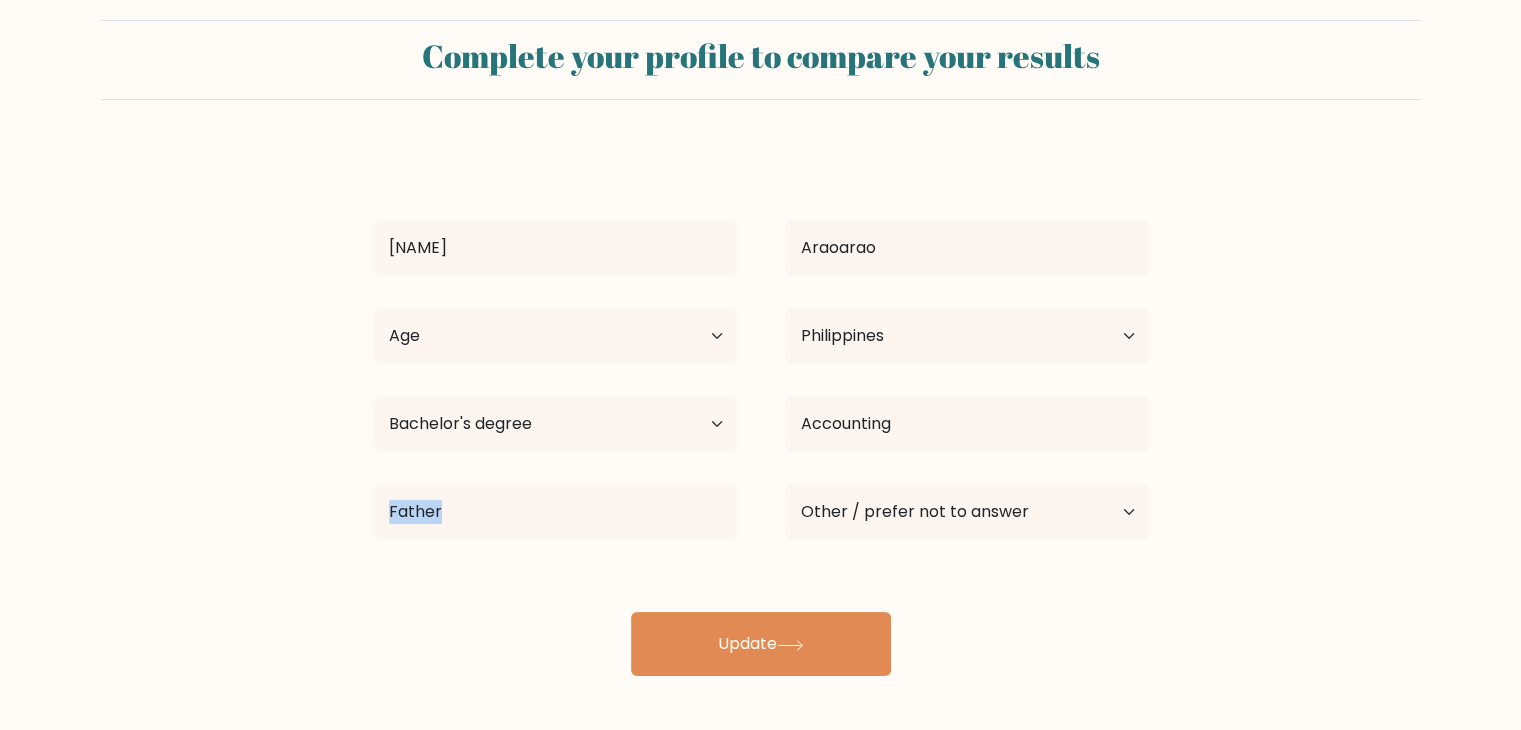 drag, startPoint x: 622, startPoint y: 548, endPoint x: 620, endPoint y: 531, distance: 17.117243 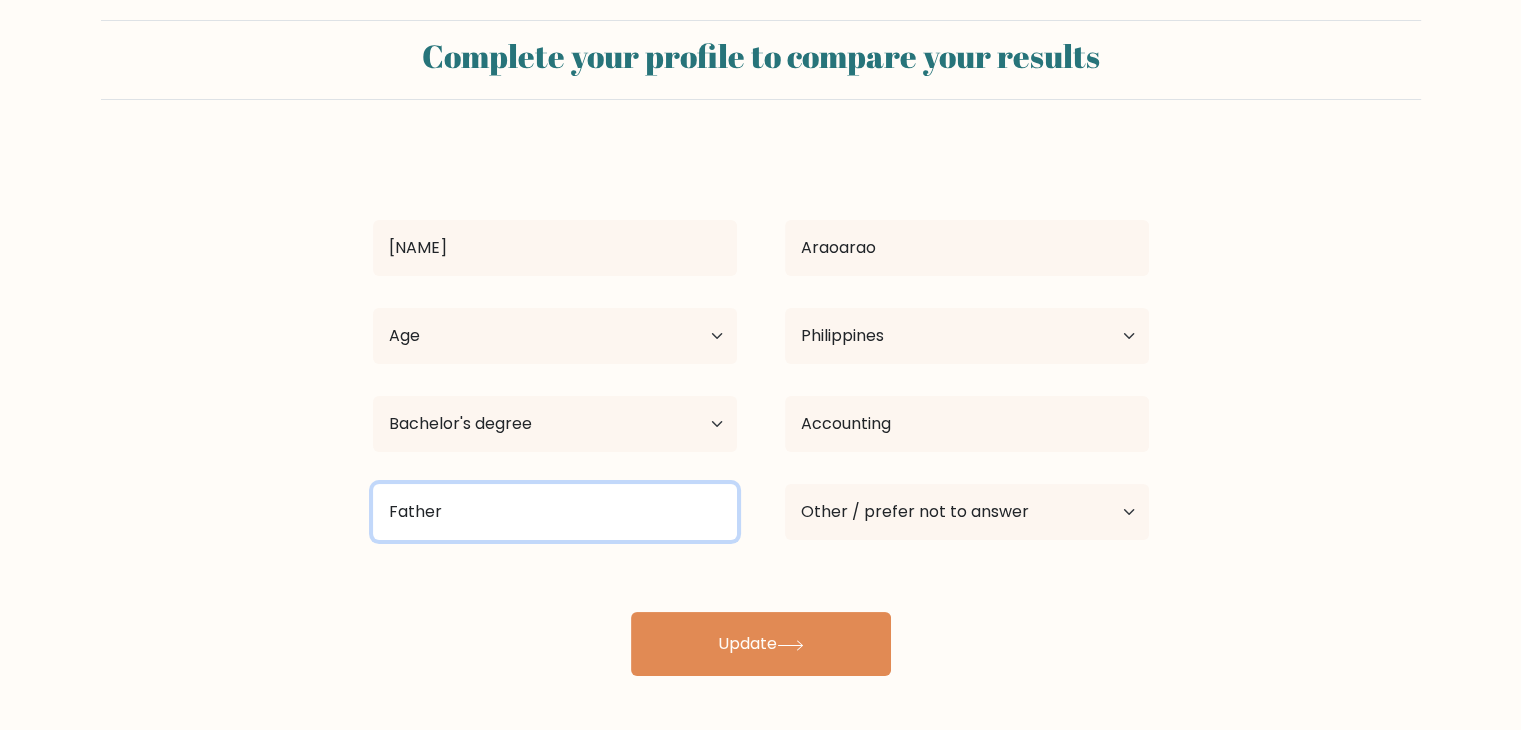 click on "Father" at bounding box center [555, 512] 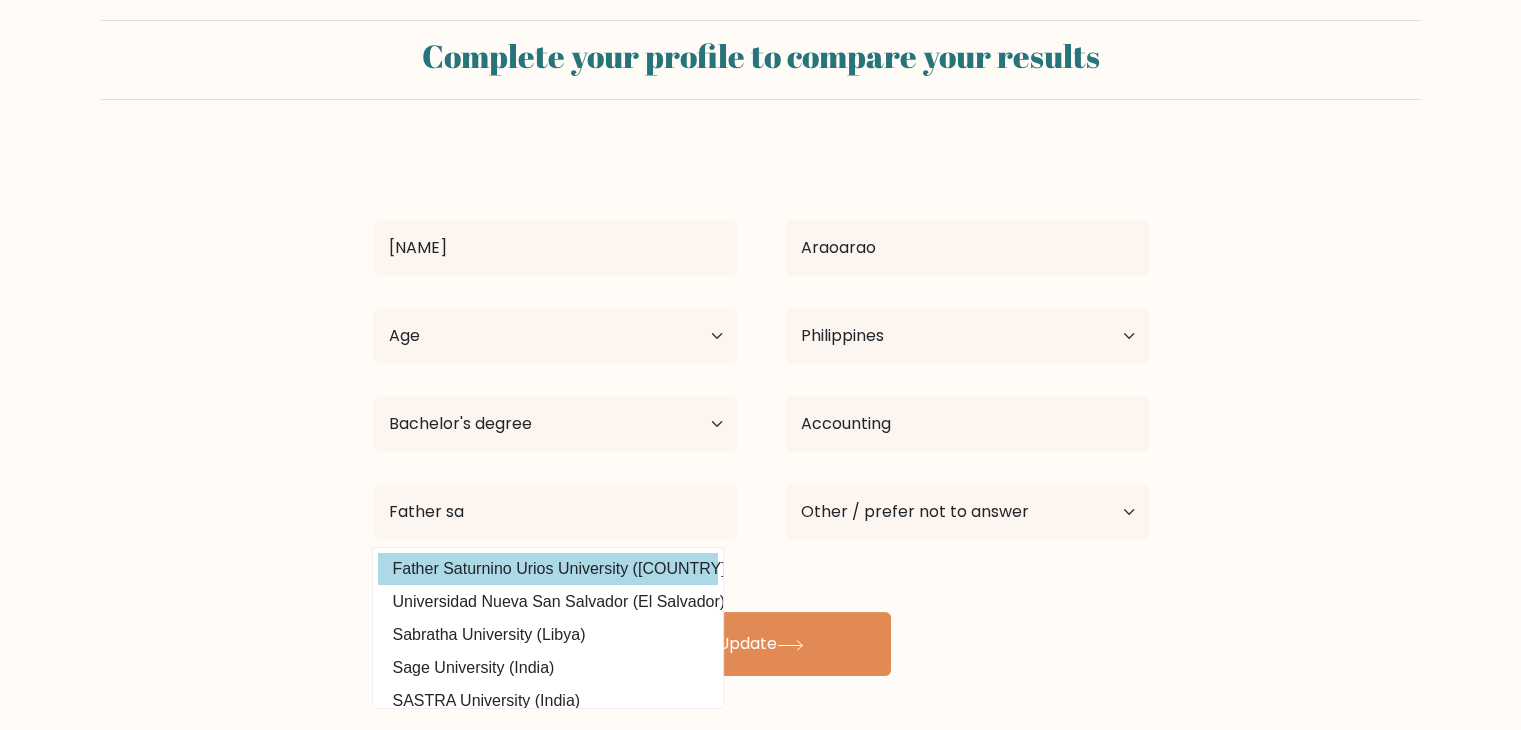 click on "Nessa
Araoarao
Age
Under 18 years old
18-24 years old
25-34 years old
35-44 years old
45-54 years old
55-64 years old
65 years old and above
Country
Afghanistan
Albania
Algeria
American Samoa
Andorra
Angola
Anguilla
Antarctica
Antigua and Barbuda
Argentina
Armenia
Aruba
Australia
Austria
Azerbaijan
Bahamas
Bahrain
Bangladesh
Barbados
Belarus
Belgium
Belize
Benin
Bermuda
Bhutan
Chad" at bounding box center (761, 412) 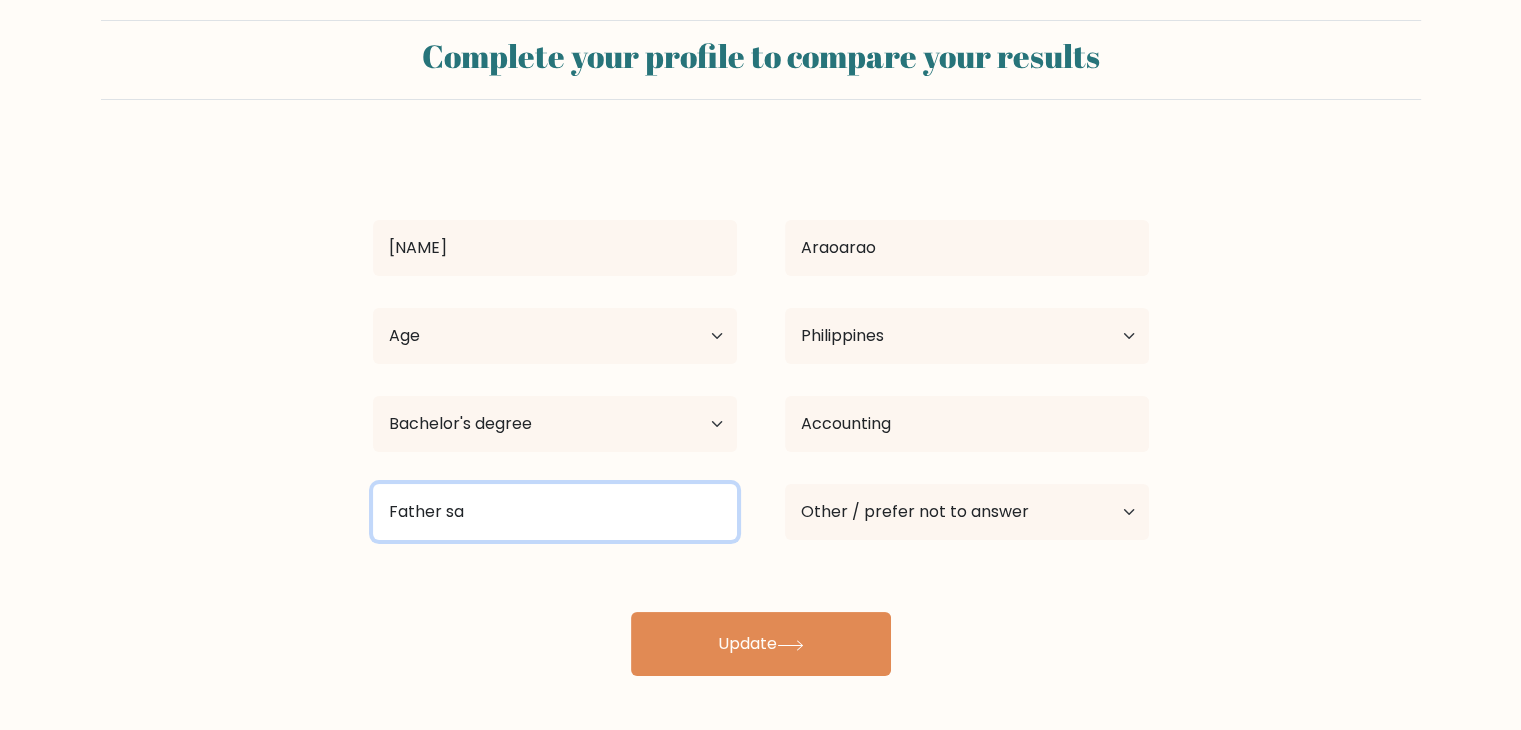 click on "Father sa" at bounding box center (555, 512) 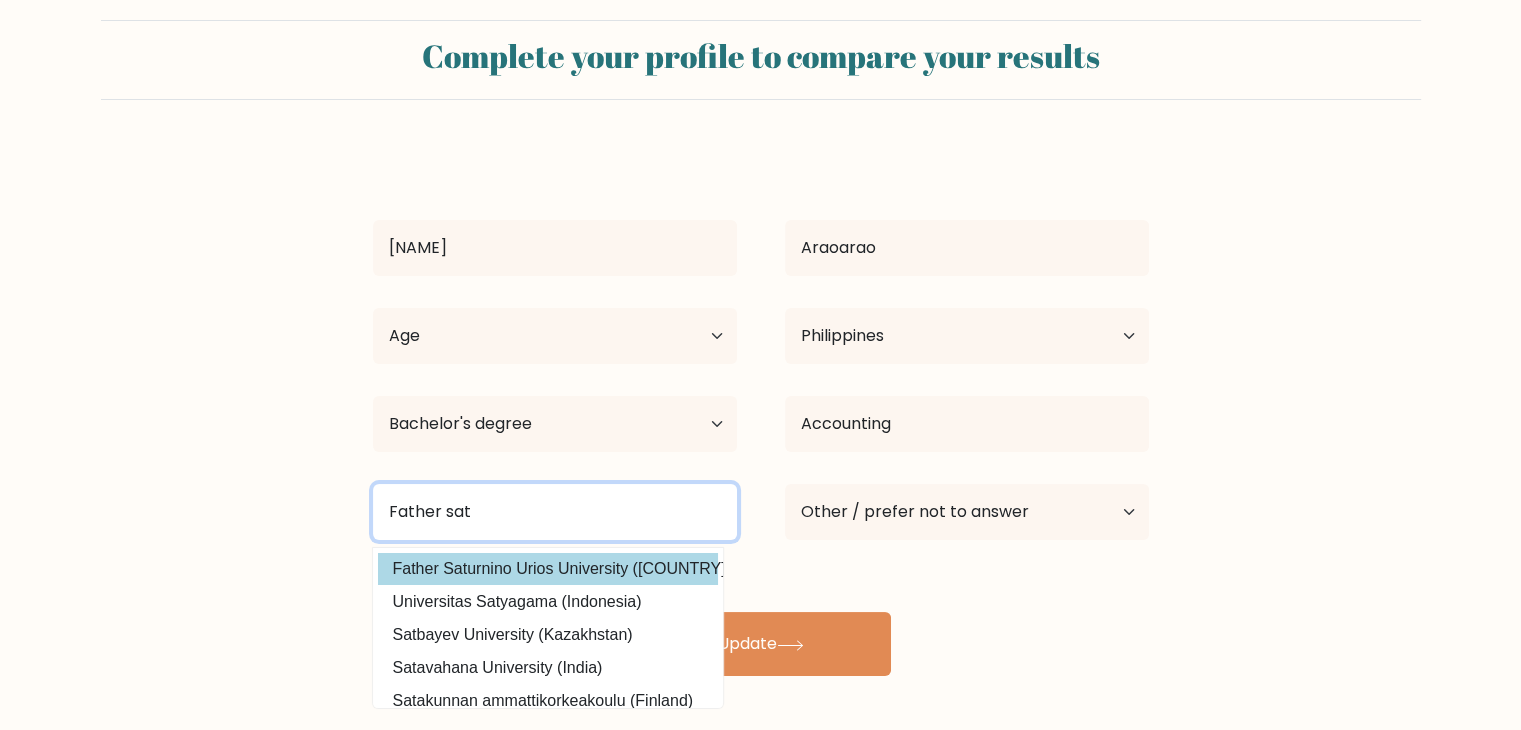 type on "Father sat" 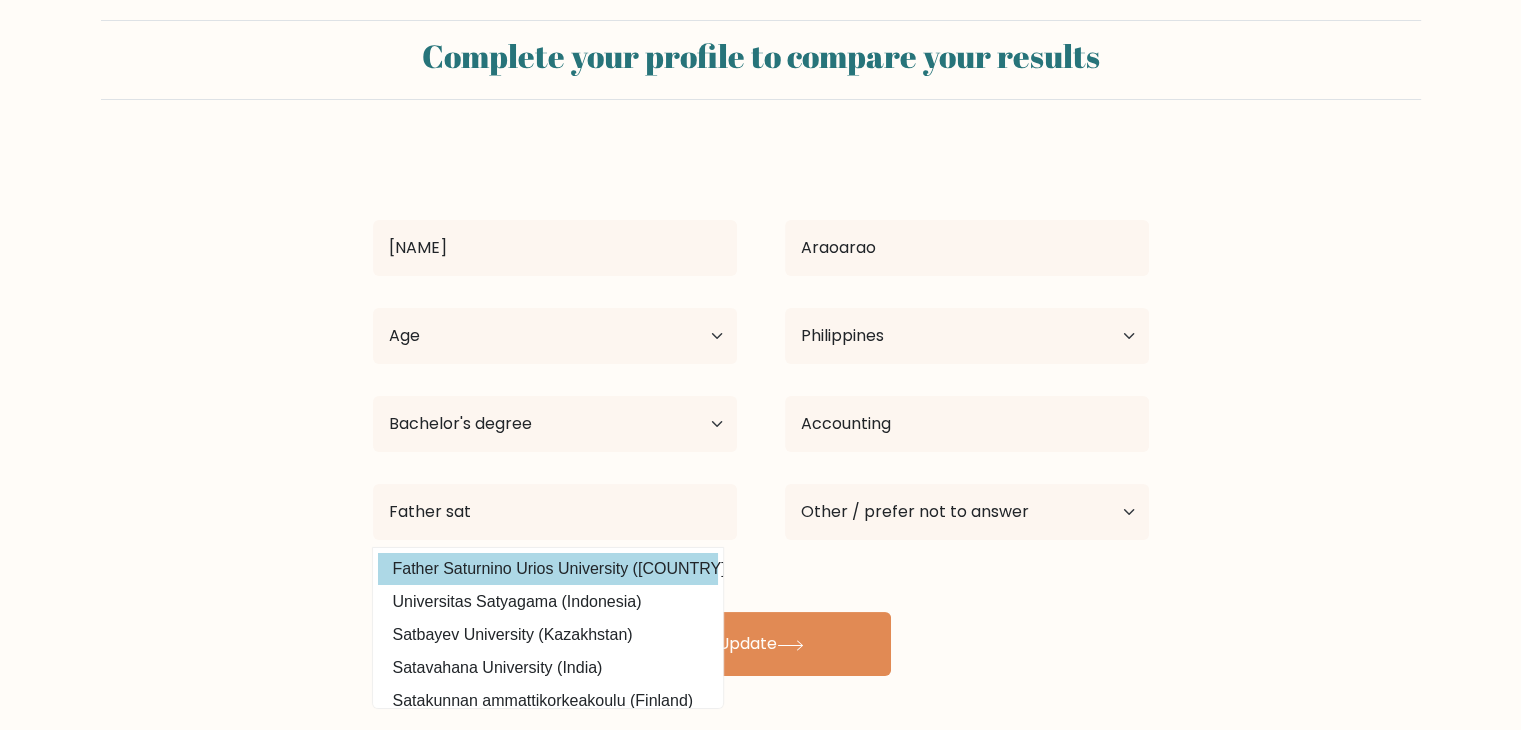 click on "Father Saturnino Urios University (Philippines)" at bounding box center (548, 569) 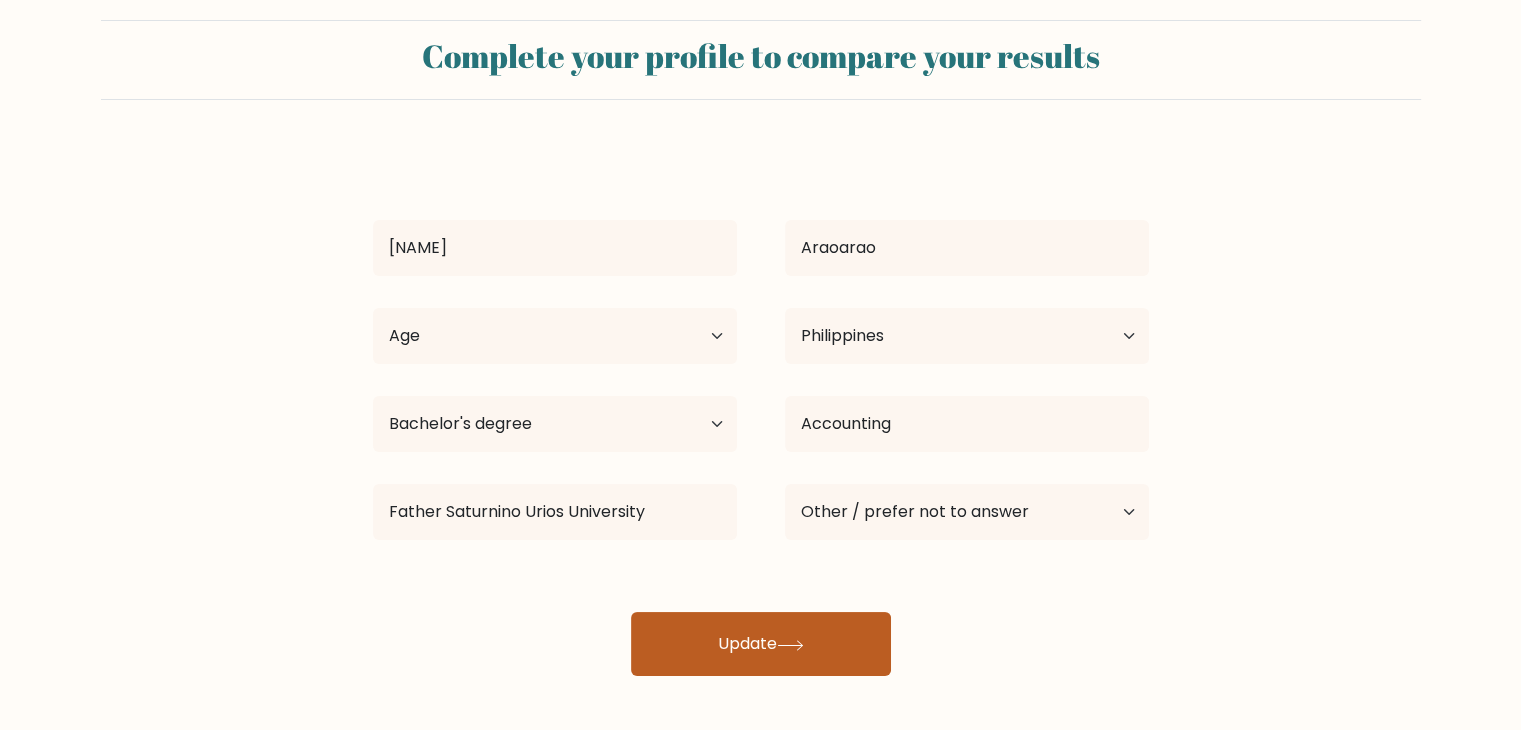 click on "Update" at bounding box center (761, 644) 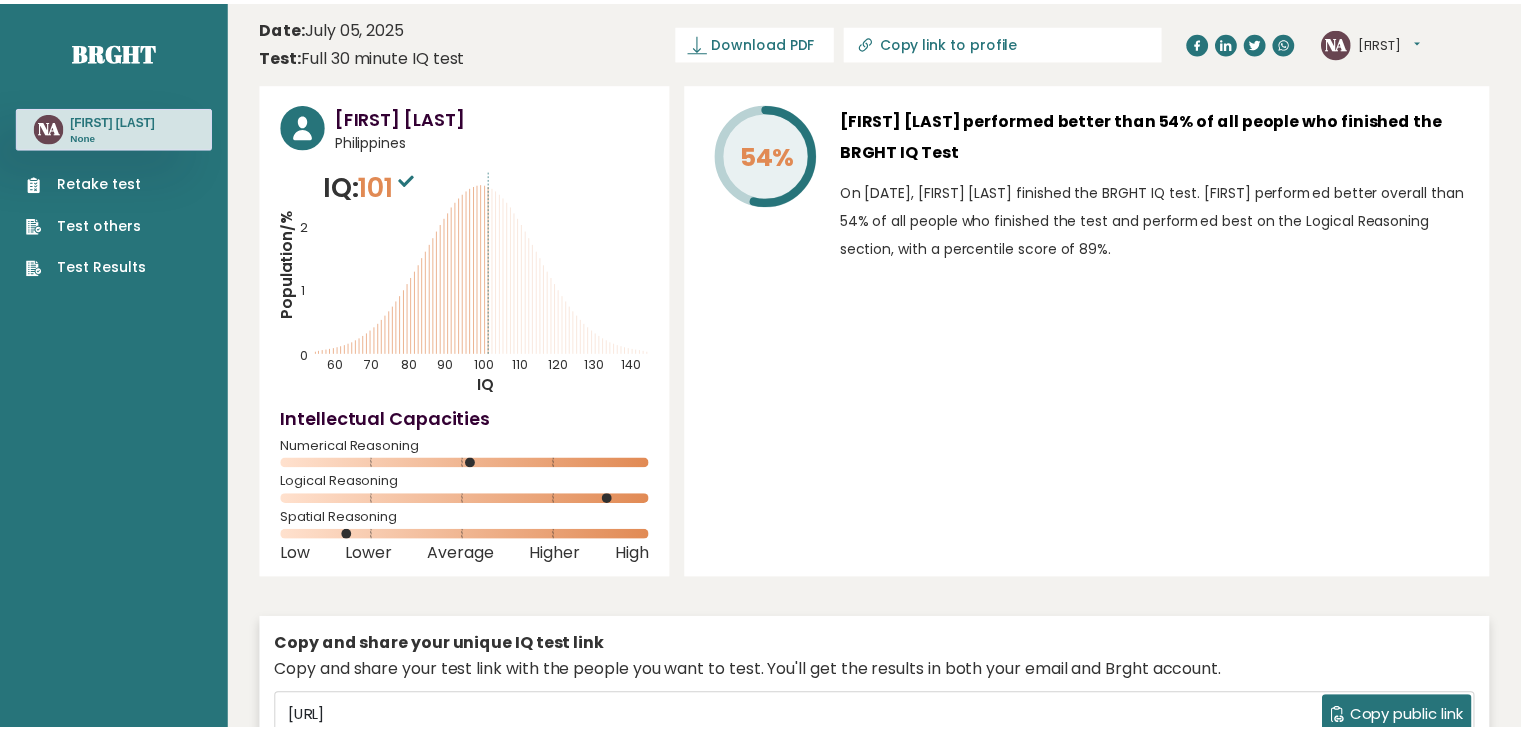 scroll, scrollTop: 0, scrollLeft: 0, axis: both 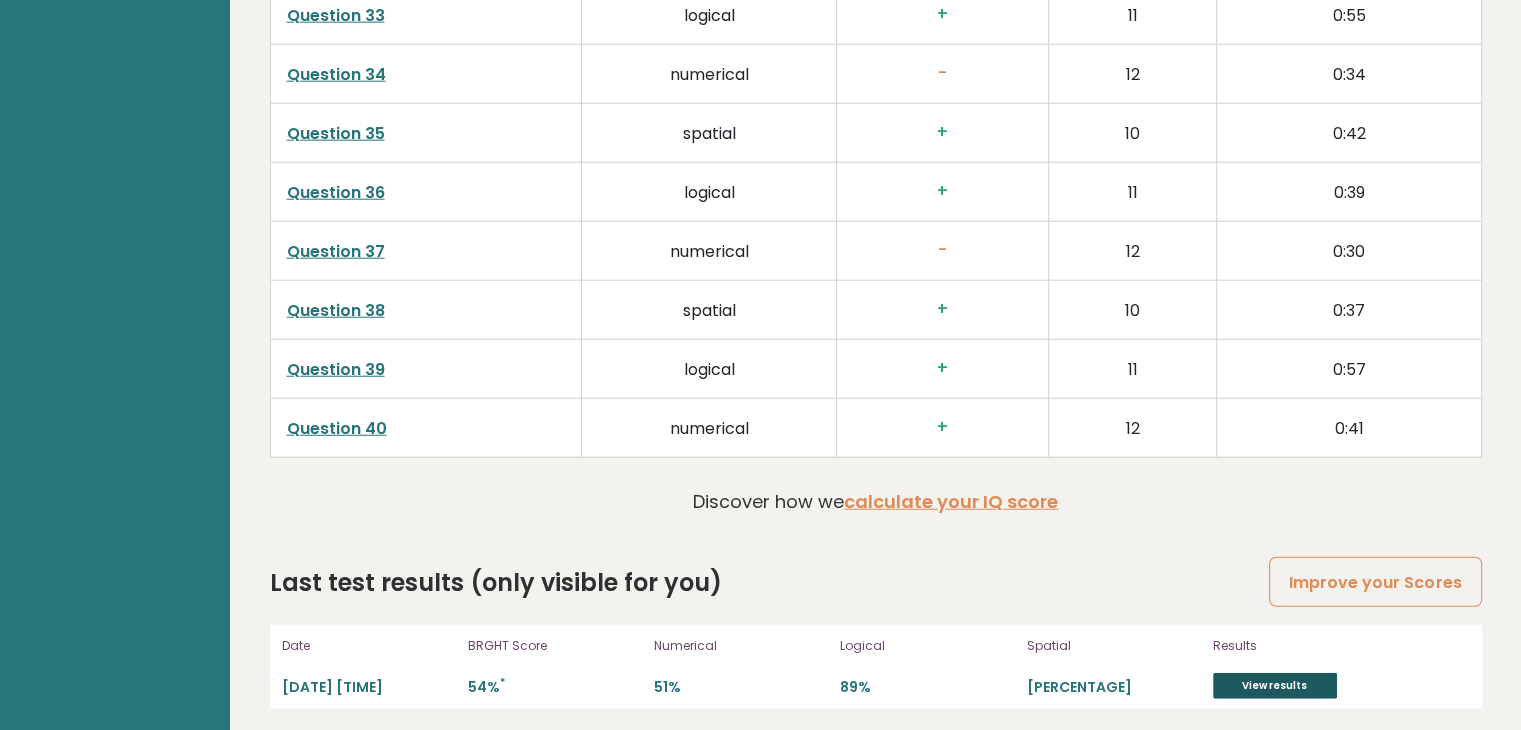 click on "View results" at bounding box center [1275, 686] 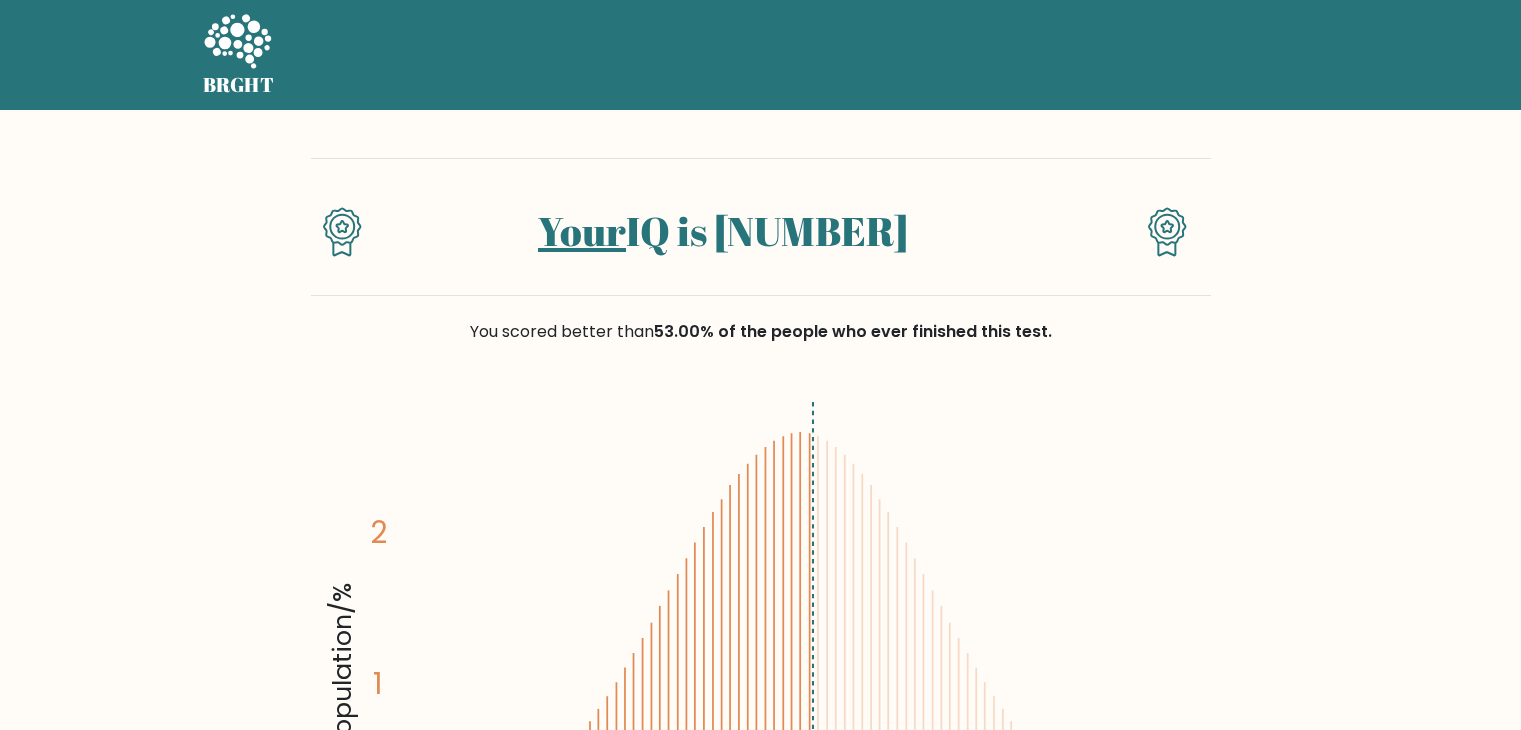 scroll, scrollTop: 0, scrollLeft: 0, axis: both 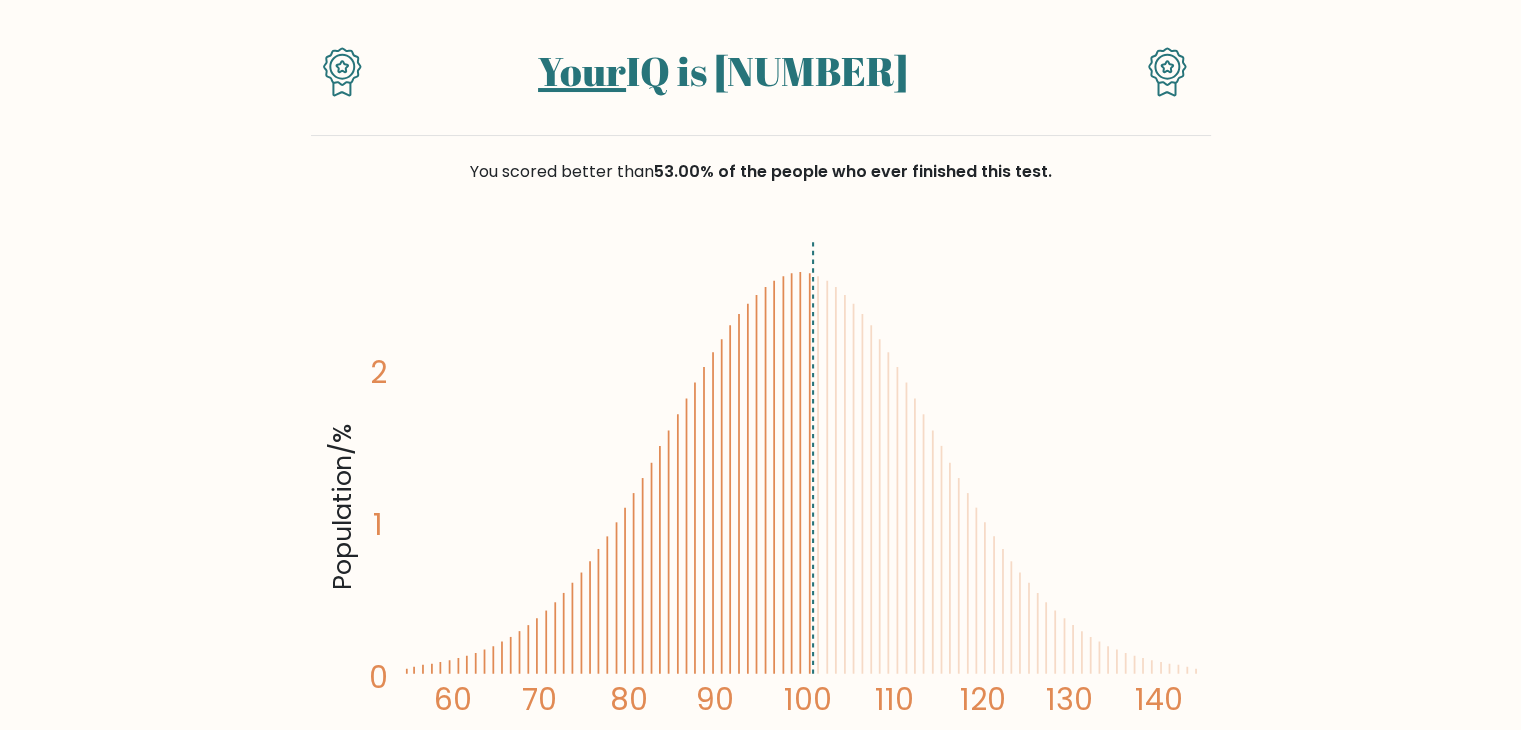 click on "Your  IQ is [NUMBER]
Population/%
IQ
0
1
2
60
70
80
90
100
110
120" at bounding box center [760, 2911] 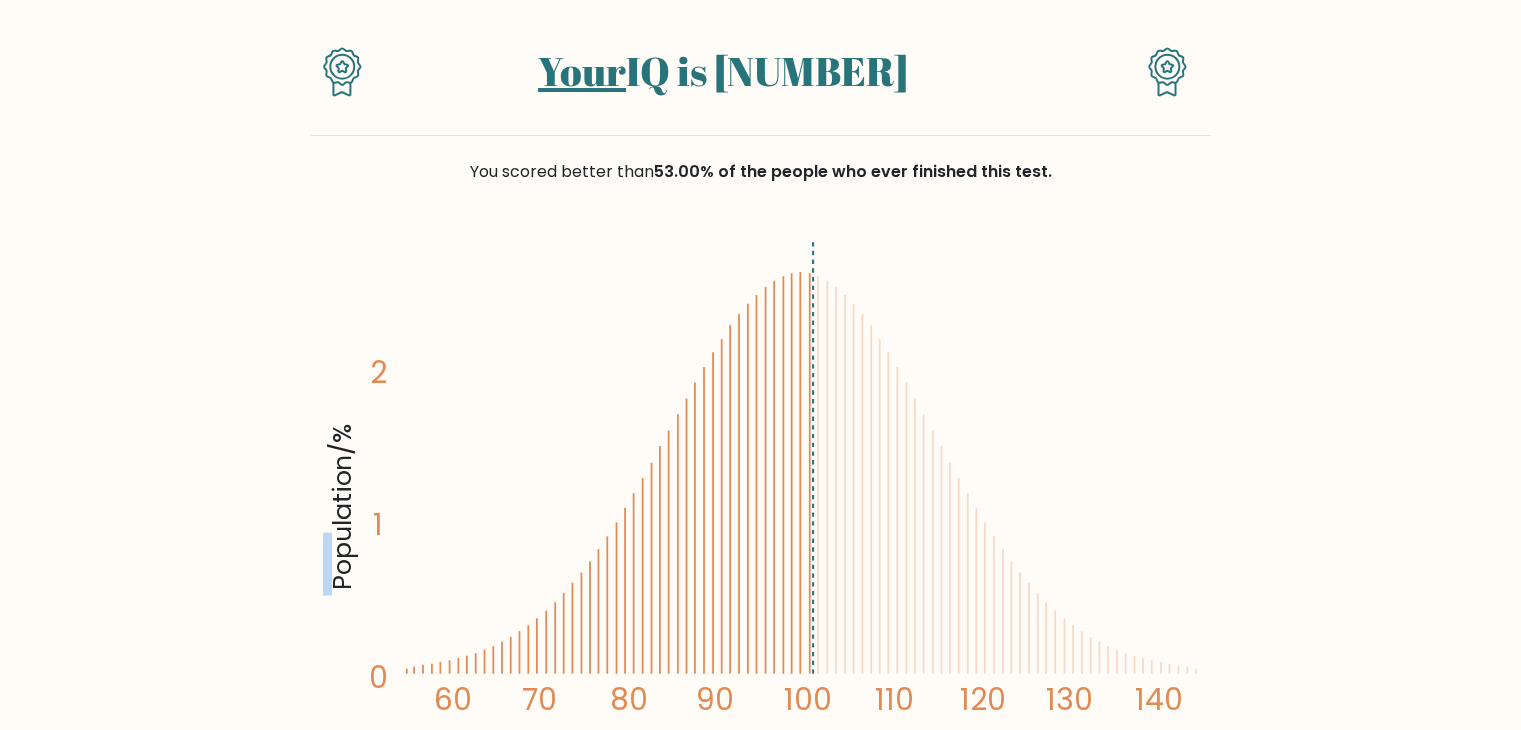 click on "Your  IQ is [NUMBER]
Population/%
IQ
0
1
2
60
70
80
90
100
110
120" at bounding box center (760, 2911) 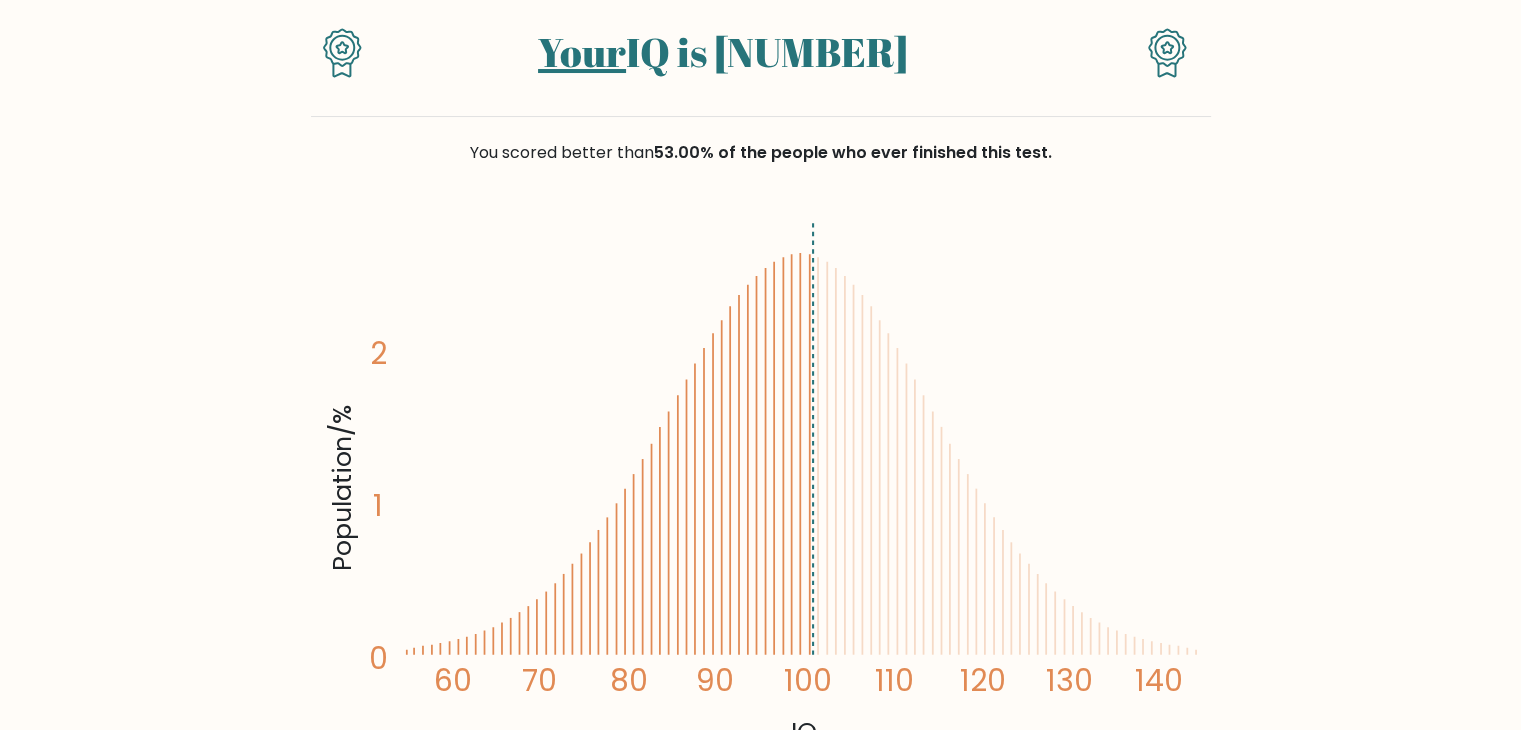 scroll, scrollTop: 0, scrollLeft: 0, axis: both 